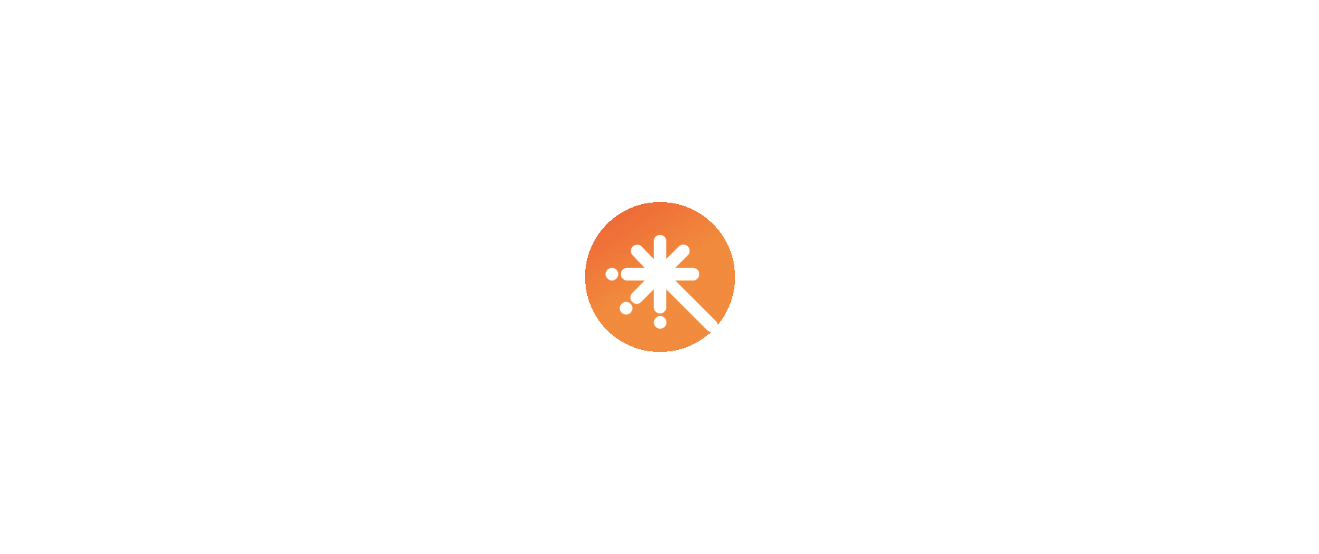 scroll, scrollTop: 0, scrollLeft: 0, axis: both 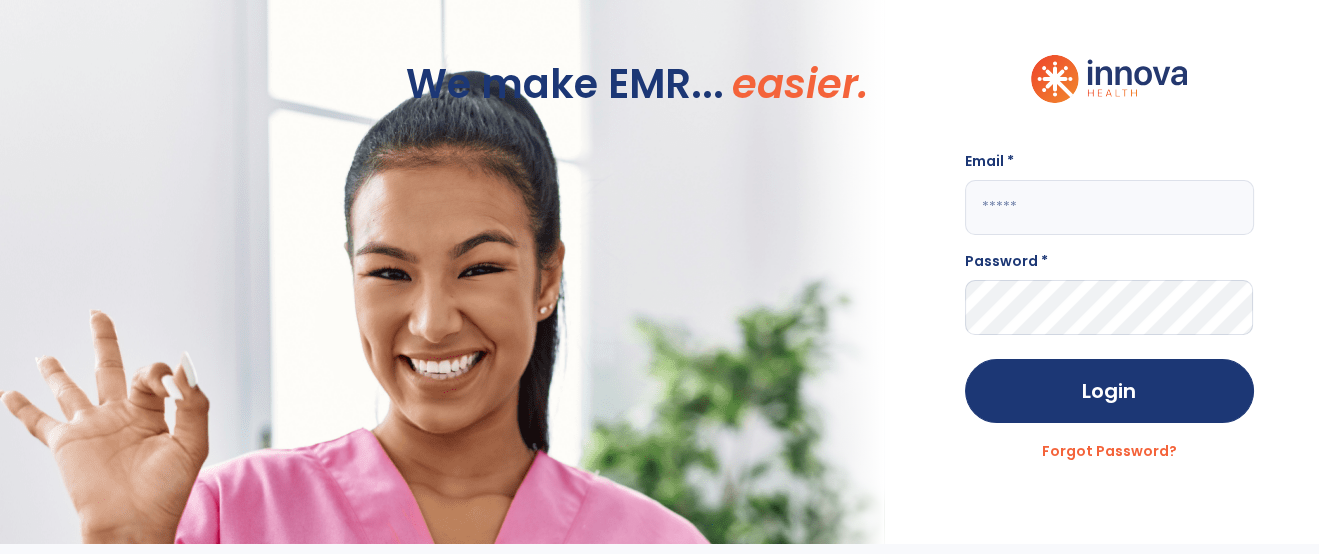 click 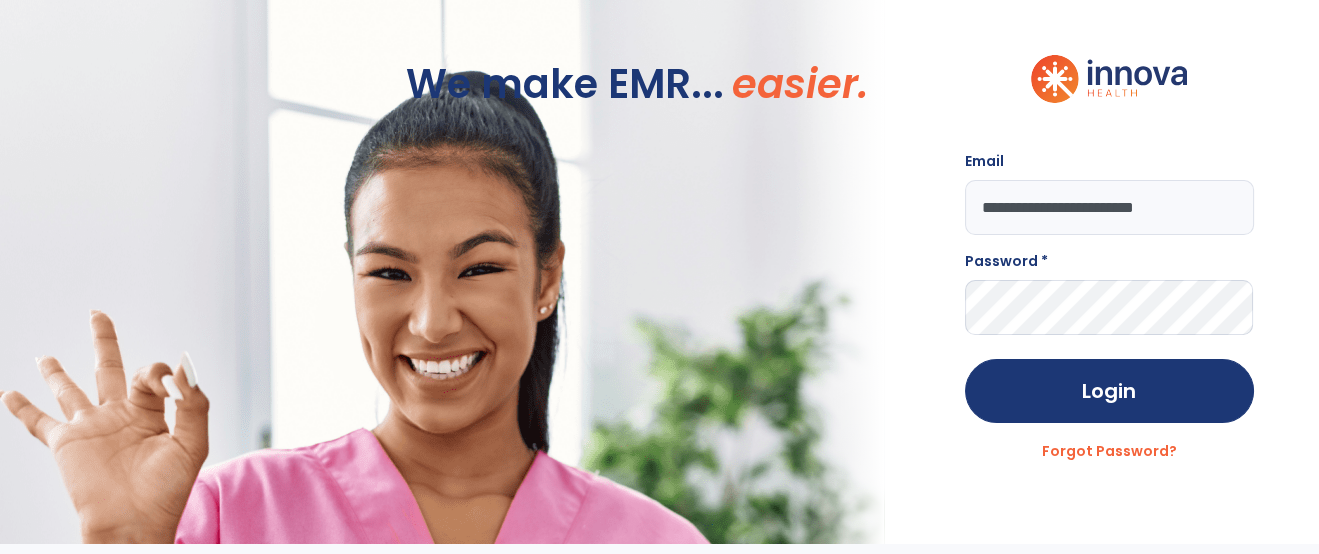 type on "**********" 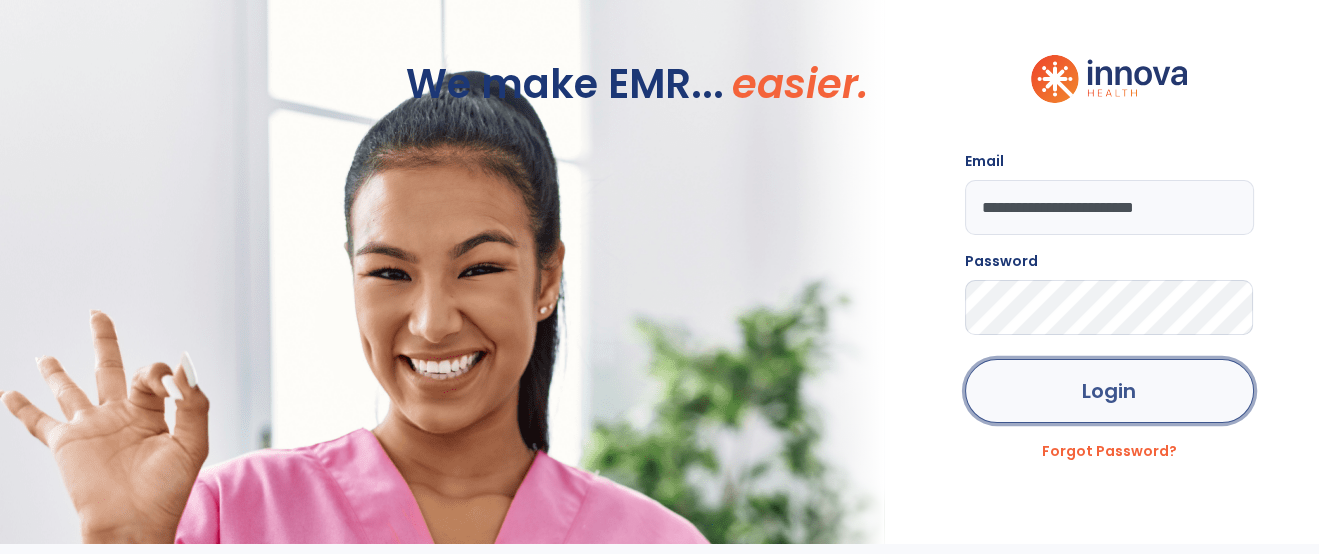 click on "Login" 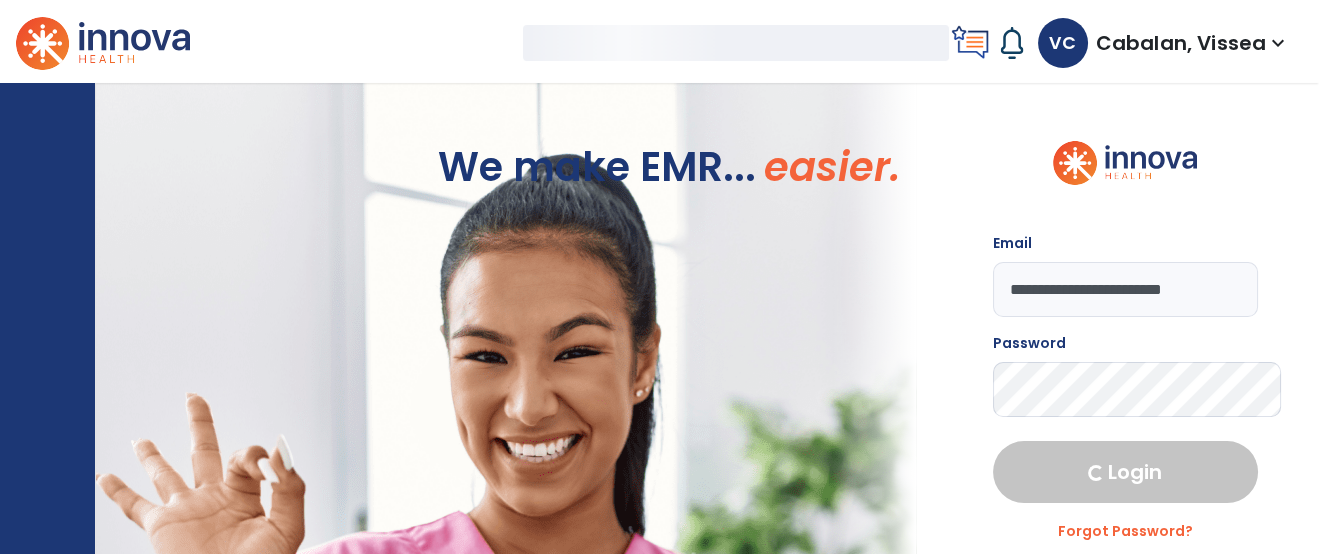 select on "****" 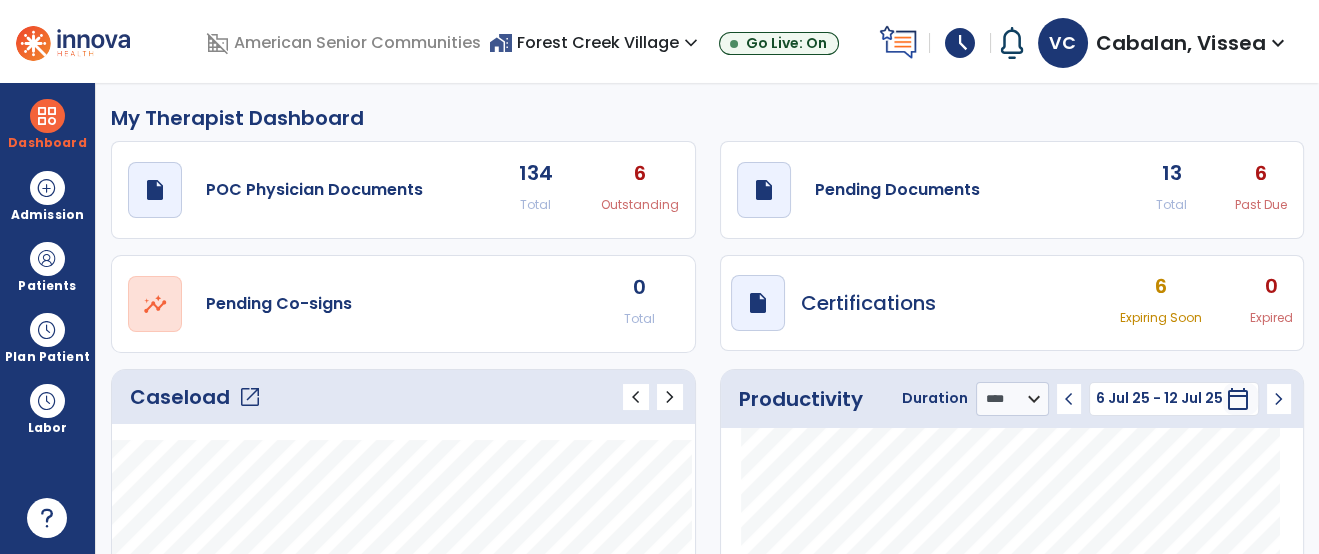click on "open_in_new" 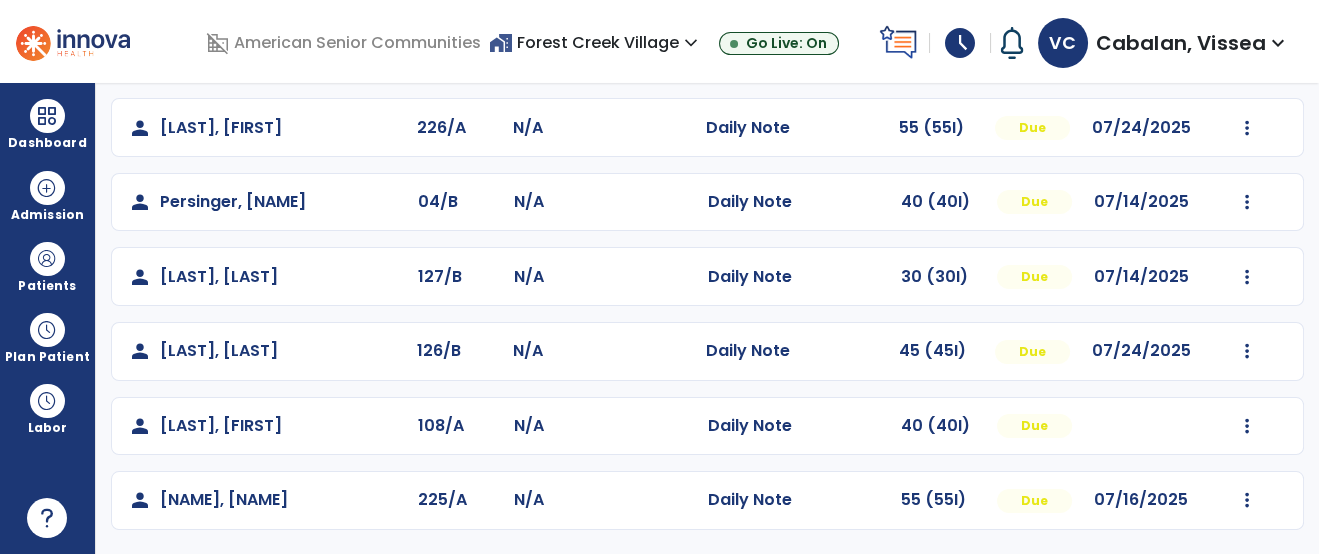 scroll, scrollTop: 0, scrollLeft: 0, axis: both 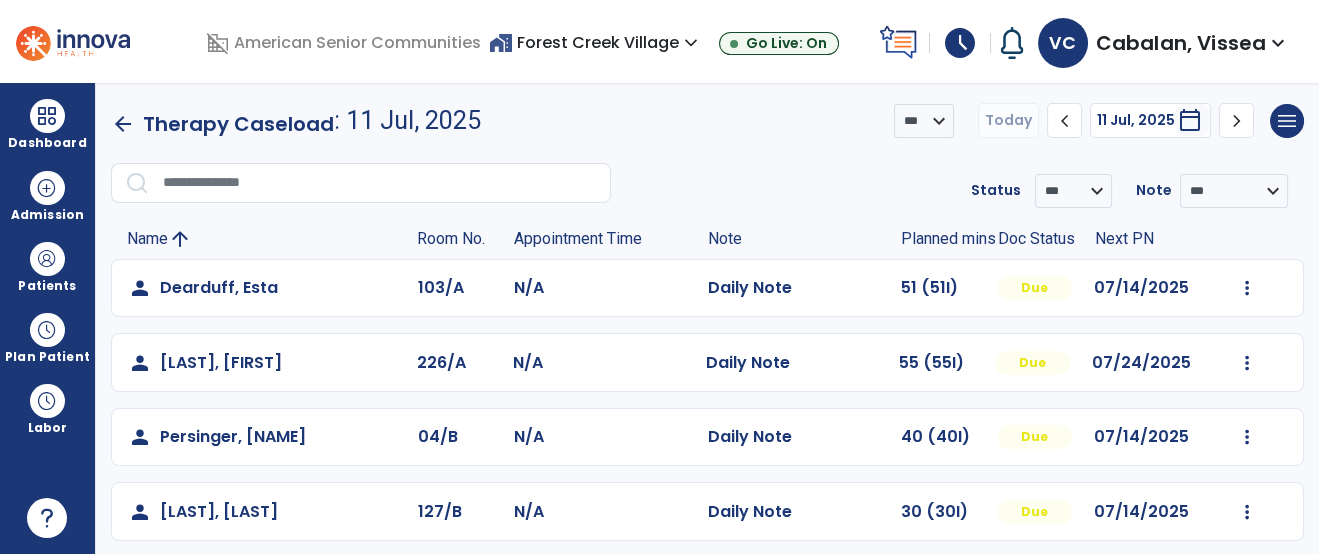 click on "chevron_left" 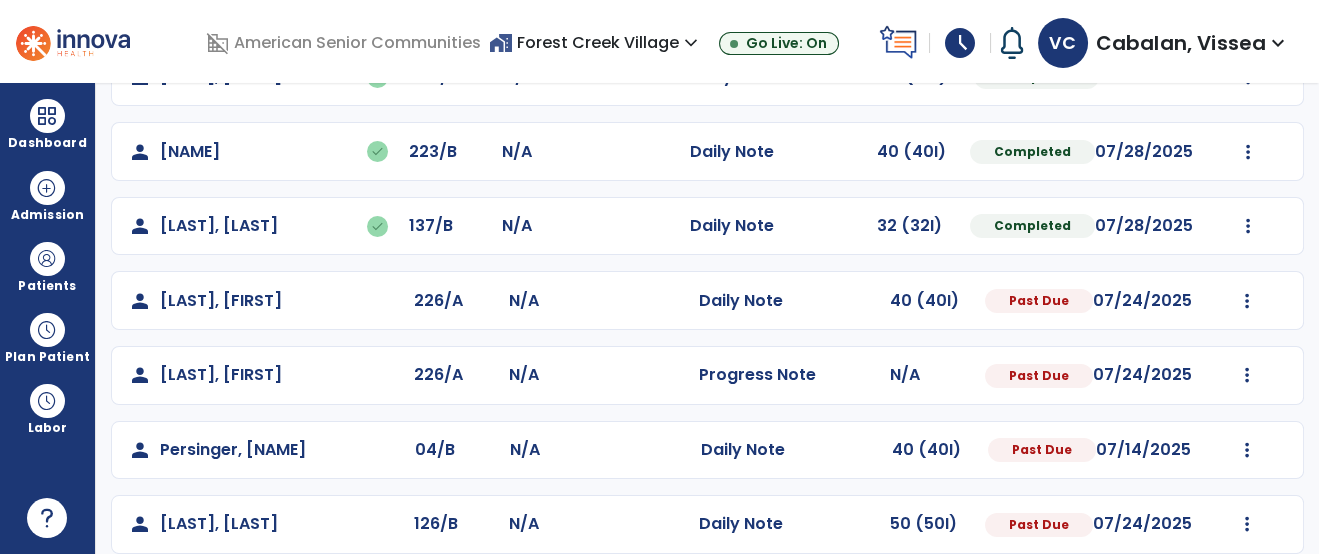 scroll, scrollTop: 213, scrollLeft: 0, axis: vertical 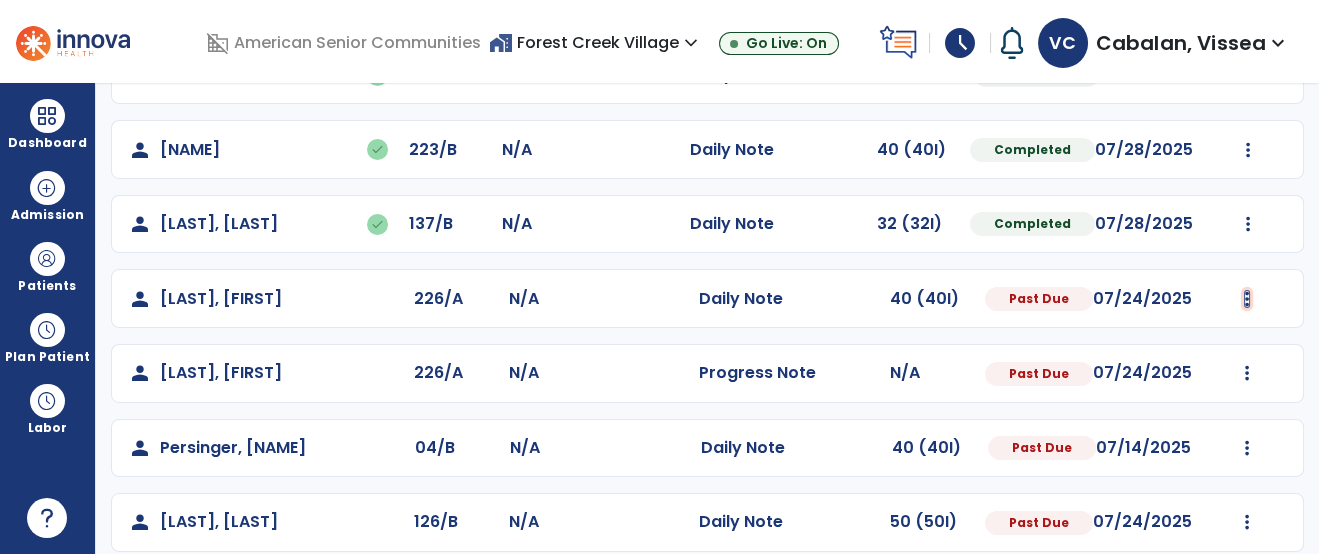 click at bounding box center (1248, 75) 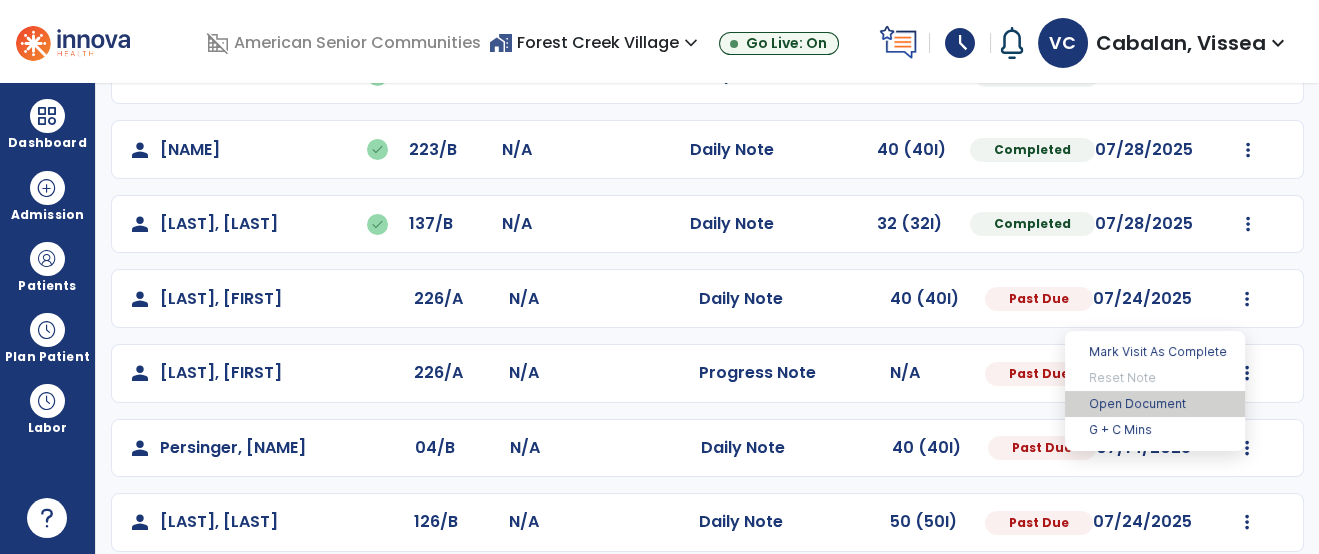 click on "Open Document" at bounding box center (1155, 404) 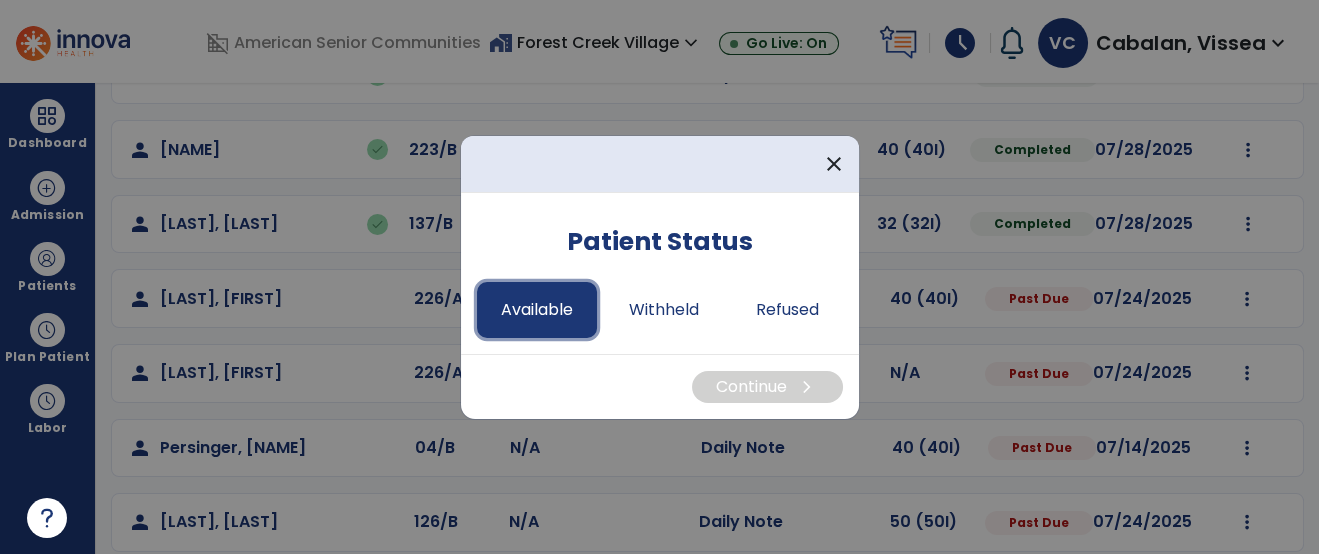 click on "Available" at bounding box center [537, 310] 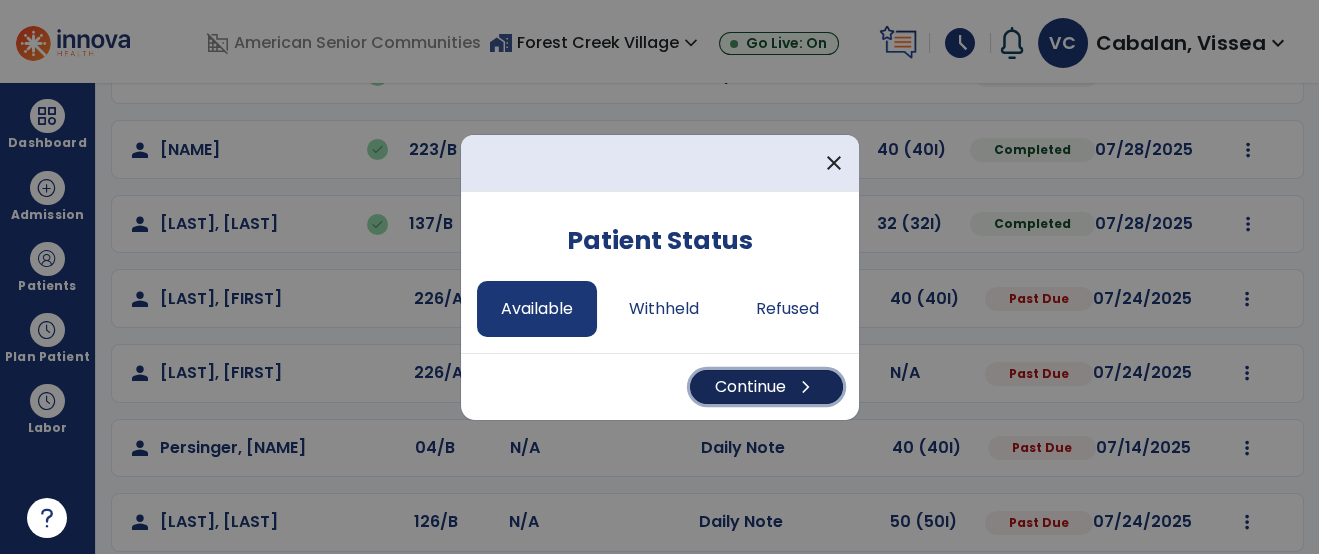 click on "Continue   chevron_right" at bounding box center [766, 387] 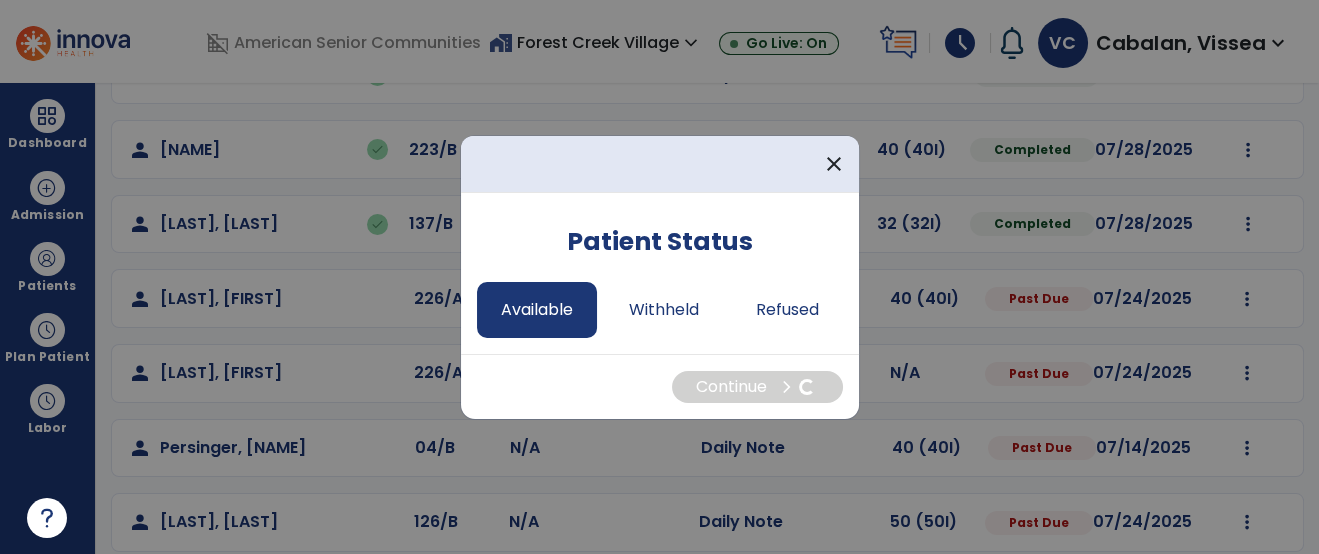select on "*" 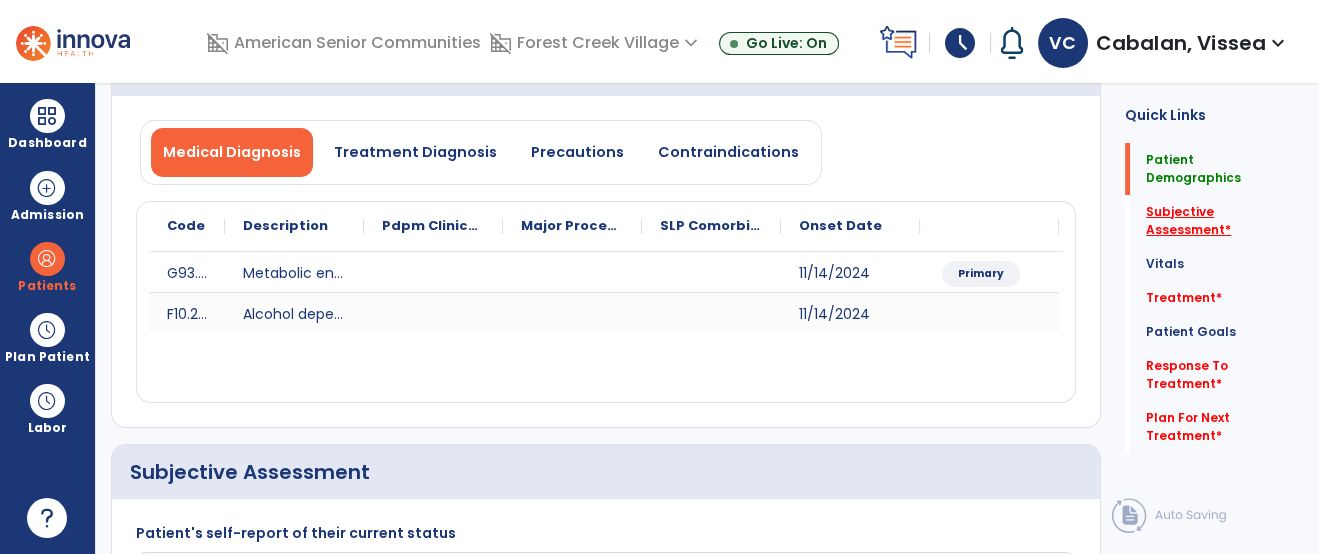 click on "Subjective Assessment   *" 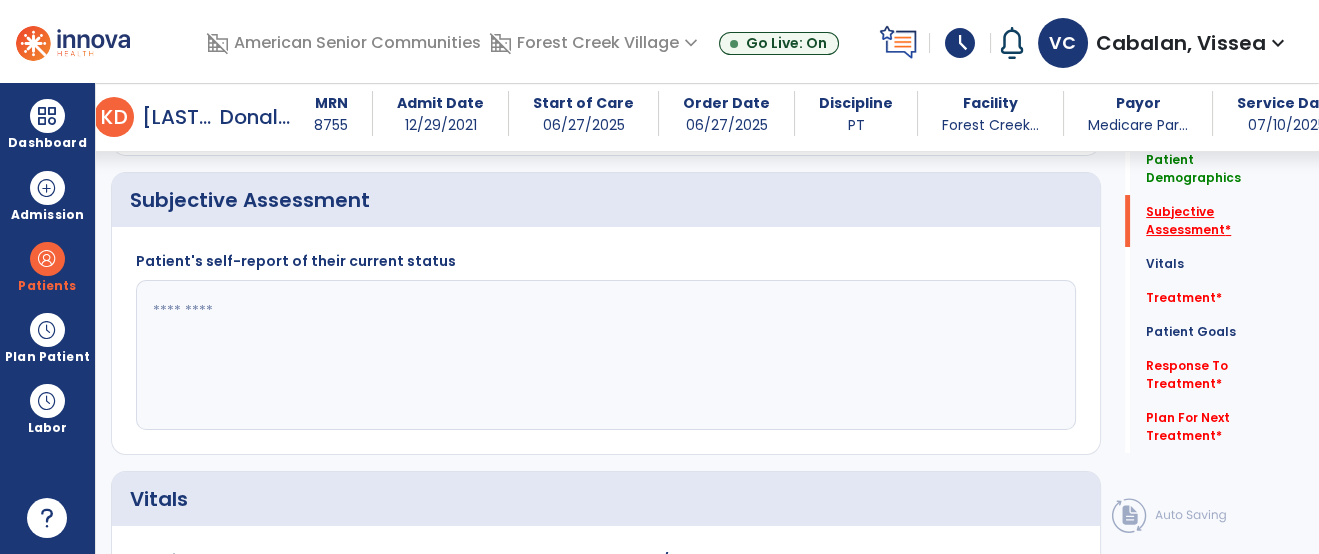 scroll, scrollTop: 479, scrollLeft: 0, axis: vertical 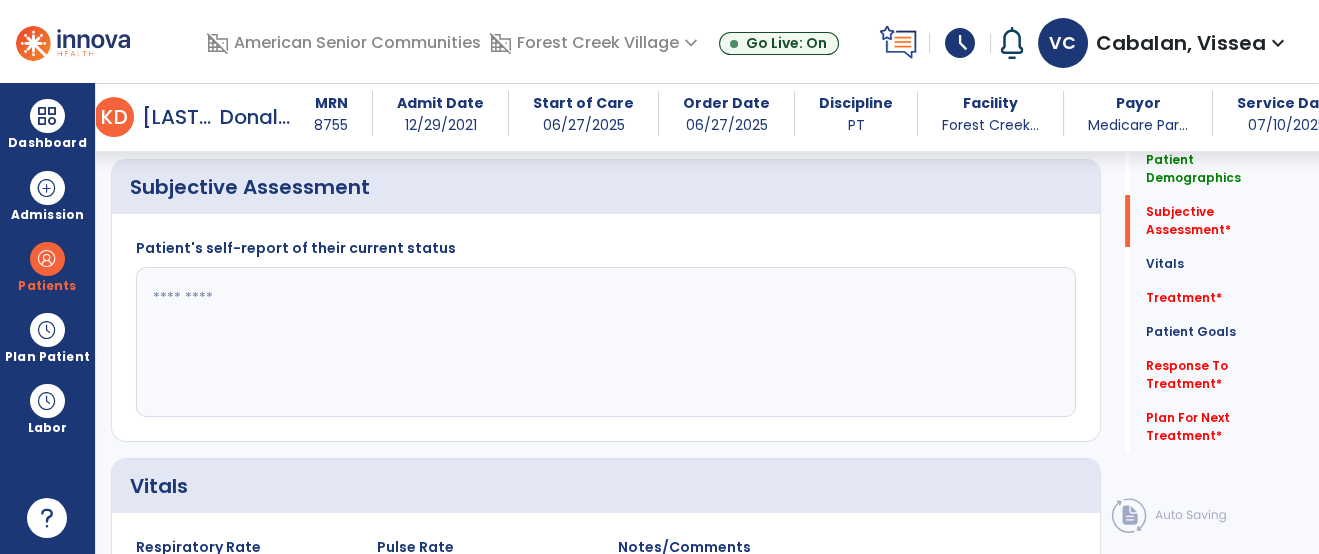 click 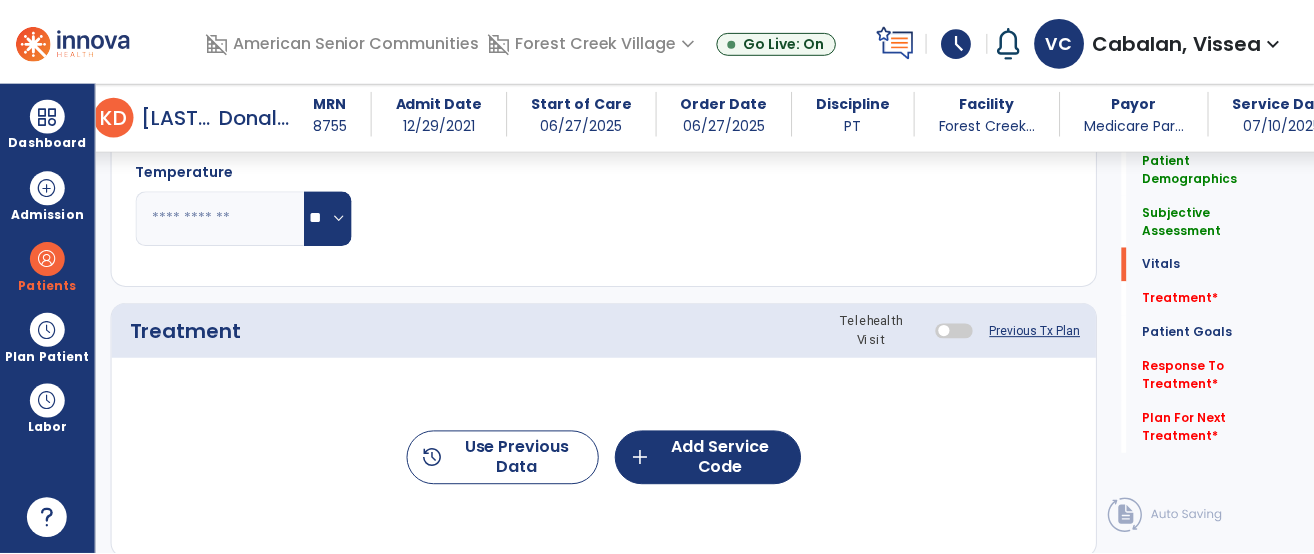 scroll, scrollTop: 1057, scrollLeft: 0, axis: vertical 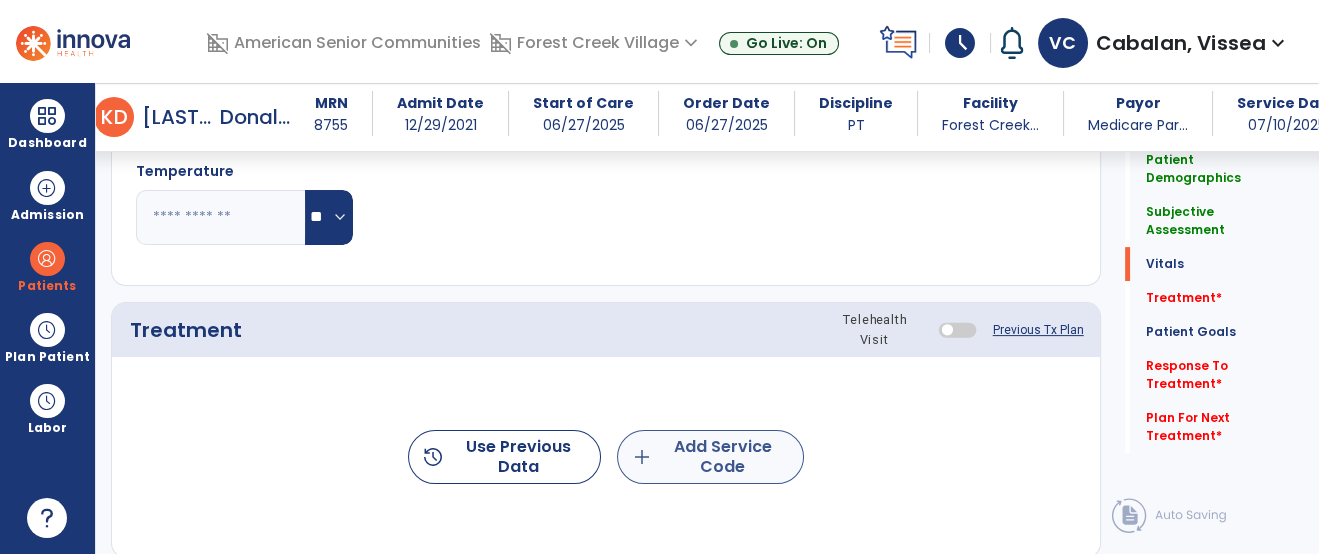 type on "**********" 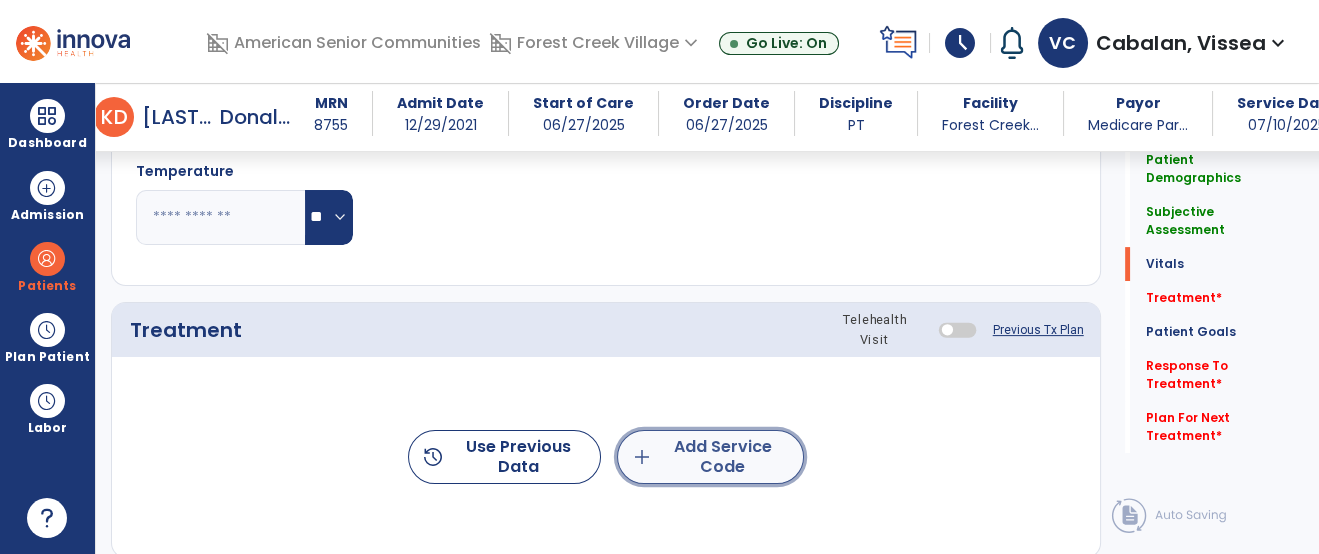 click on "add  Add Service Code" 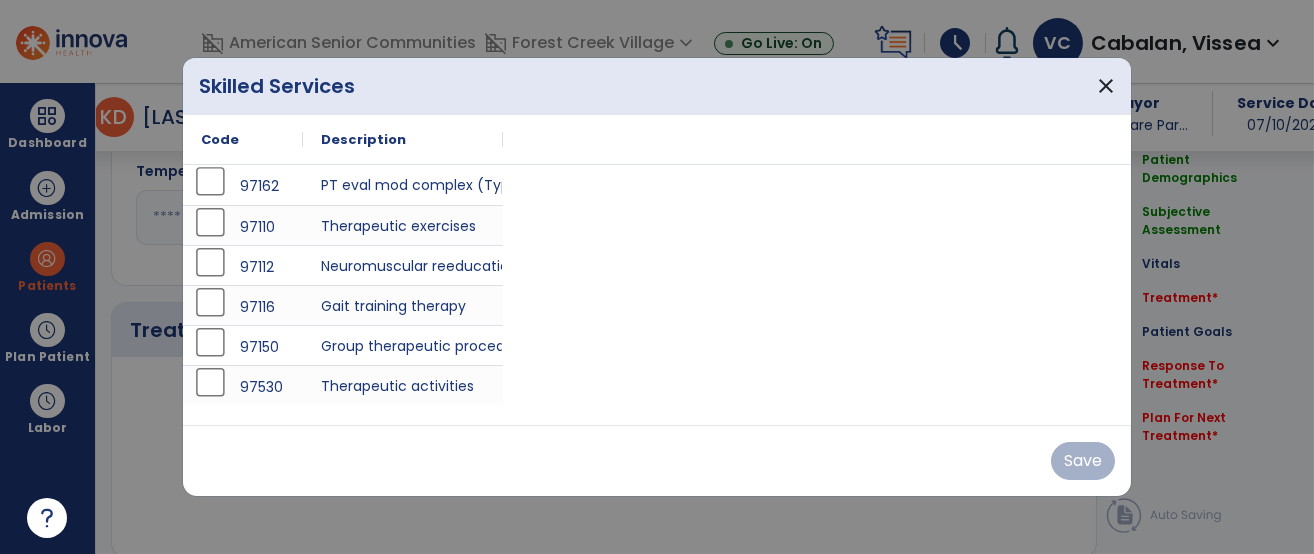 scroll, scrollTop: 1057, scrollLeft: 0, axis: vertical 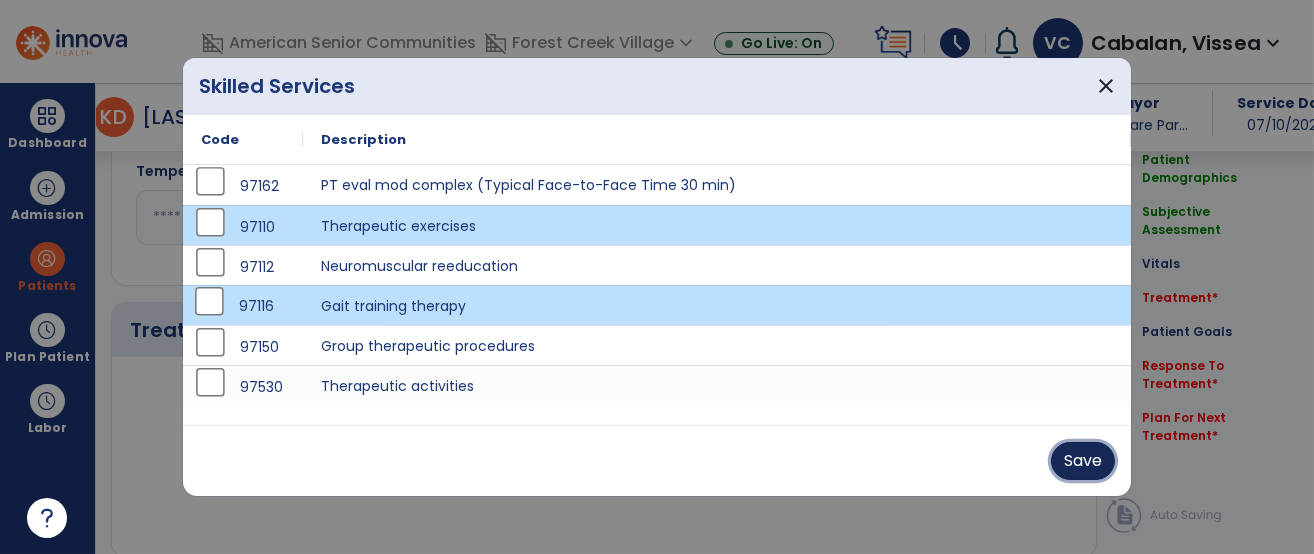 click on "Save" at bounding box center (1083, 461) 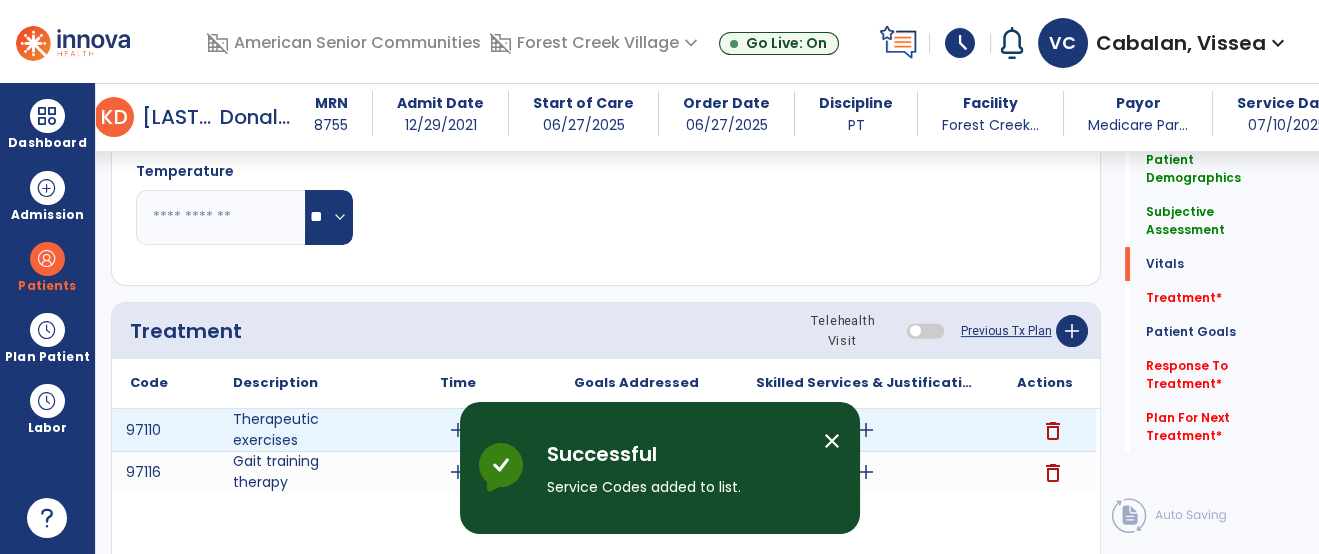 click on "add" at bounding box center (458, 430) 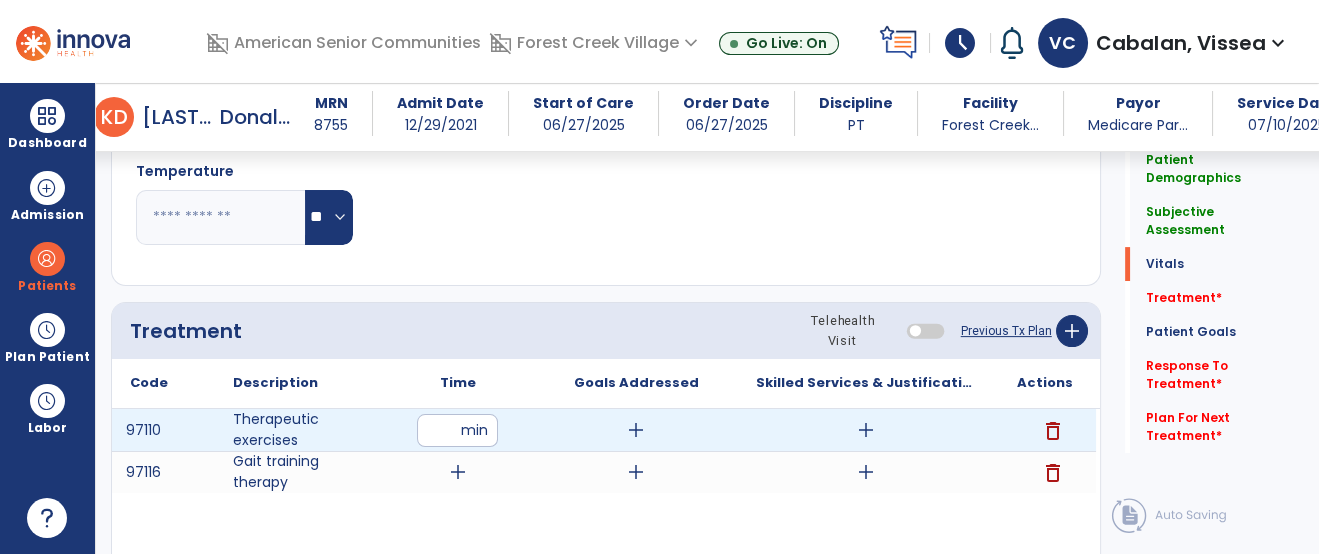 type on "*" 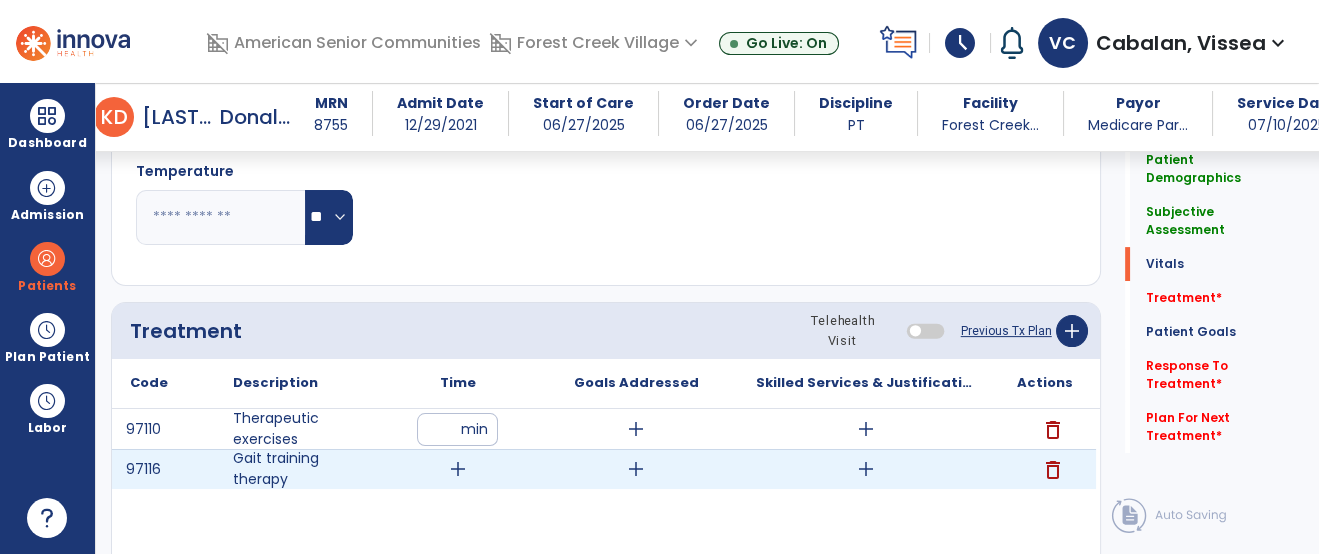 click on "add" at bounding box center [458, 469] 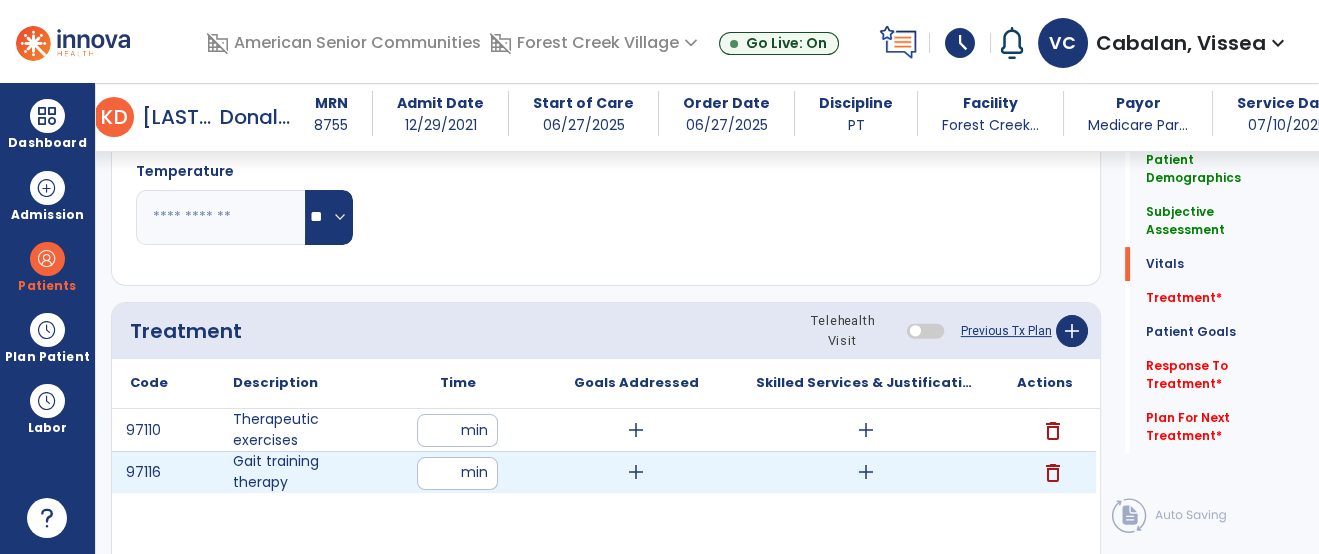 type on "**" 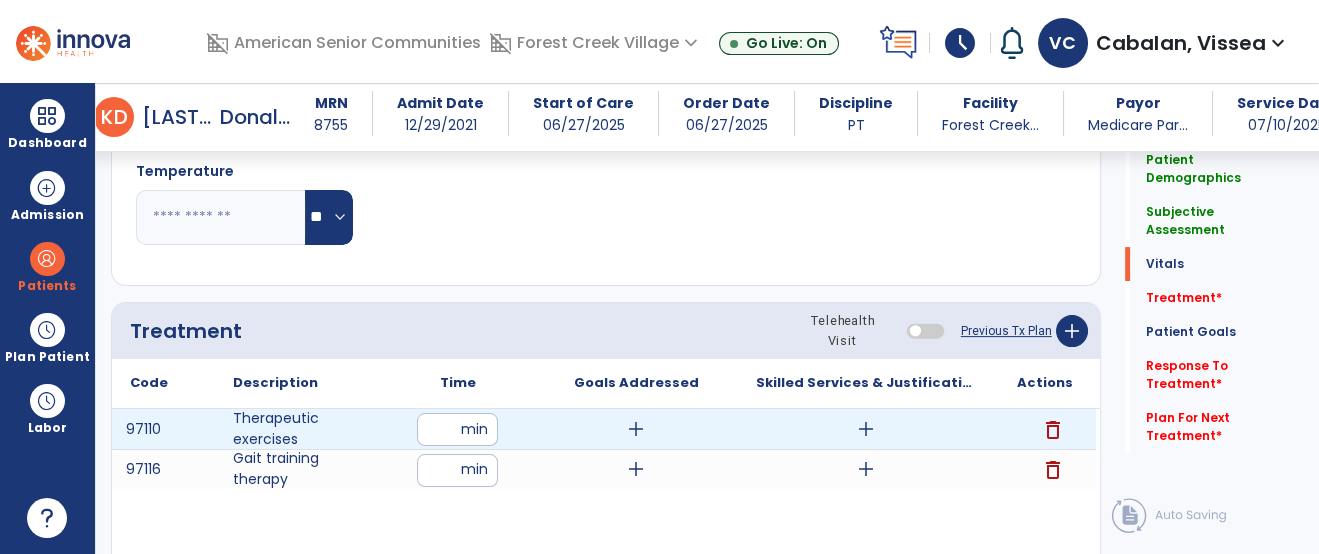 click on "add" at bounding box center (866, 429) 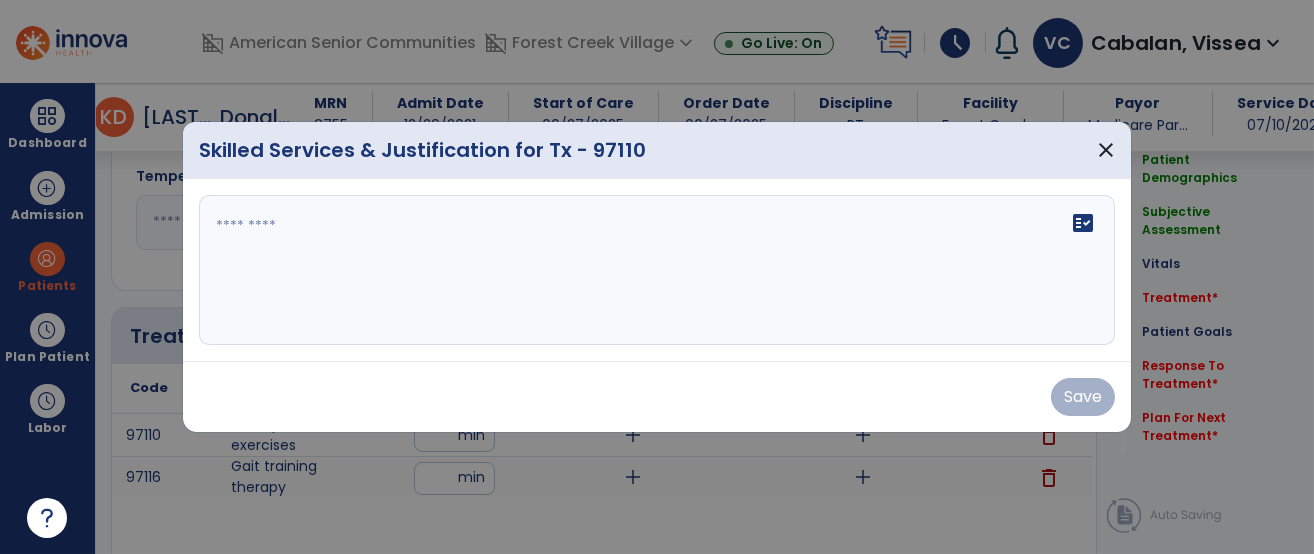 scroll, scrollTop: 1057, scrollLeft: 0, axis: vertical 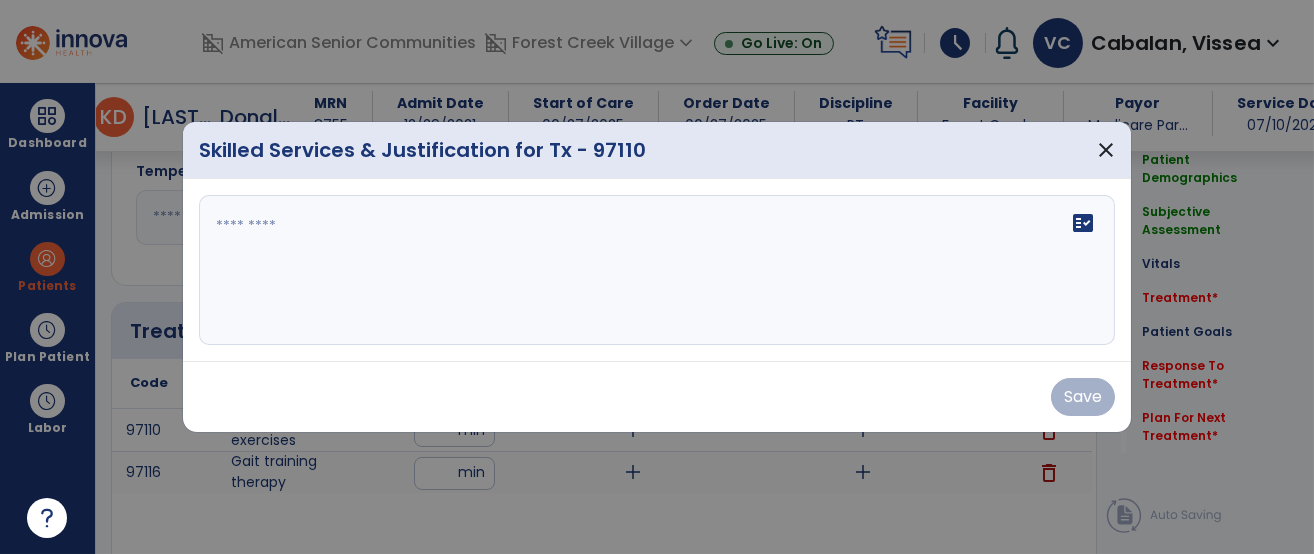 click on "fact_check" at bounding box center [657, 270] 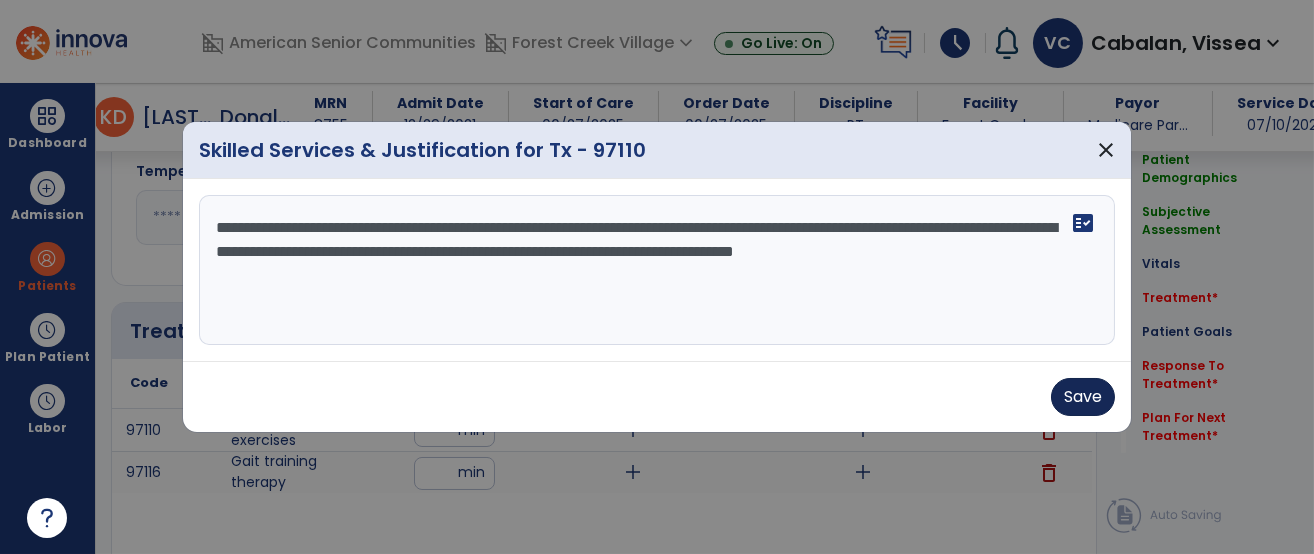 type on "**********" 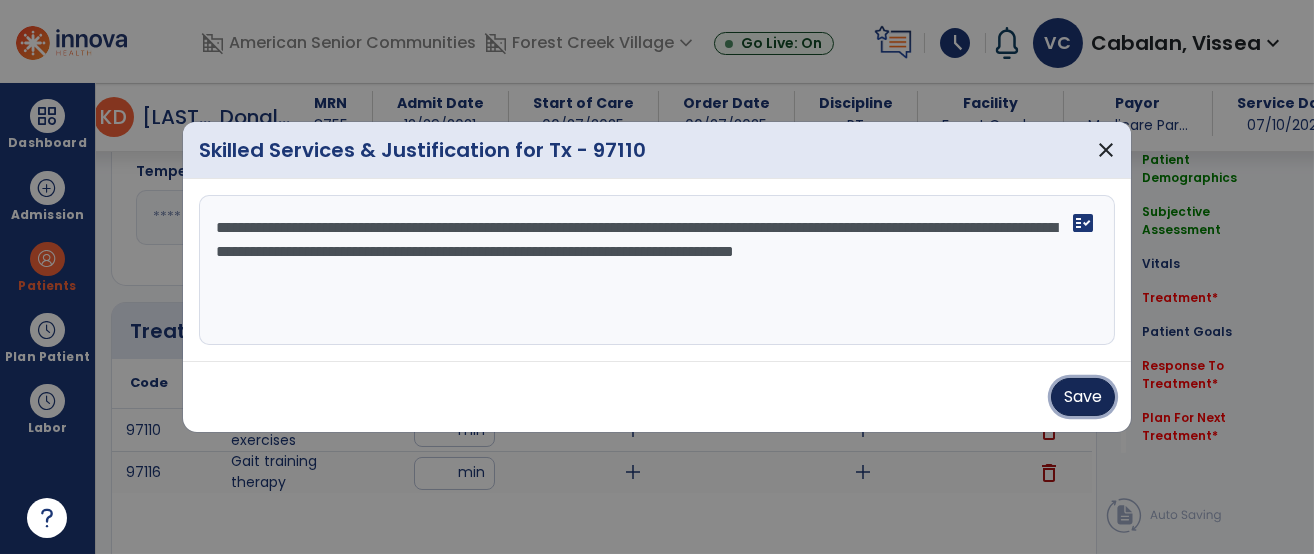 click on "Save" at bounding box center [1083, 397] 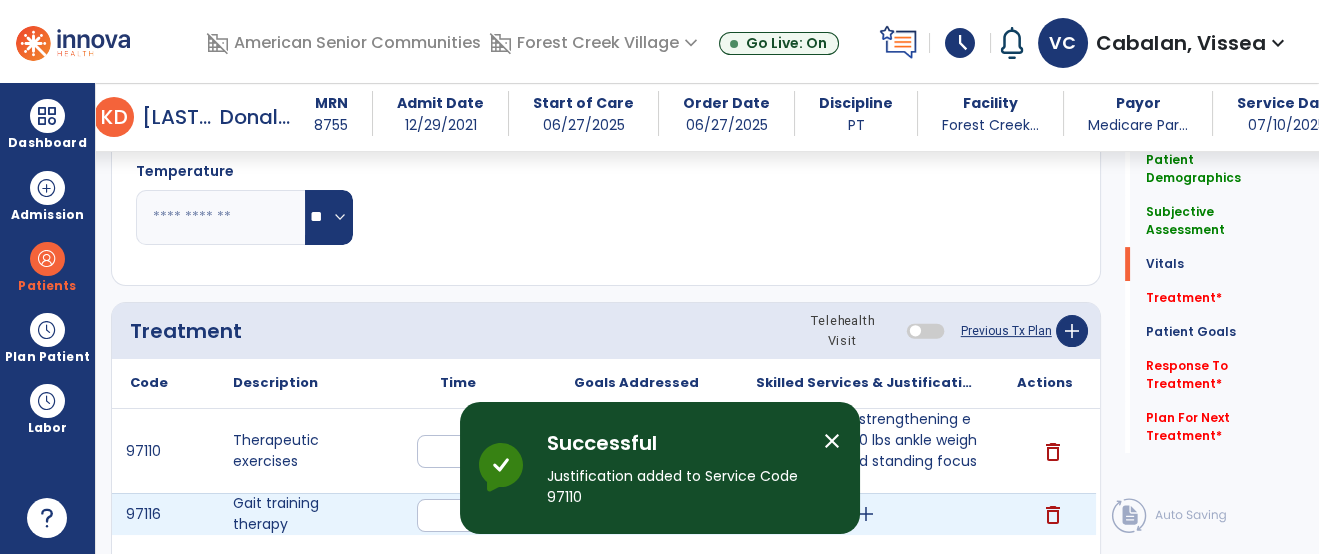 click on "add" at bounding box center (866, 514) 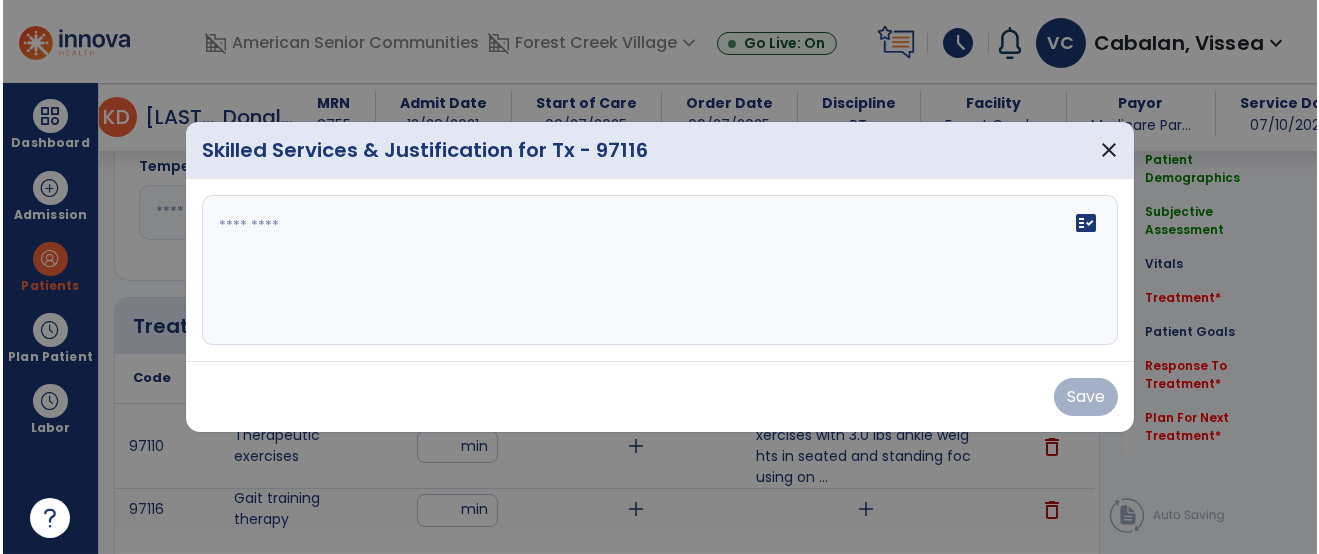 scroll, scrollTop: 1057, scrollLeft: 0, axis: vertical 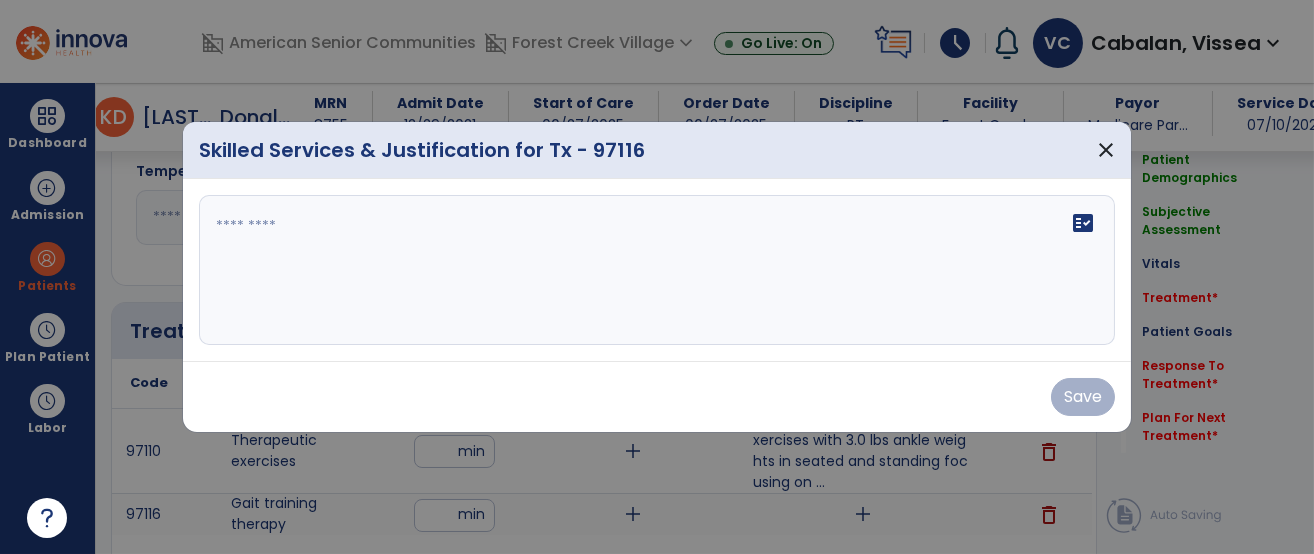 click on "fact_check" at bounding box center (657, 270) 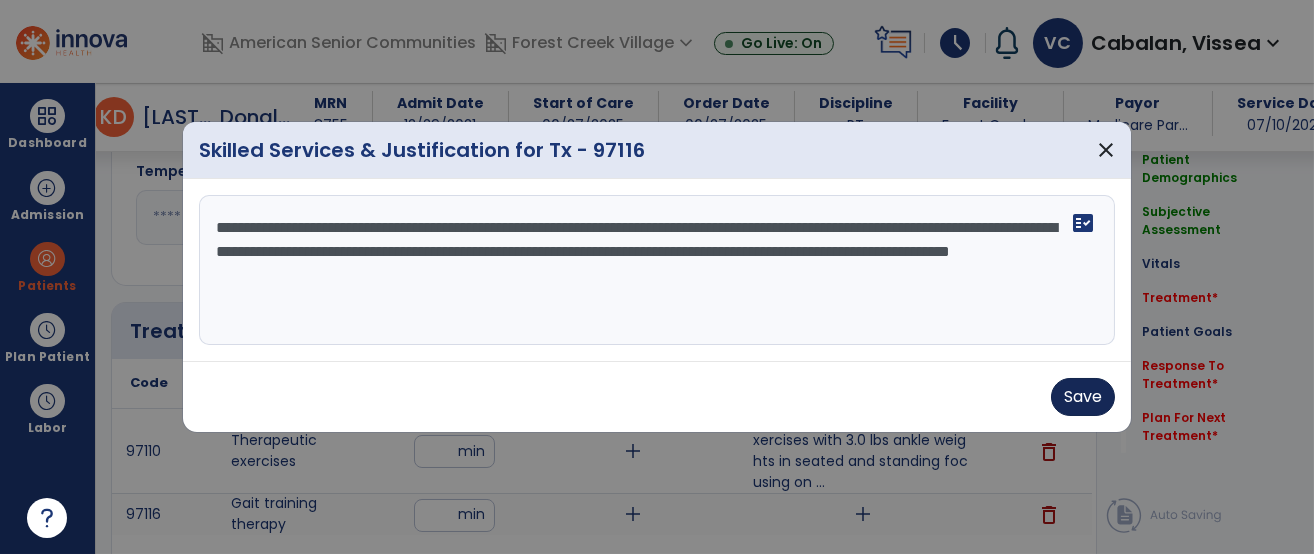 type on "**********" 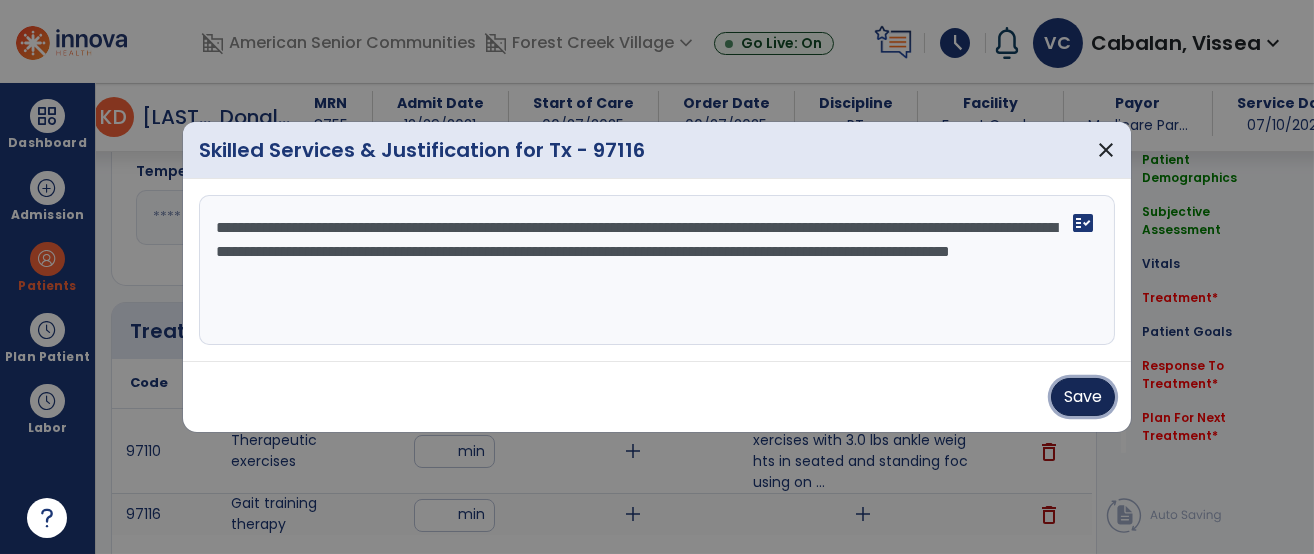 click on "Save" at bounding box center (1083, 397) 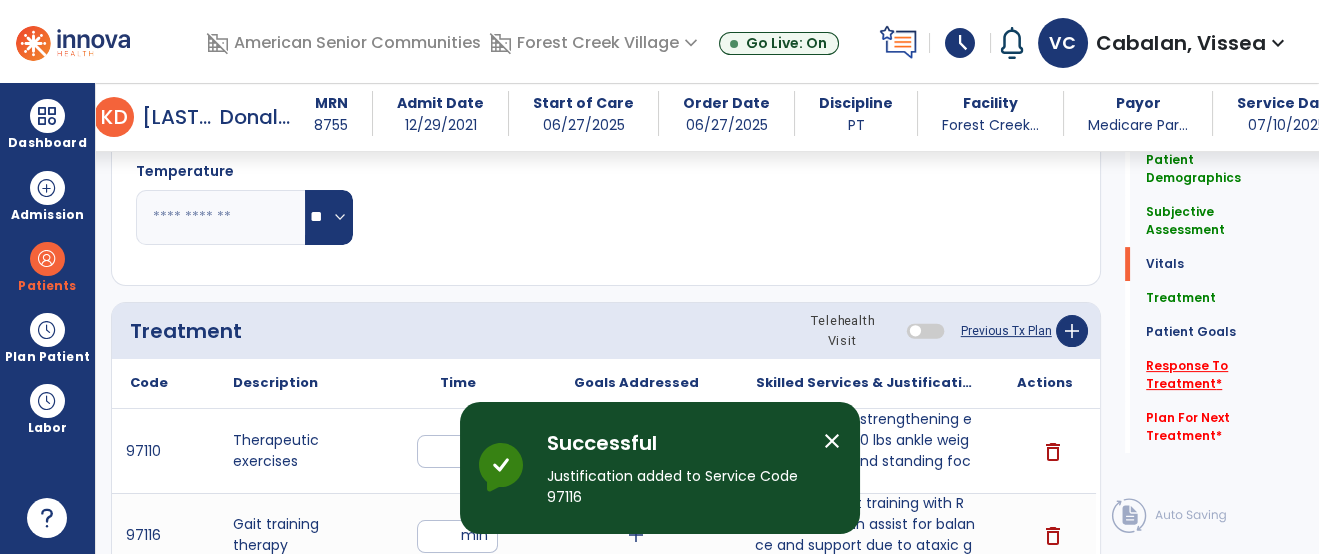 click on "Response To Treatment   *" 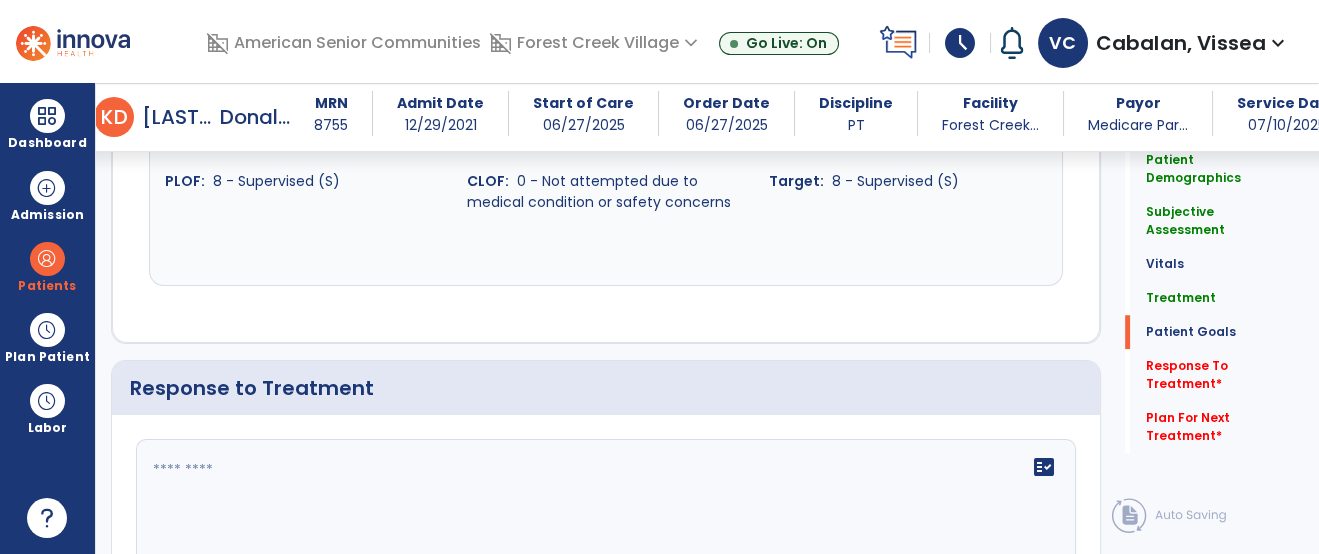 scroll, scrollTop: 2820, scrollLeft: 0, axis: vertical 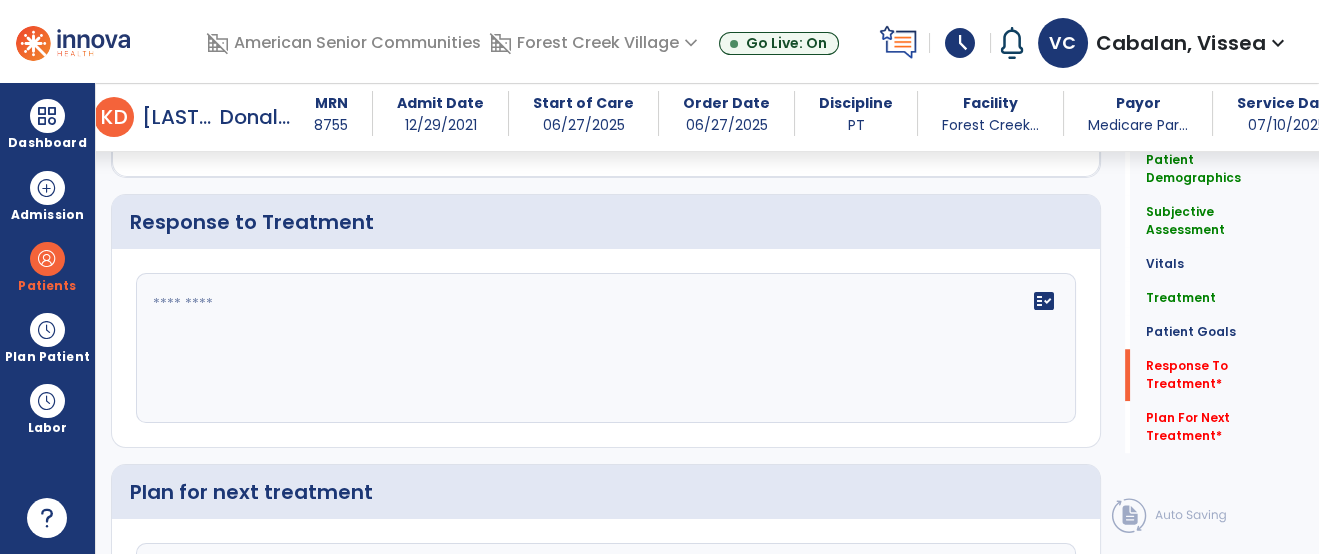 click on "fact_check" 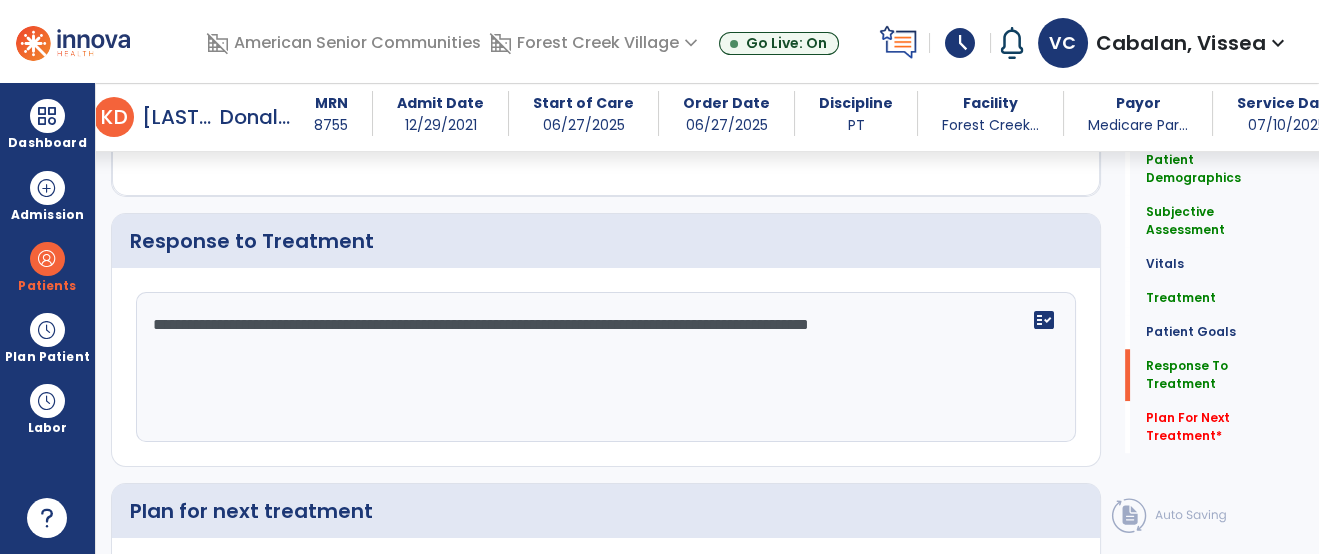 scroll, scrollTop: 2820, scrollLeft: 0, axis: vertical 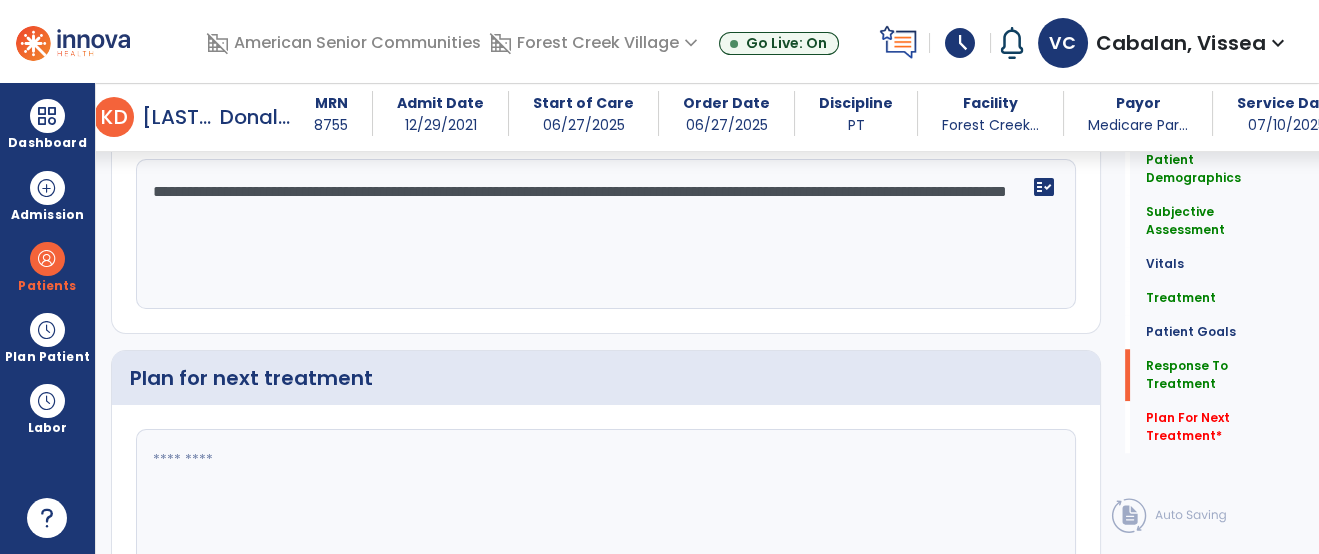 type on "**********" 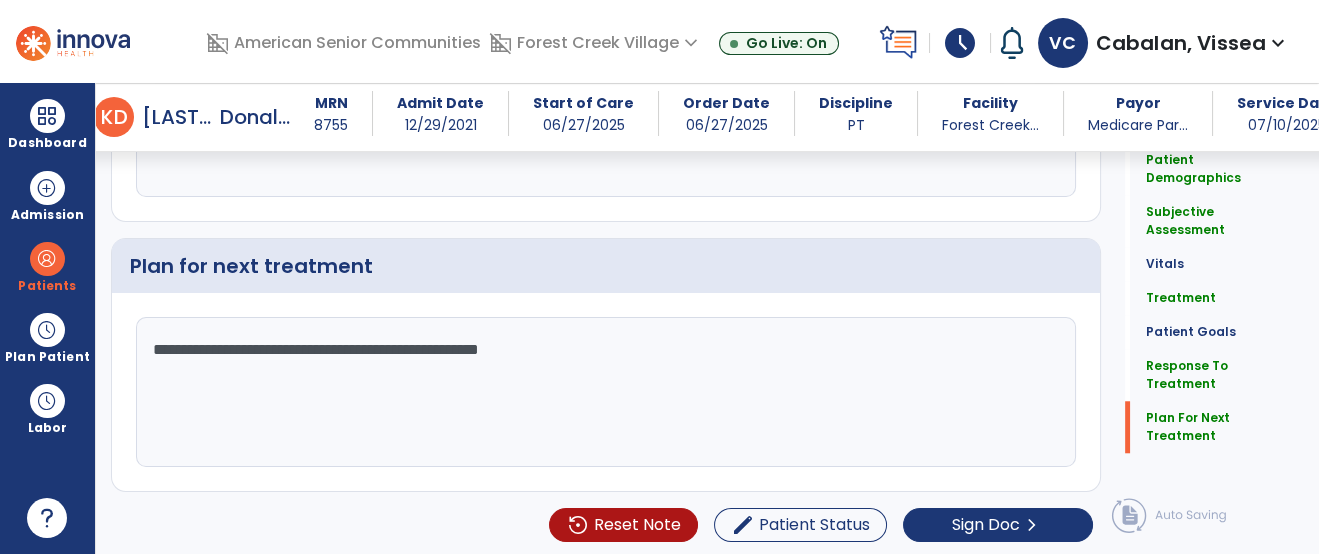 scroll, scrollTop: 3047, scrollLeft: 0, axis: vertical 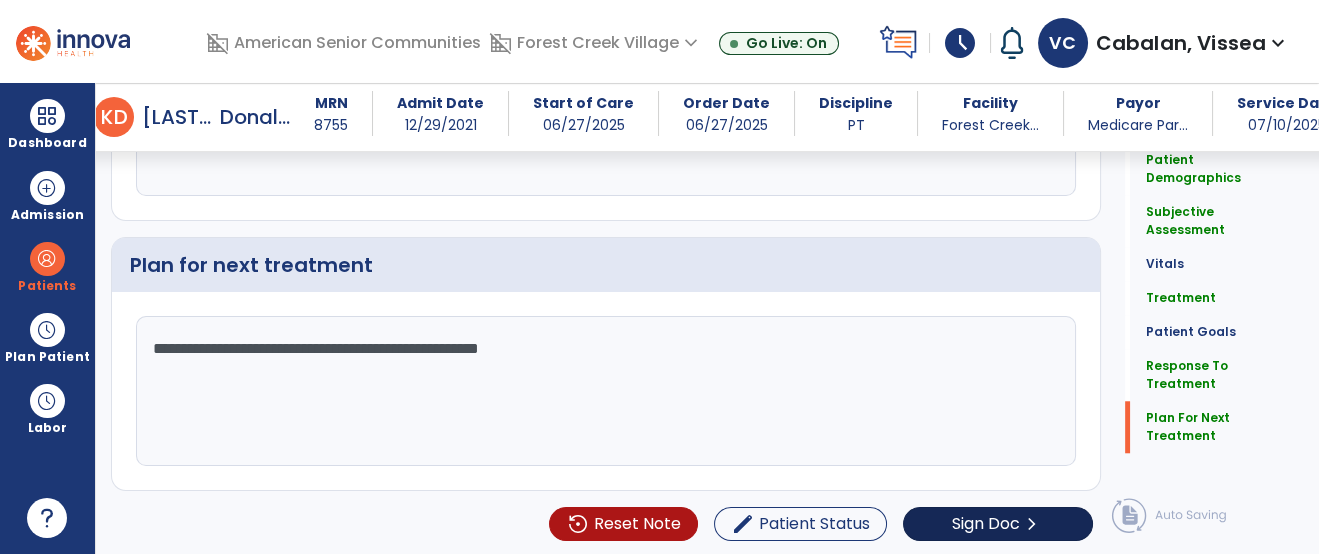 type on "**********" 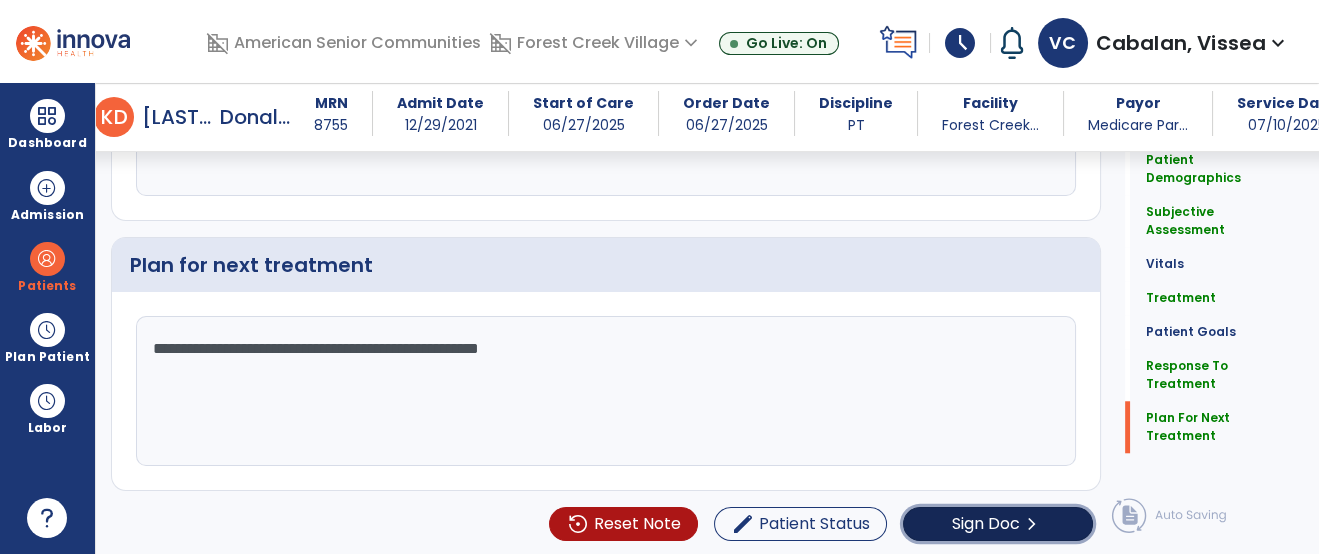 click on "Sign Doc" 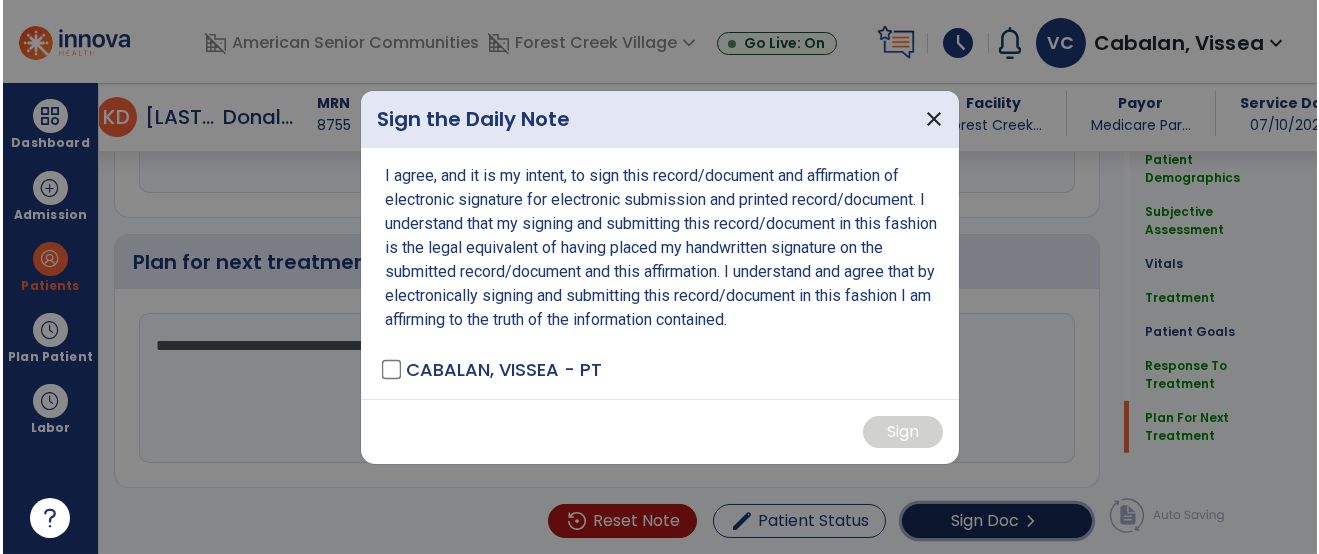 scroll, scrollTop: 3047, scrollLeft: 0, axis: vertical 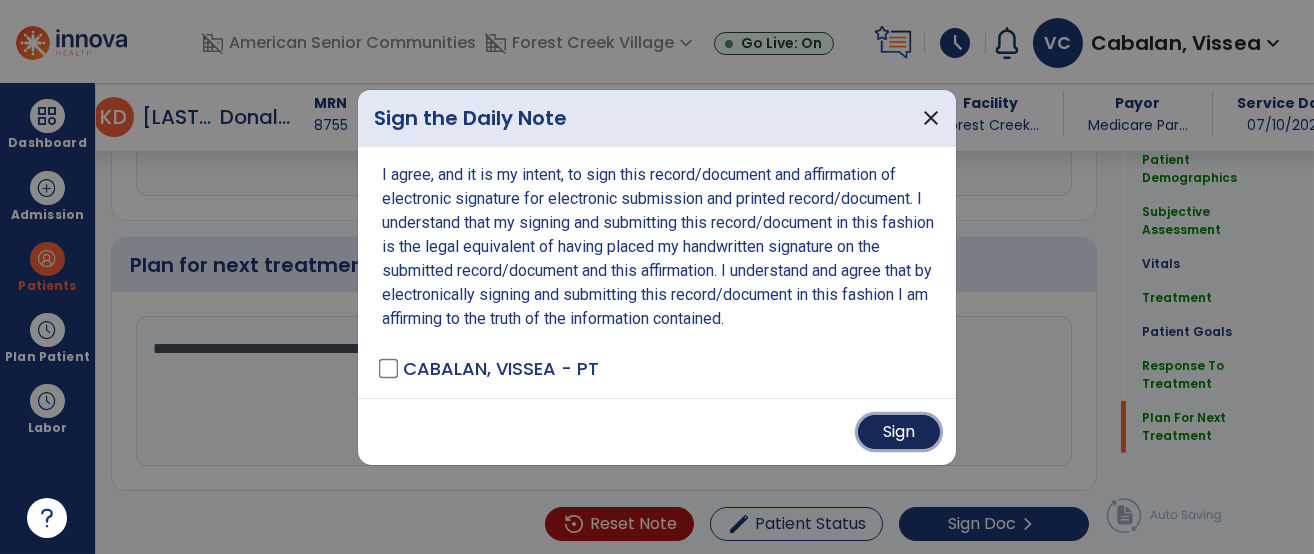 click on "Sign" at bounding box center [899, 432] 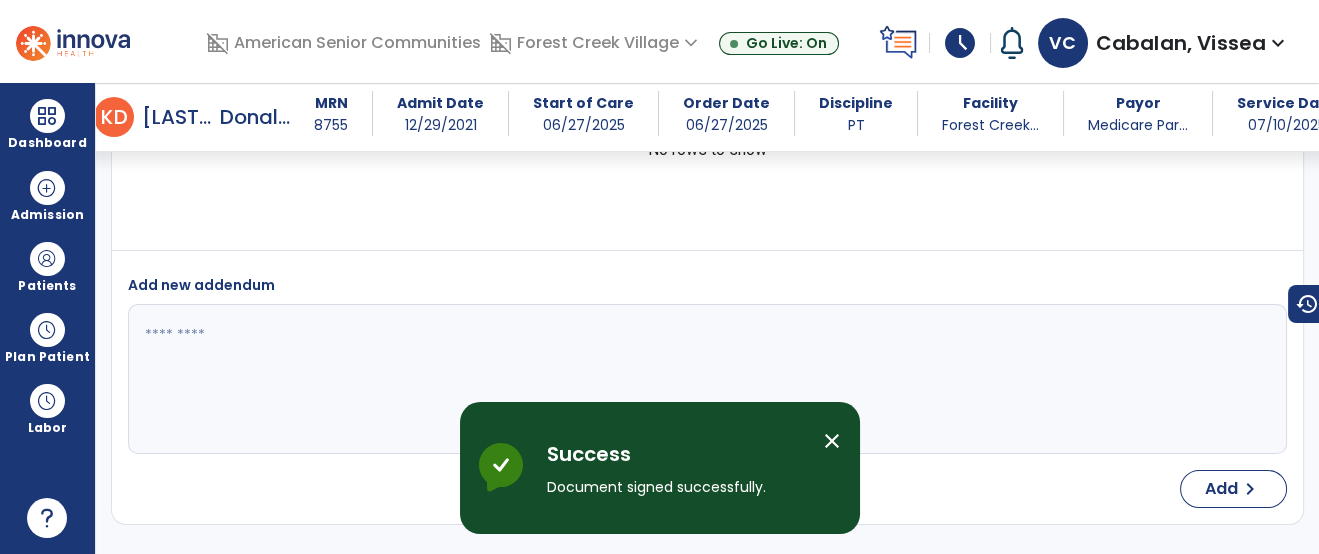 scroll, scrollTop: 4221, scrollLeft: 0, axis: vertical 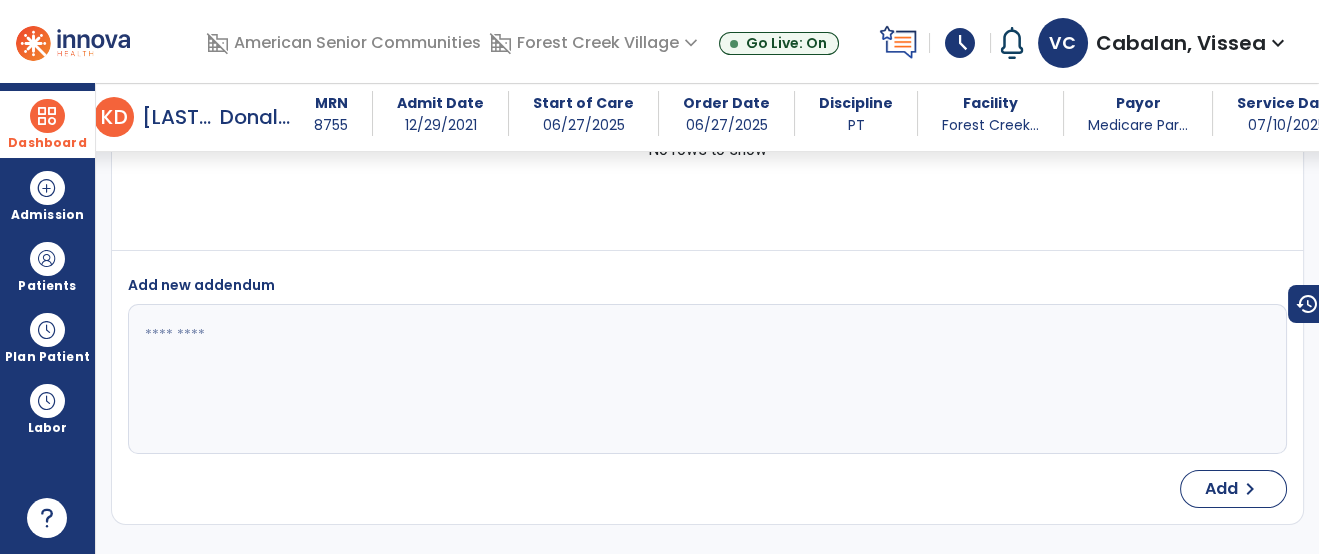 click on "Dashboard" at bounding box center [47, 124] 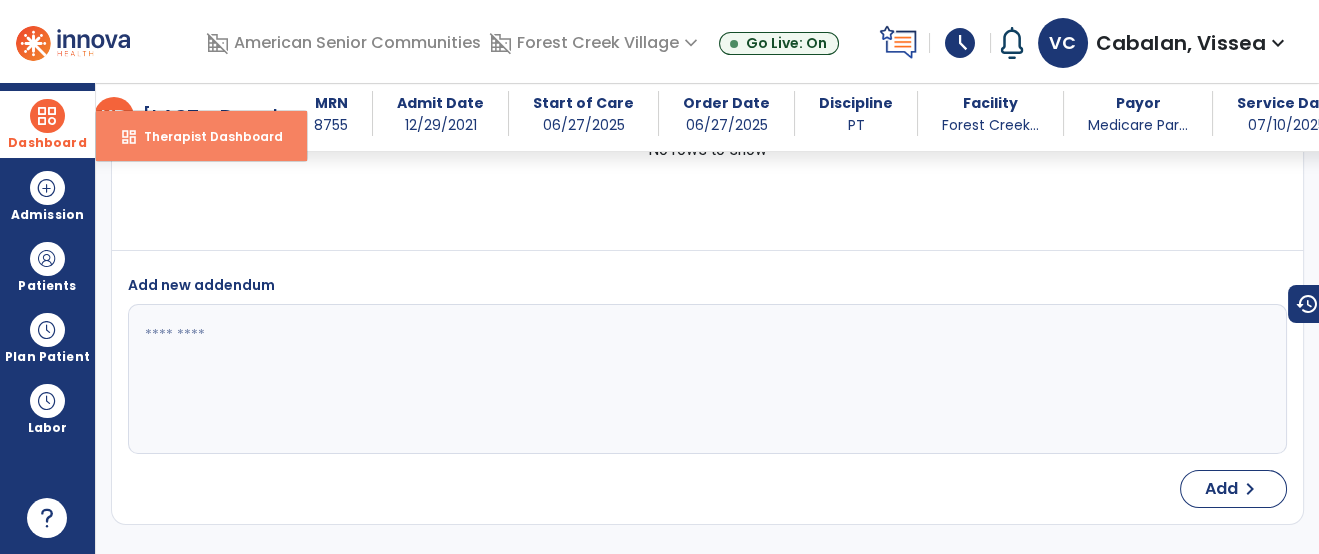 click on "dashboard  Therapist Dashboard" at bounding box center (201, 136) 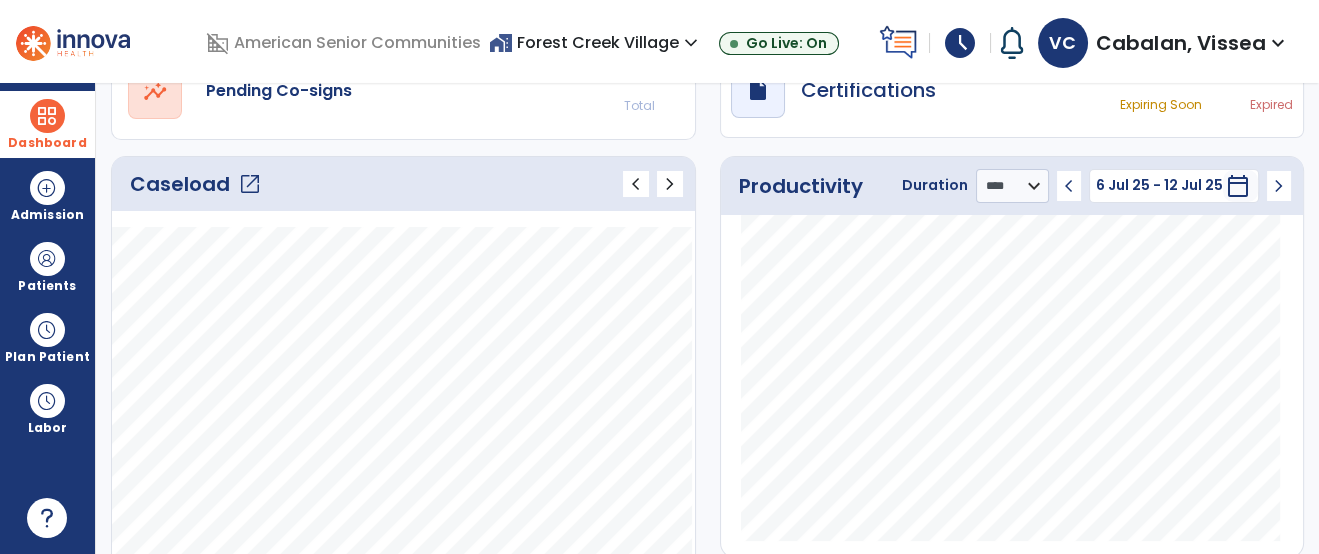 scroll, scrollTop: 210, scrollLeft: 0, axis: vertical 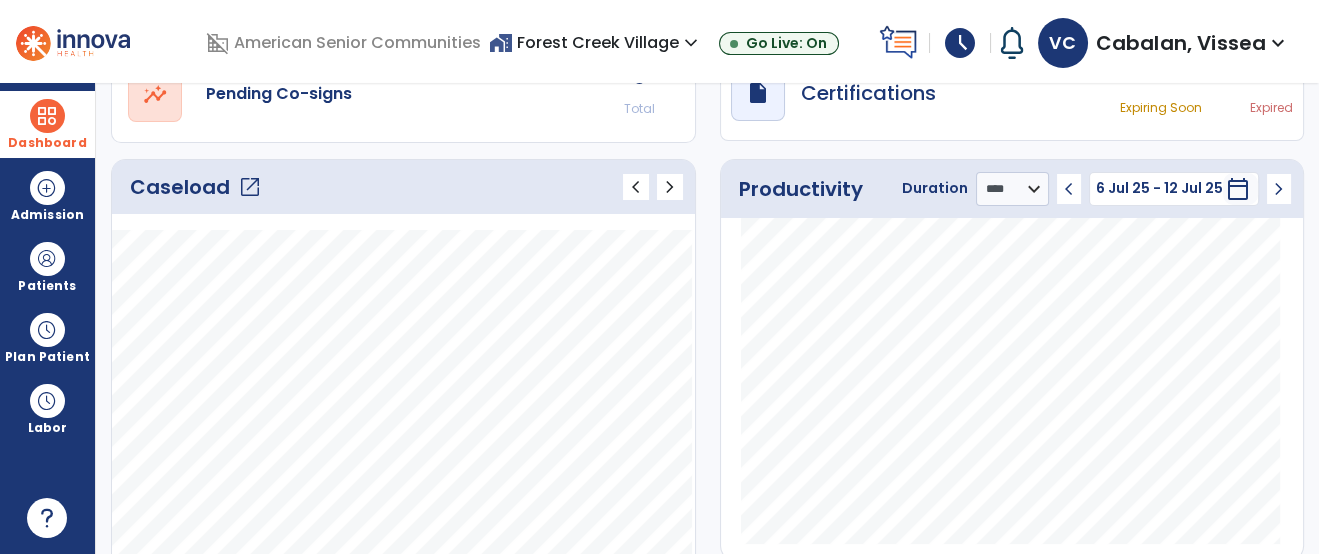 click on "open_in_new" 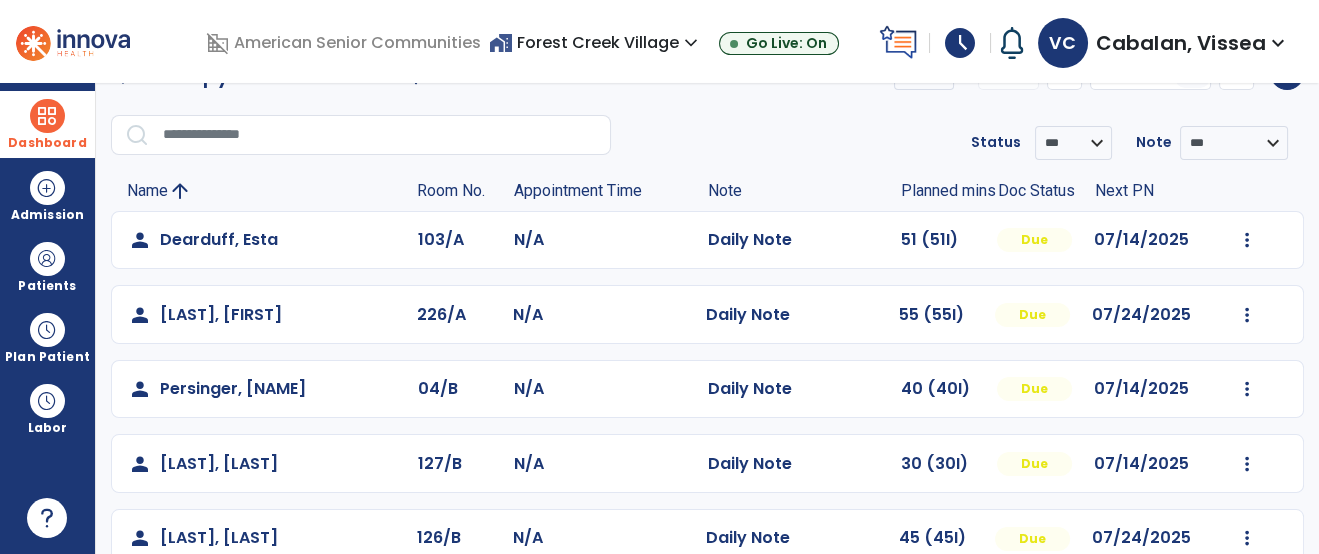 scroll, scrollTop: 0, scrollLeft: 0, axis: both 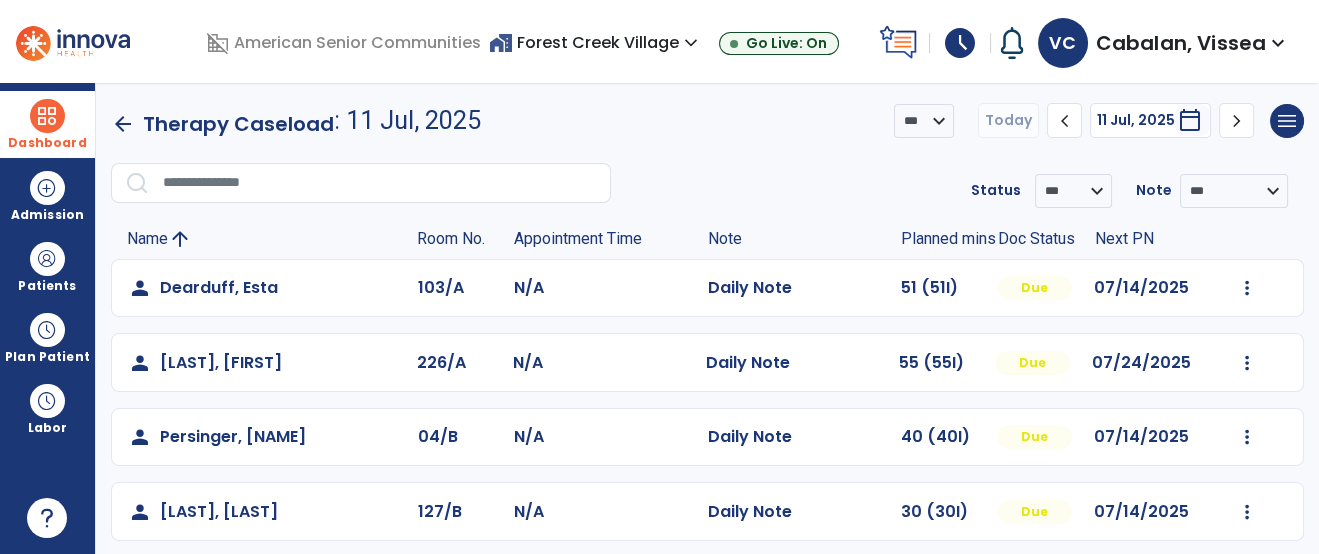 click on "chevron_left" 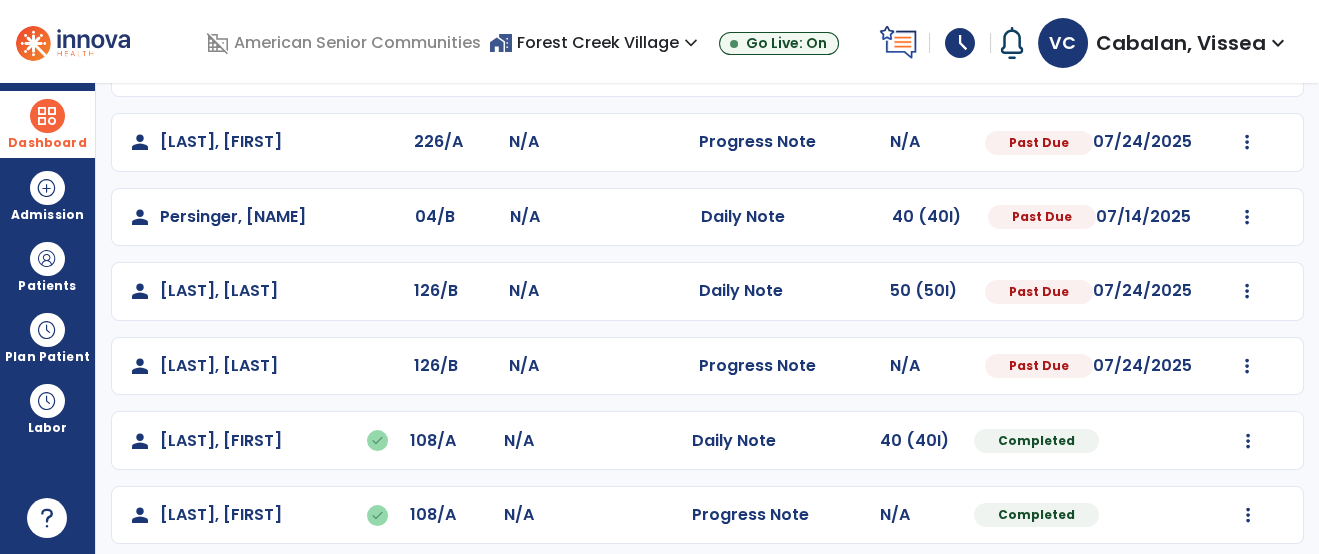 scroll, scrollTop: 442, scrollLeft: 0, axis: vertical 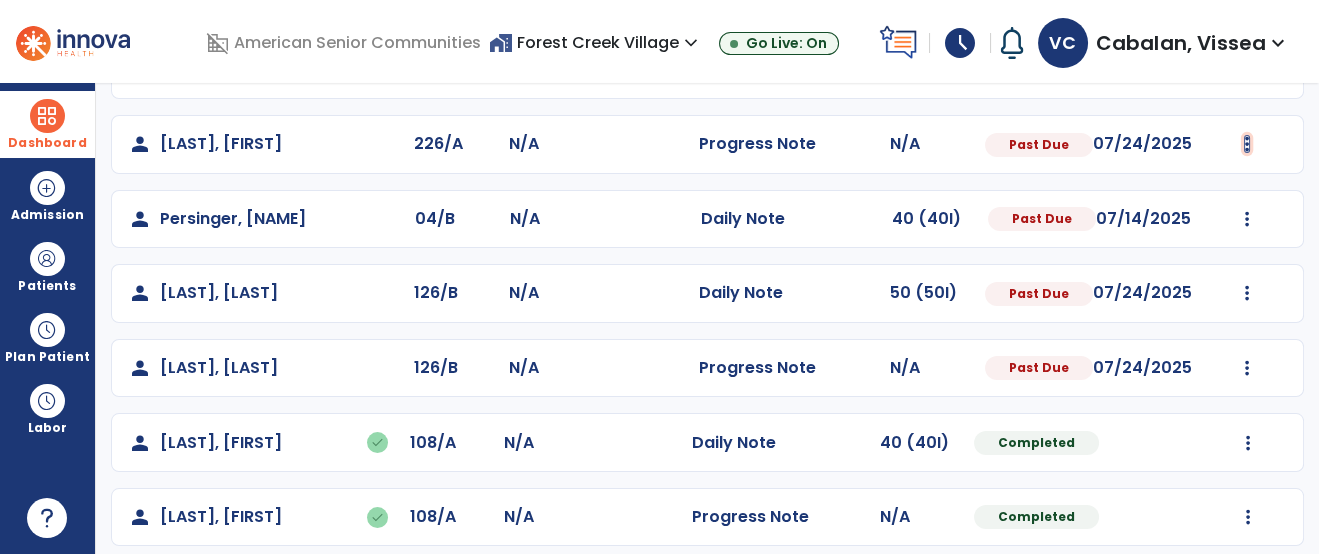 click at bounding box center (1248, -154) 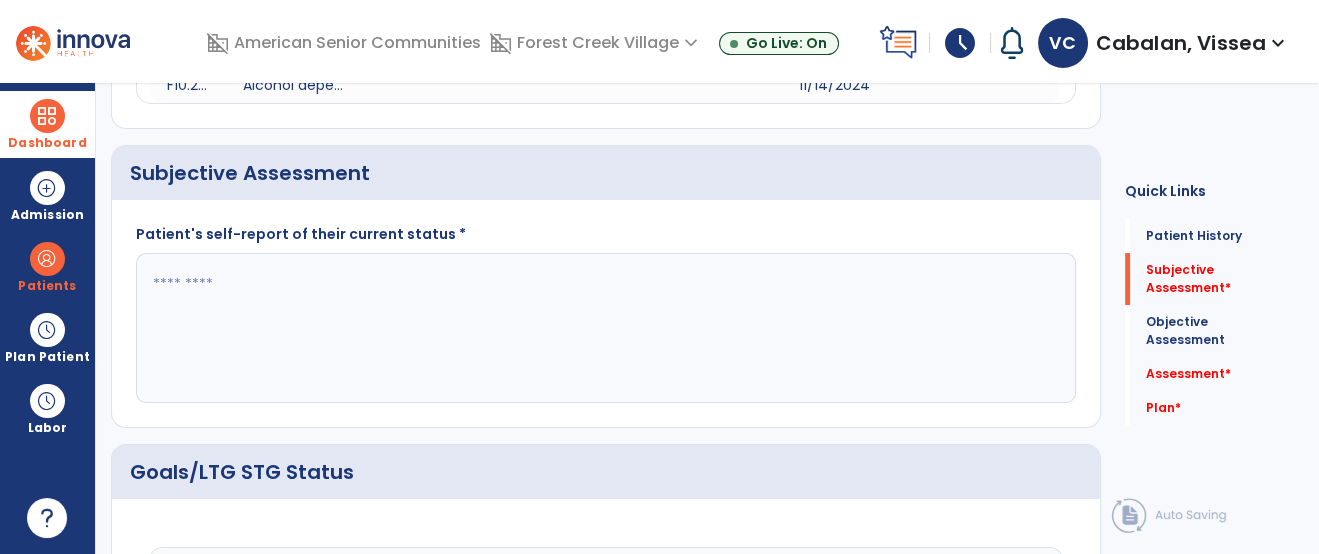 click 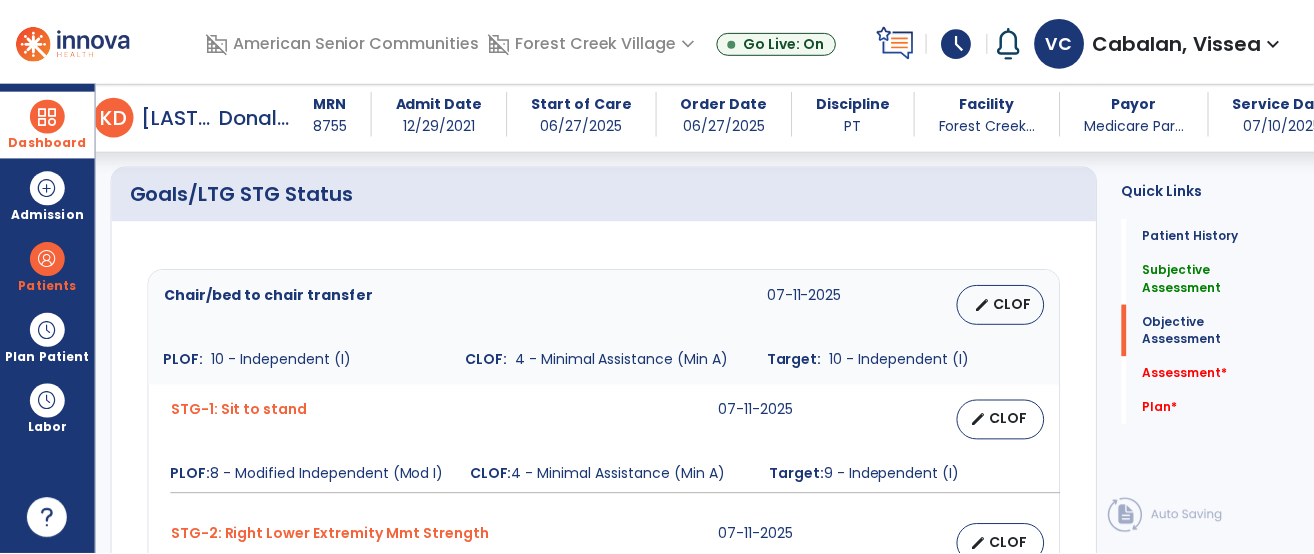 scroll, scrollTop: 726, scrollLeft: 0, axis: vertical 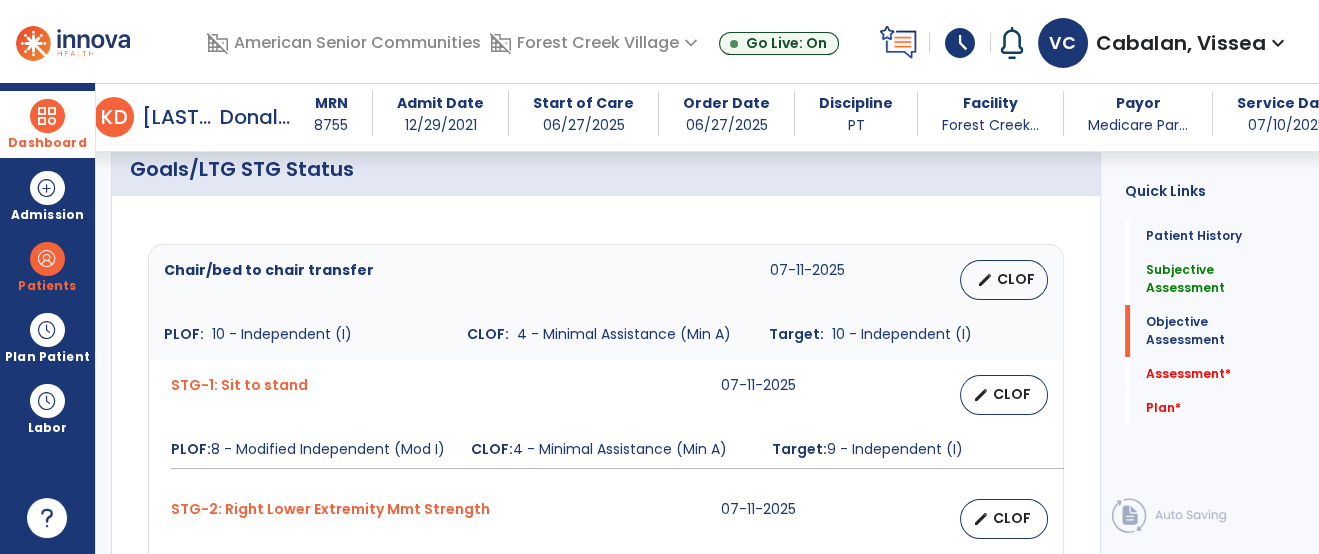 type on "**********" 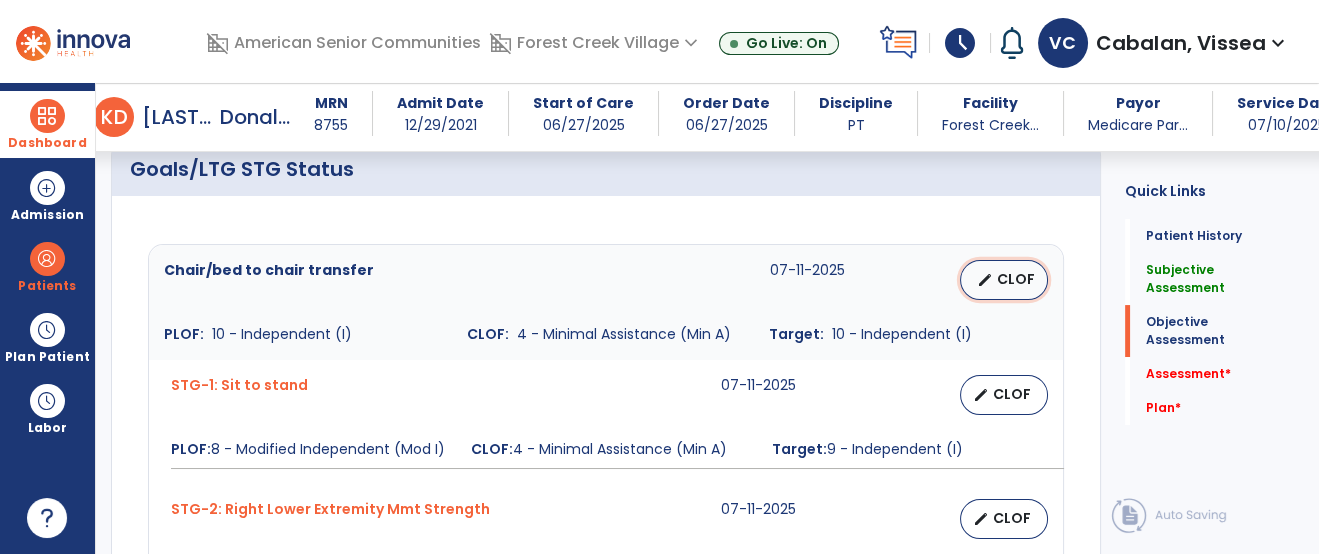 click on "edit" at bounding box center [985, 280] 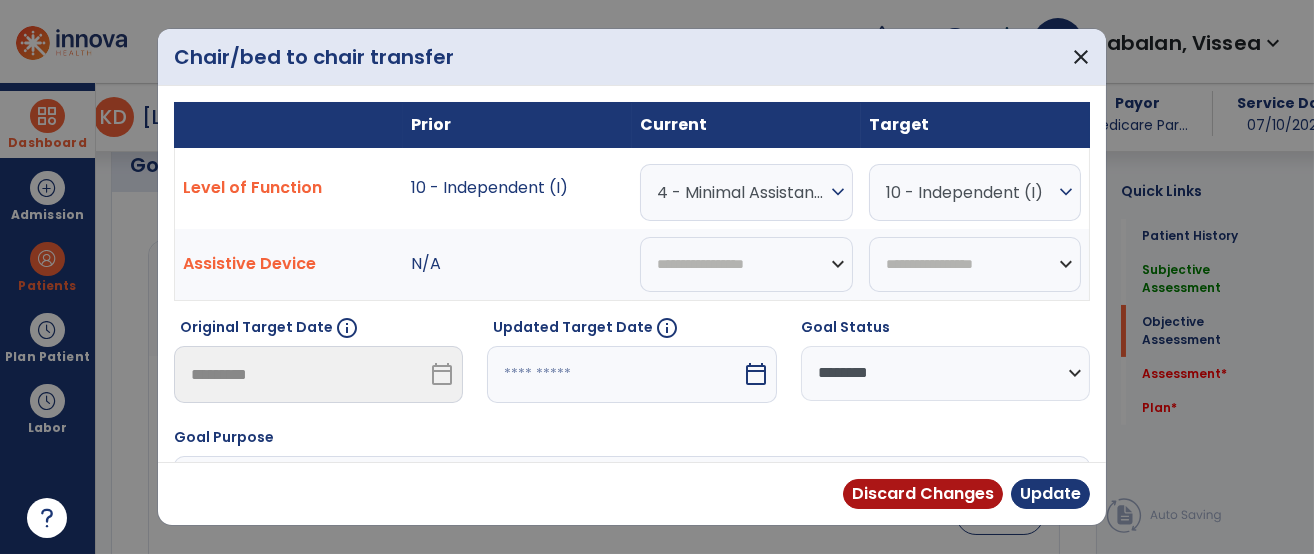 scroll, scrollTop: 726, scrollLeft: 0, axis: vertical 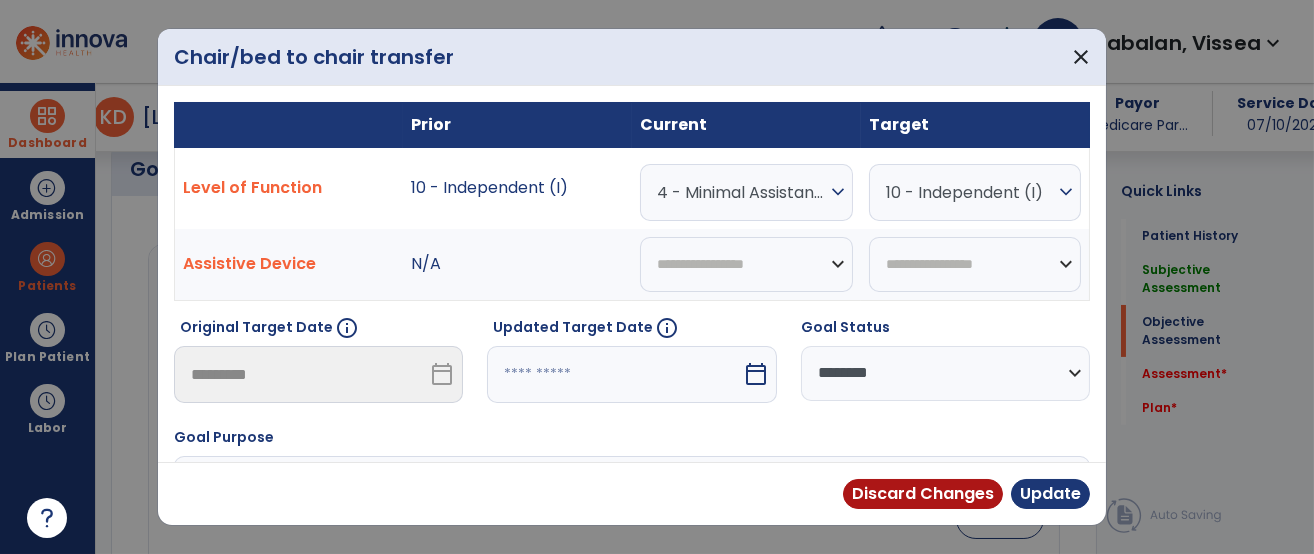 click on "4 - Minimal Assistance (Min A)" at bounding box center [741, 192] 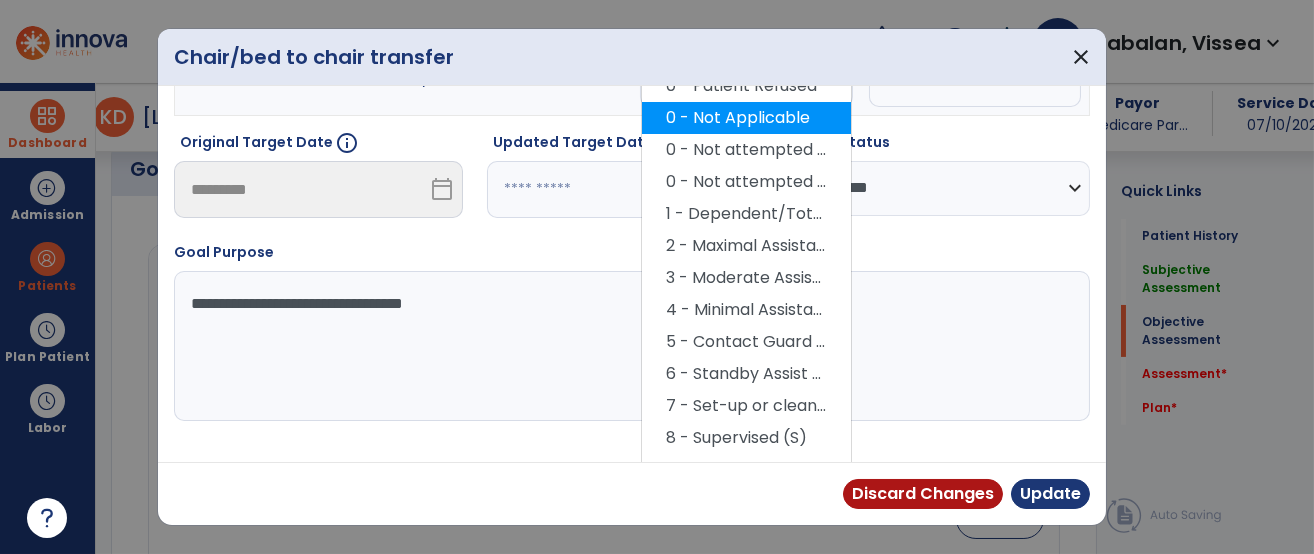 scroll, scrollTop: 188, scrollLeft: 0, axis: vertical 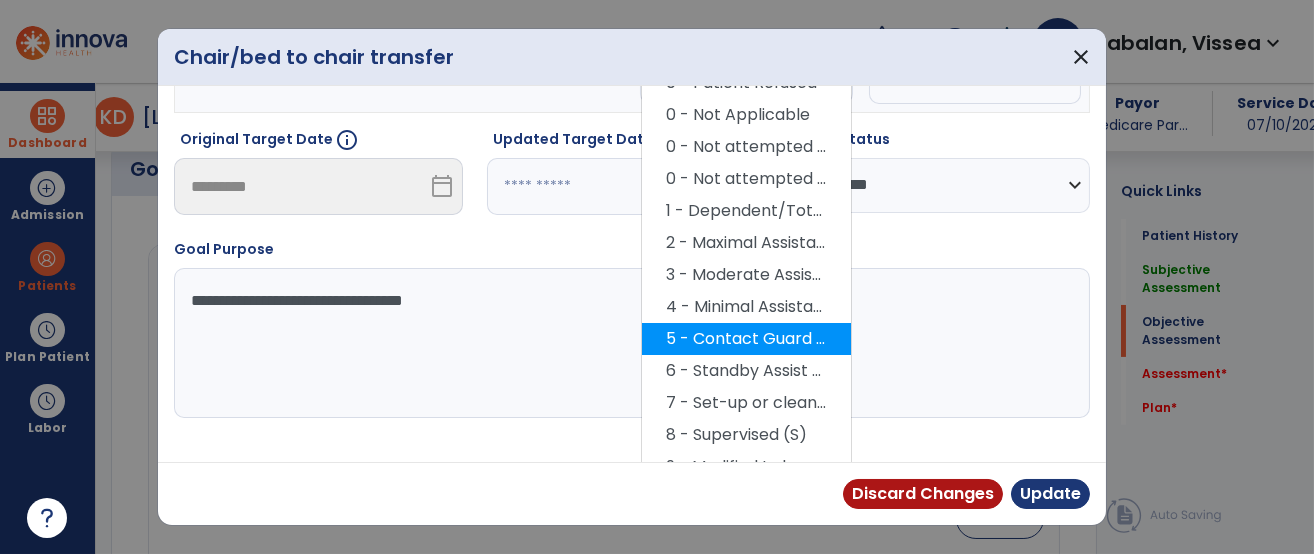 click on "5 - Contact Guard Assistance (CGA)" at bounding box center [746, 339] 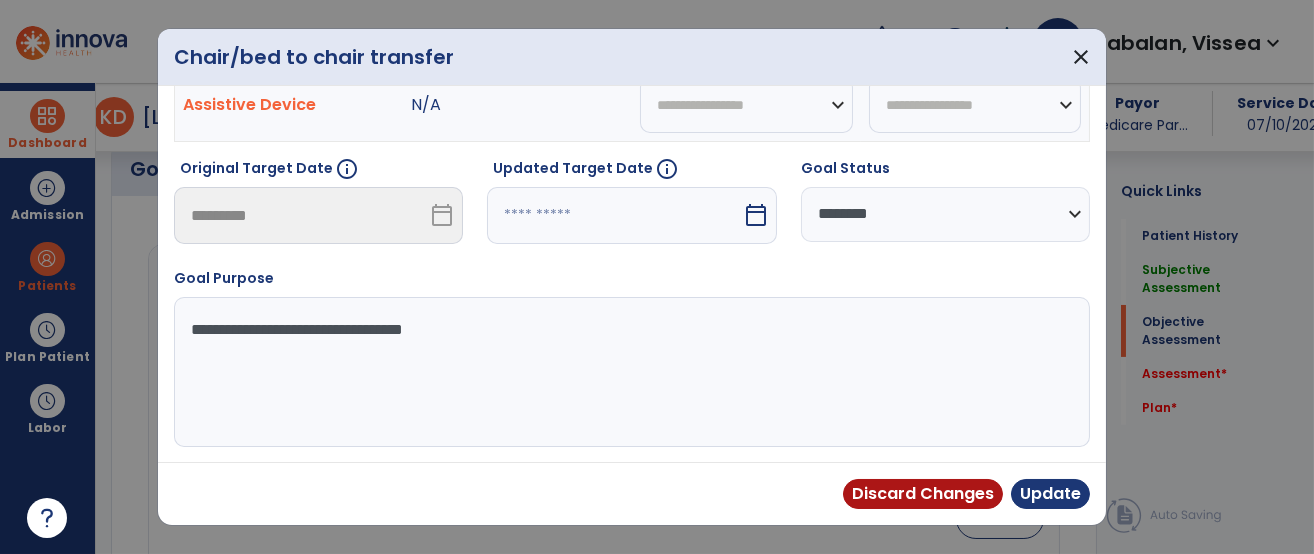 click at bounding box center (614, 215) 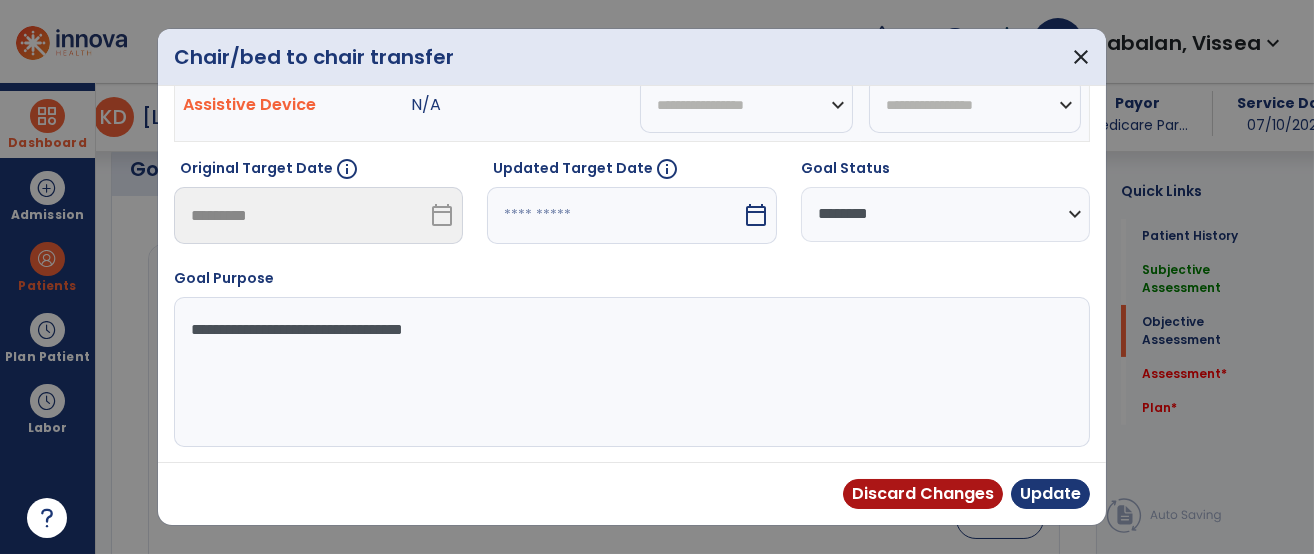 select on "*" 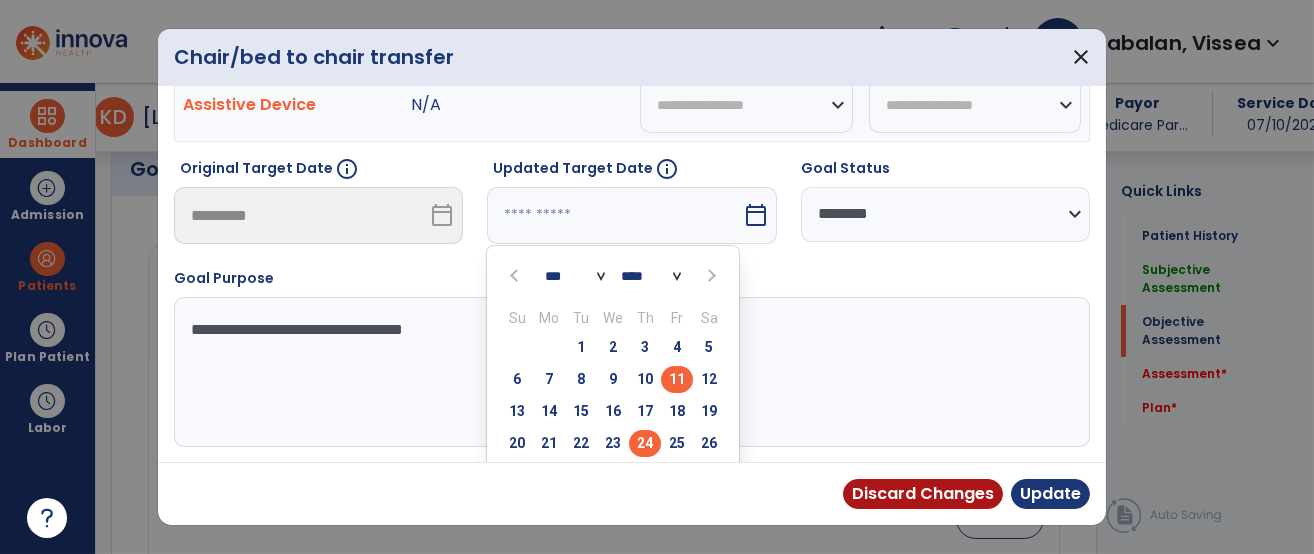 click on "24" at bounding box center [645, 443] 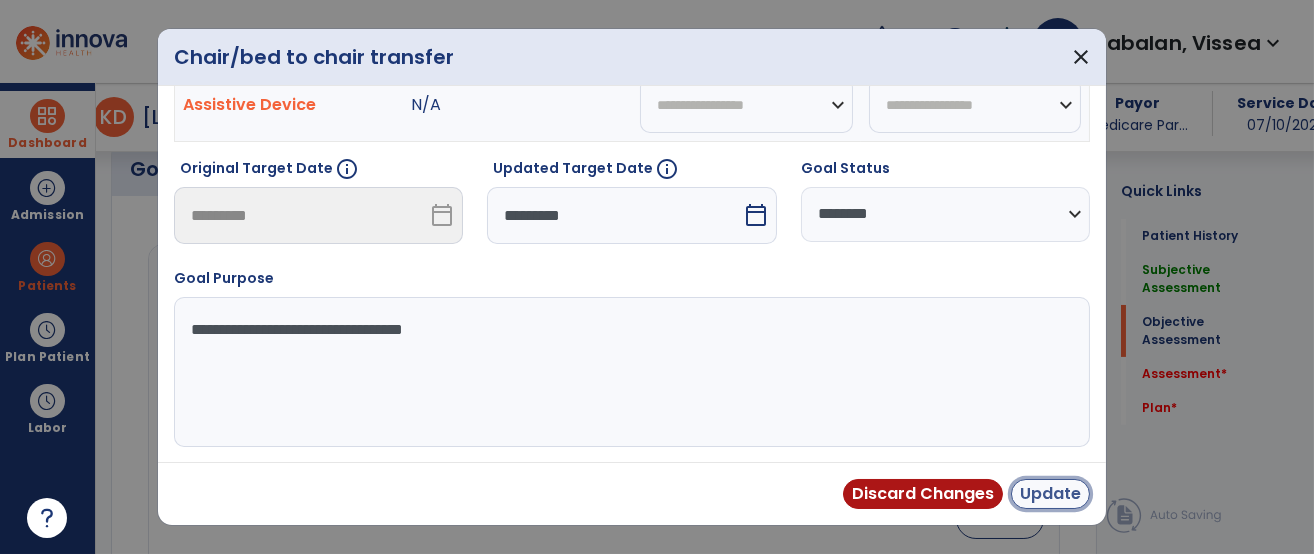 click on "Update" at bounding box center (1050, 494) 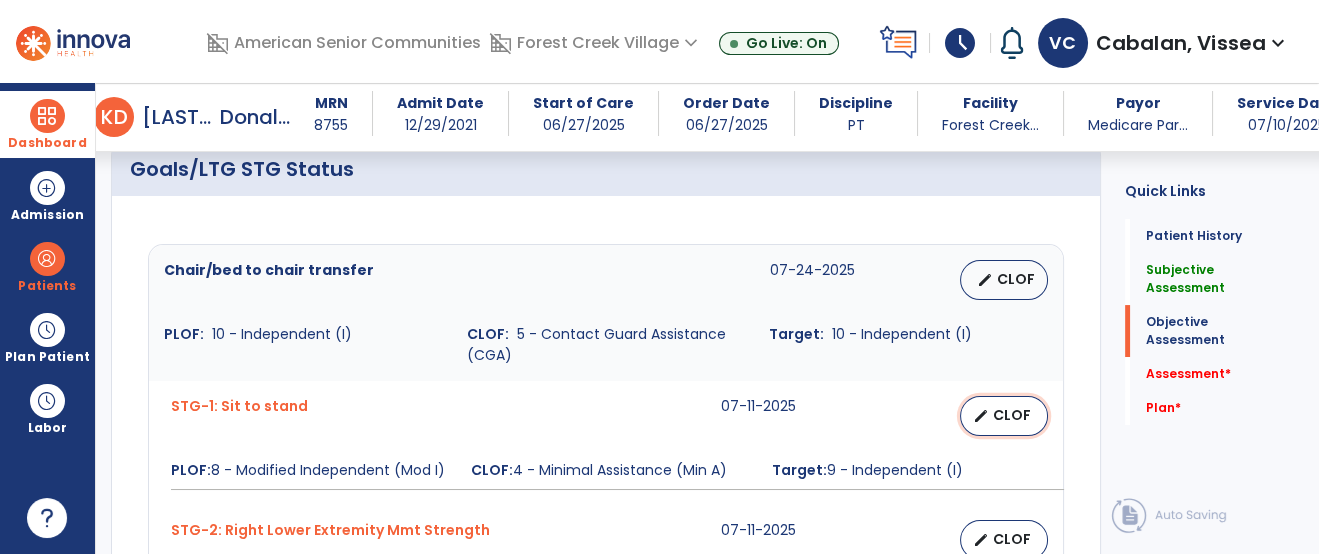 click on "CLOF" at bounding box center [1012, 415] 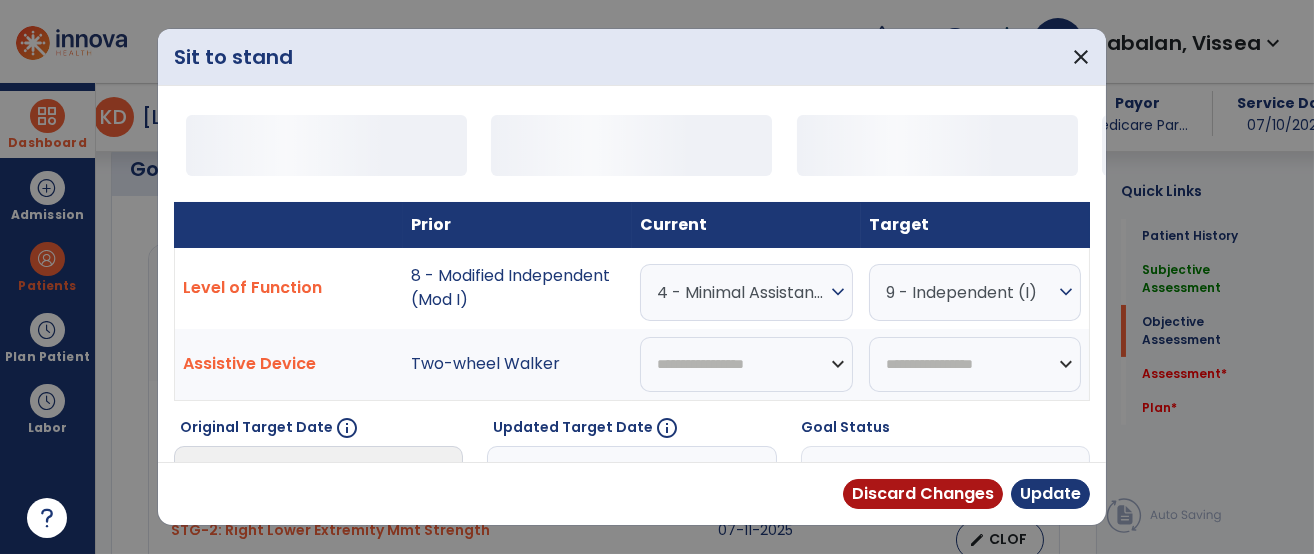 scroll, scrollTop: 726, scrollLeft: 0, axis: vertical 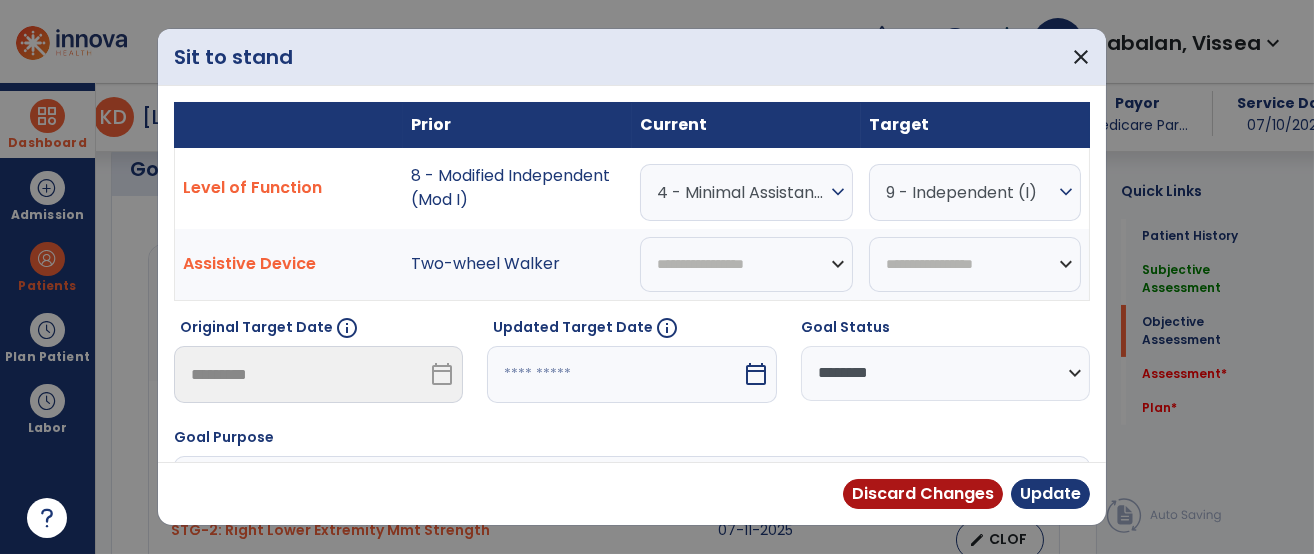 click on "4 - Minimal Assistance (Min A)" at bounding box center [741, 192] 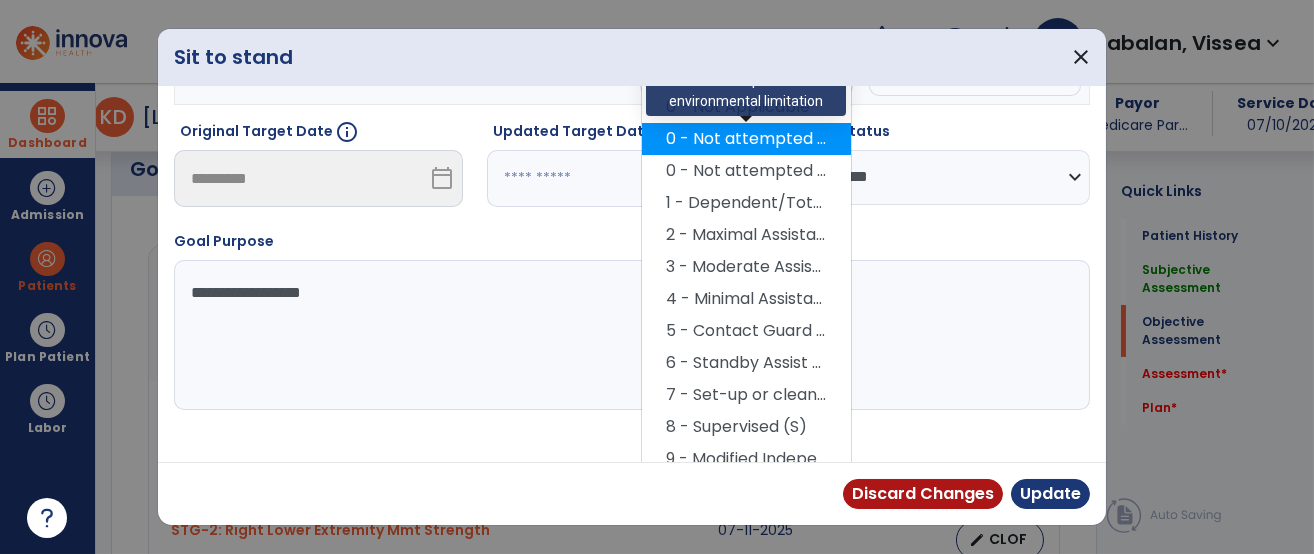 scroll, scrollTop: 201, scrollLeft: 0, axis: vertical 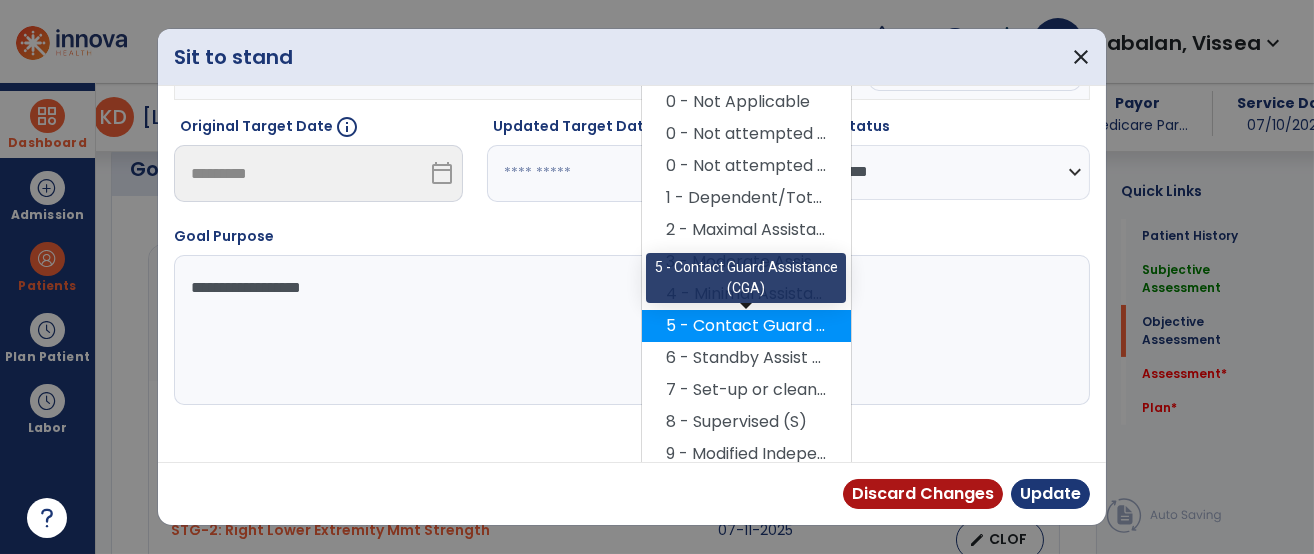 click on "5 - Contact Guard Assistance (CGA)" at bounding box center (746, 326) 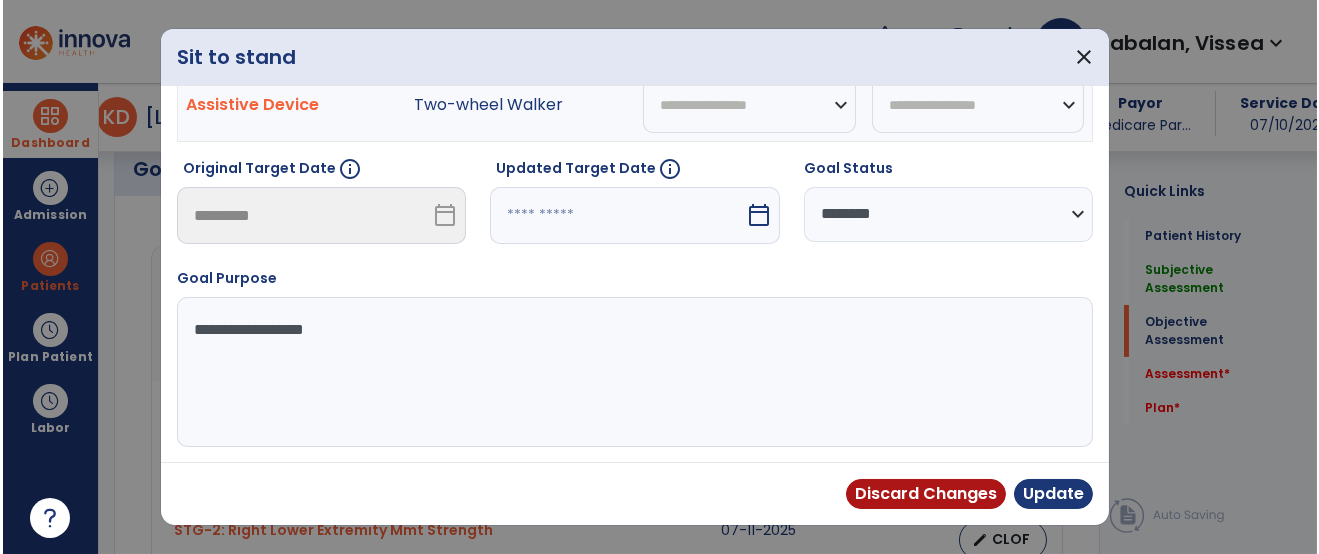 scroll, scrollTop: 159, scrollLeft: 0, axis: vertical 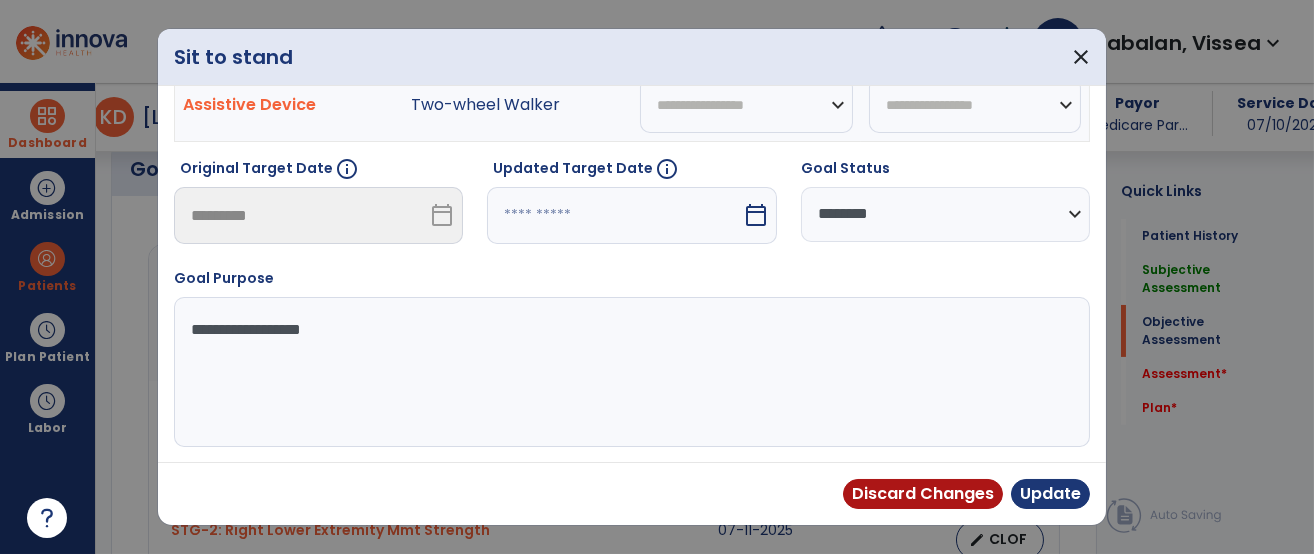 click at bounding box center [614, 215] 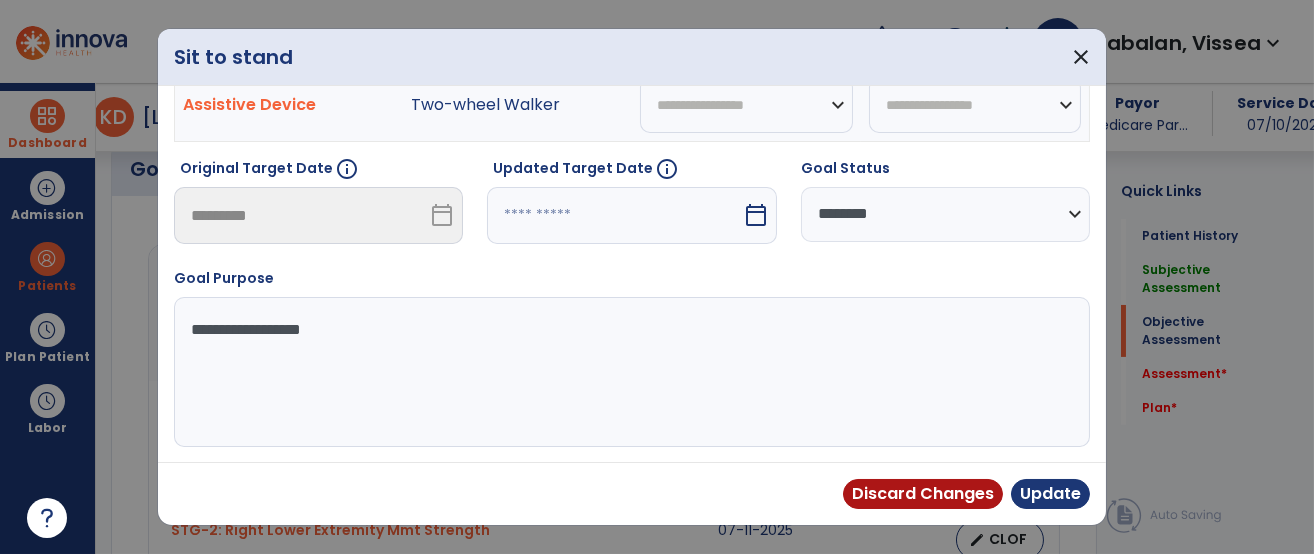 select on "*" 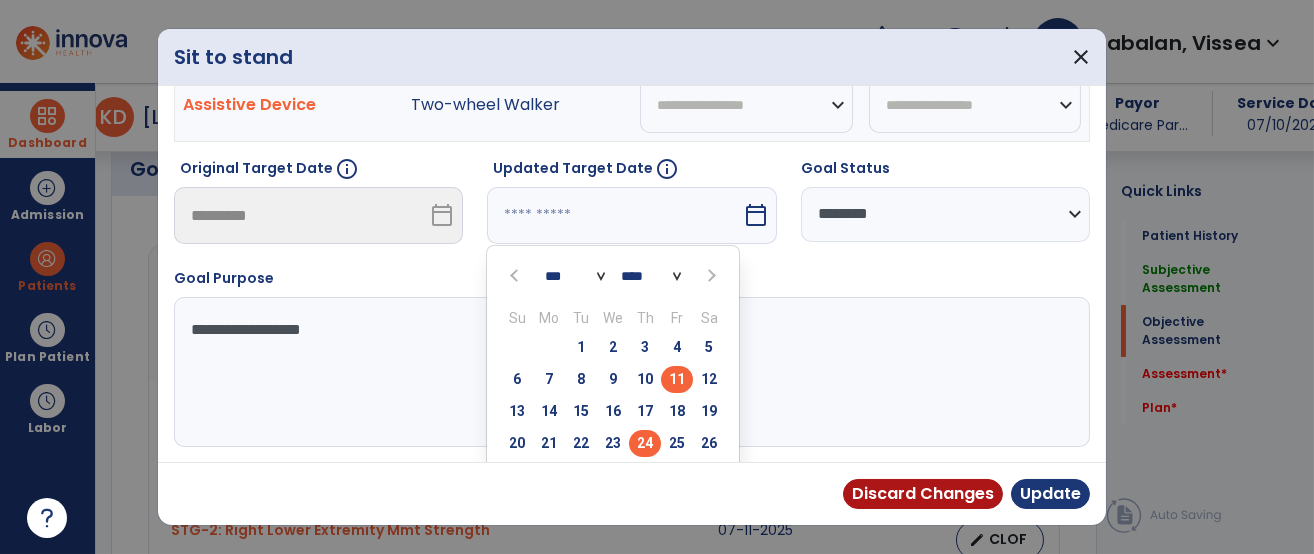 click on "24" at bounding box center (645, 443) 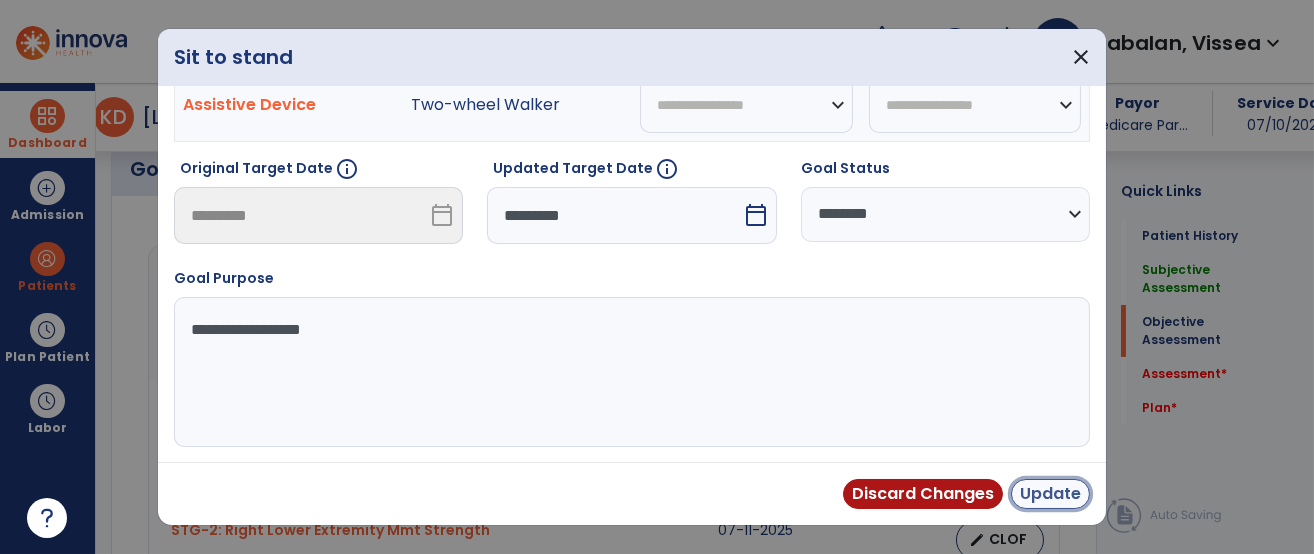 click on "Update" at bounding box center (1050, 494) 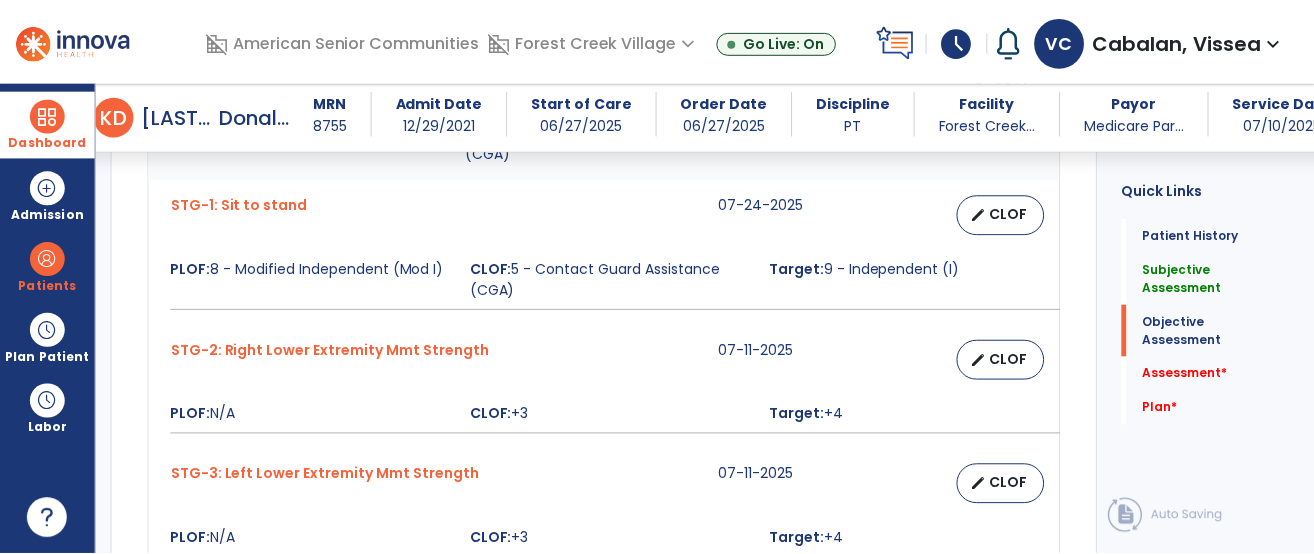 scroll, scrollTop: 929, scrollLeft: 0, axis: vertical 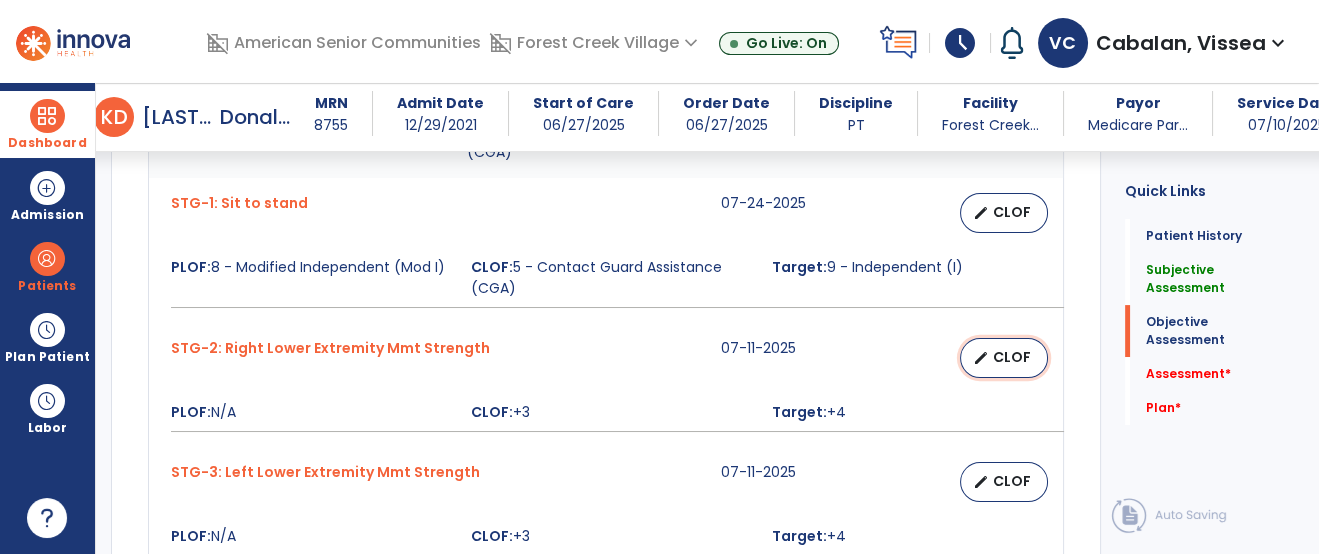 click on "CLOF" at bounding box center (1012, 357) 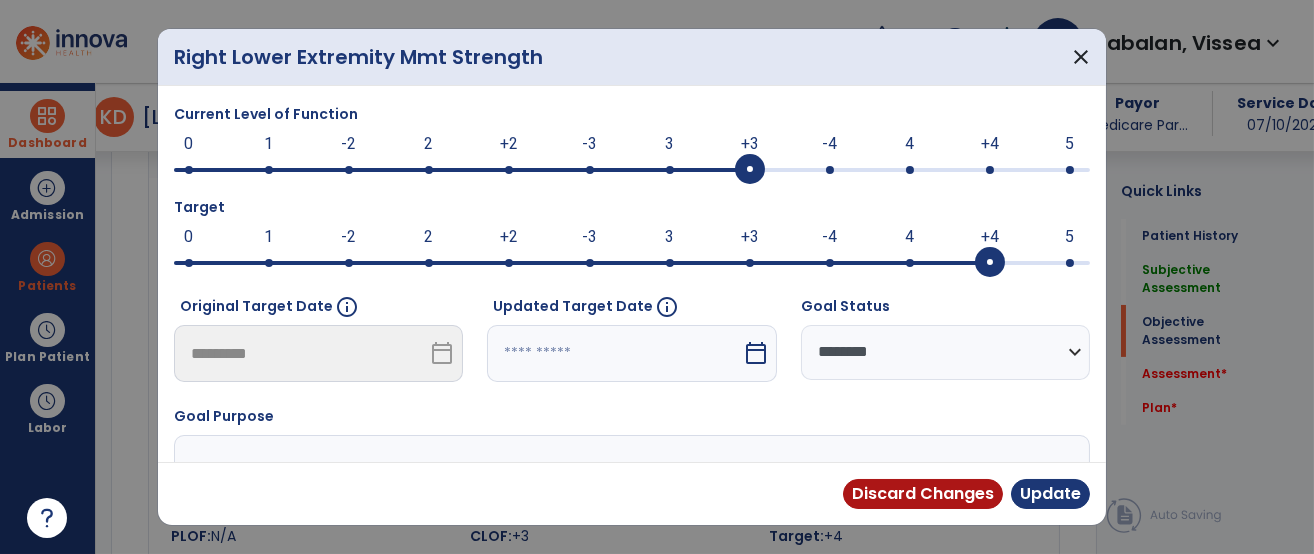 scroll, scrollTop: 929, scrollLeft: 0, axis: vertical 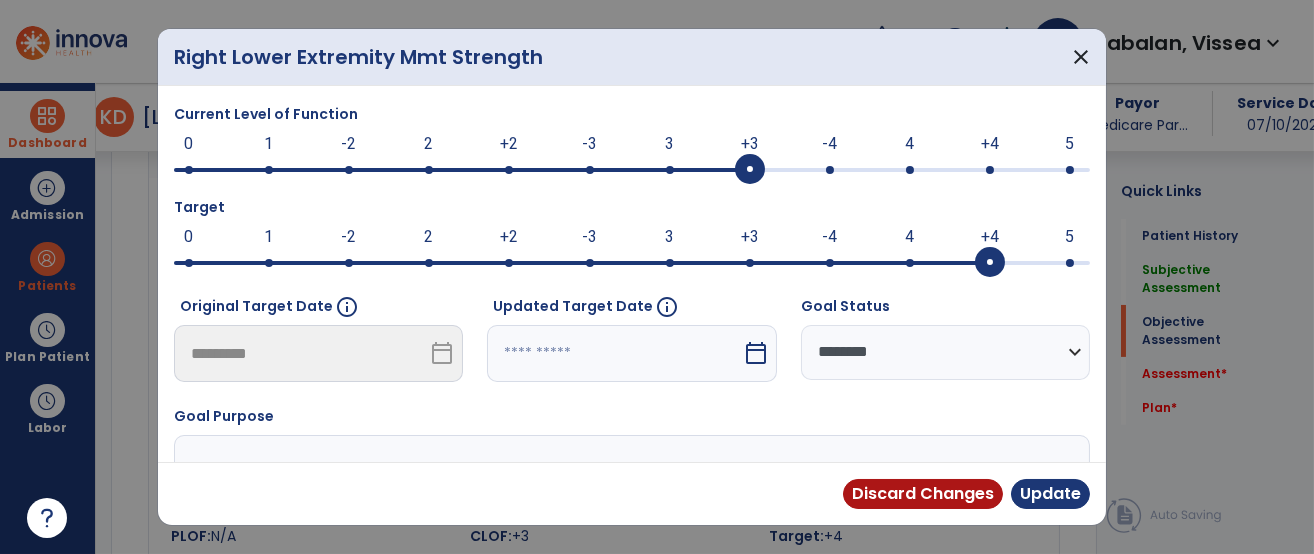click at bounding box center [632, 168] 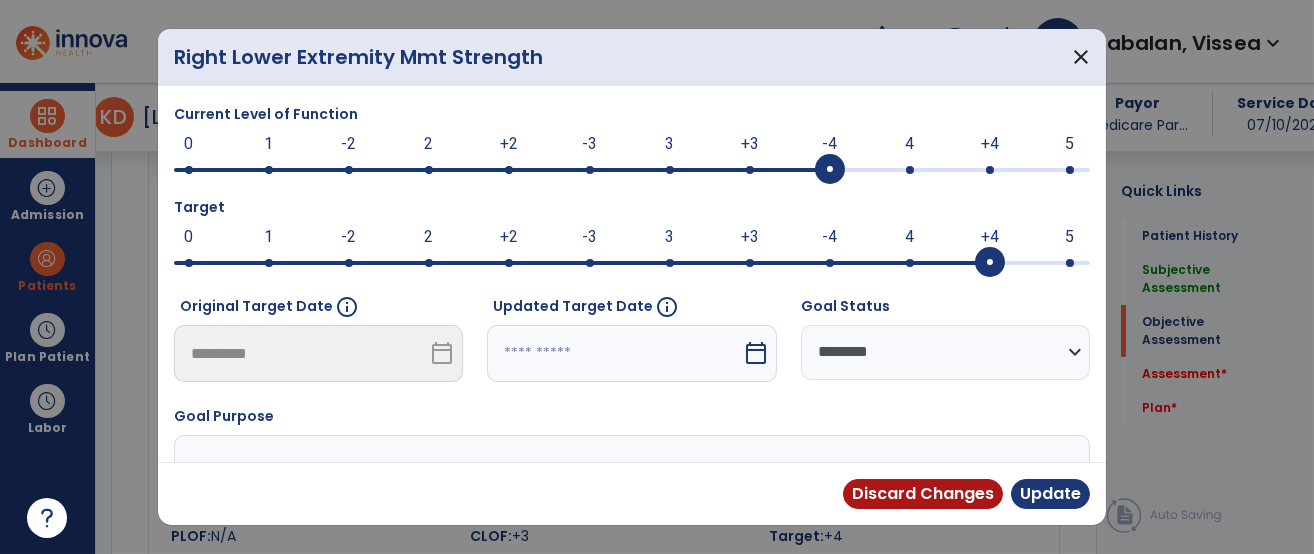 click at bounding box center [614, 353] 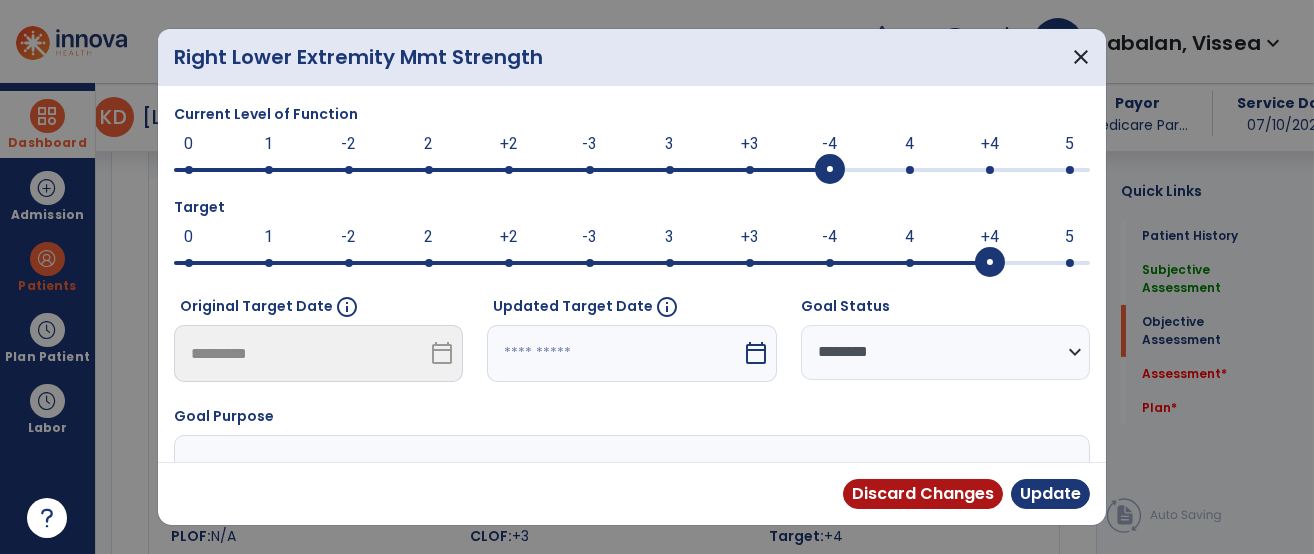 select on "*" 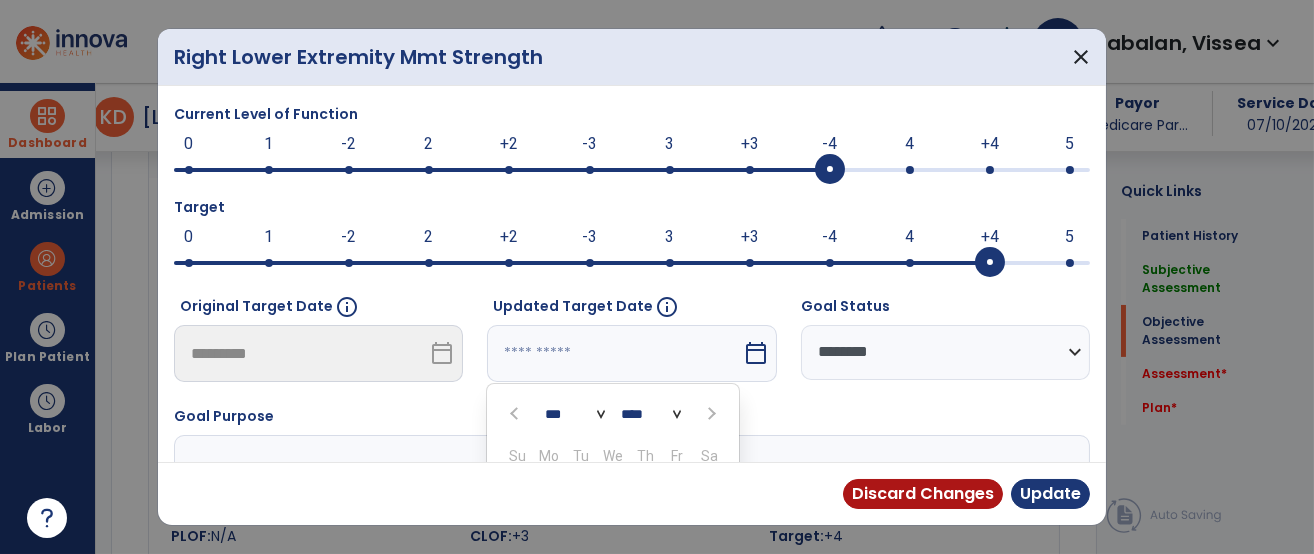 scroll, scrollTop: 216, scrollLeft: 0, axis: vertical 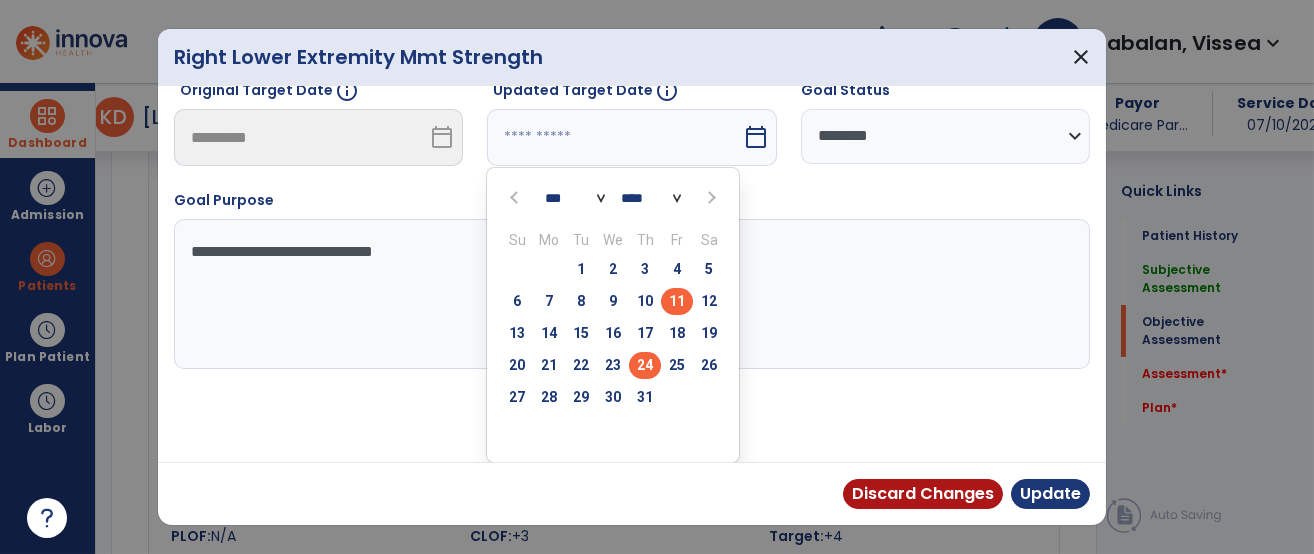 click on "24" at bounding box center (645, 365) 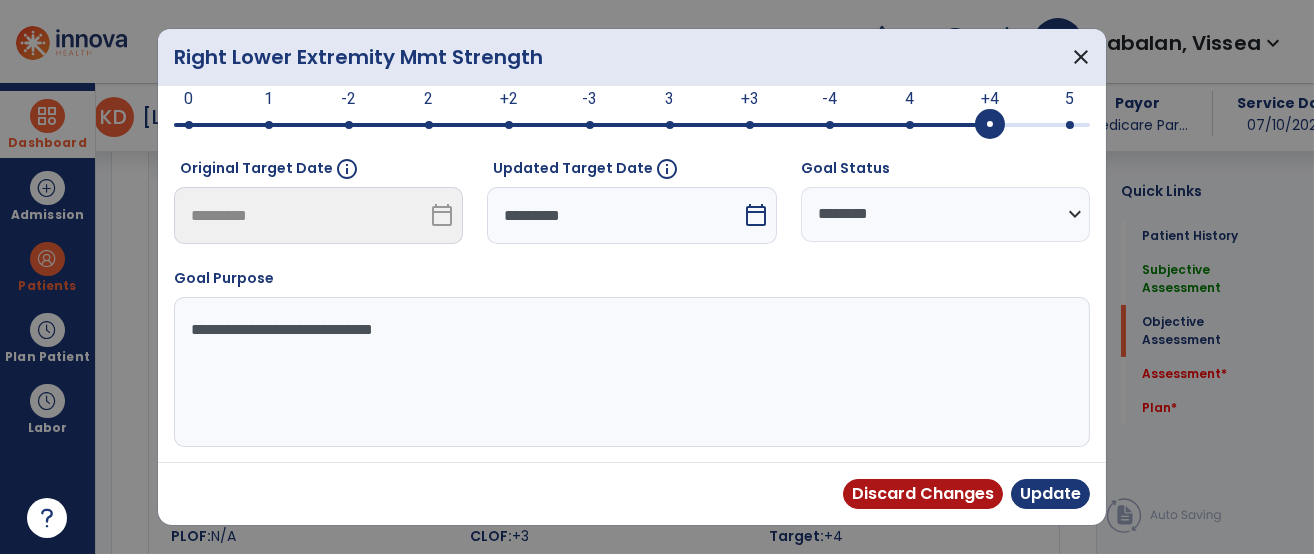 scroll, scrollTop: 138, scrollLeft: 0, axis: vertical 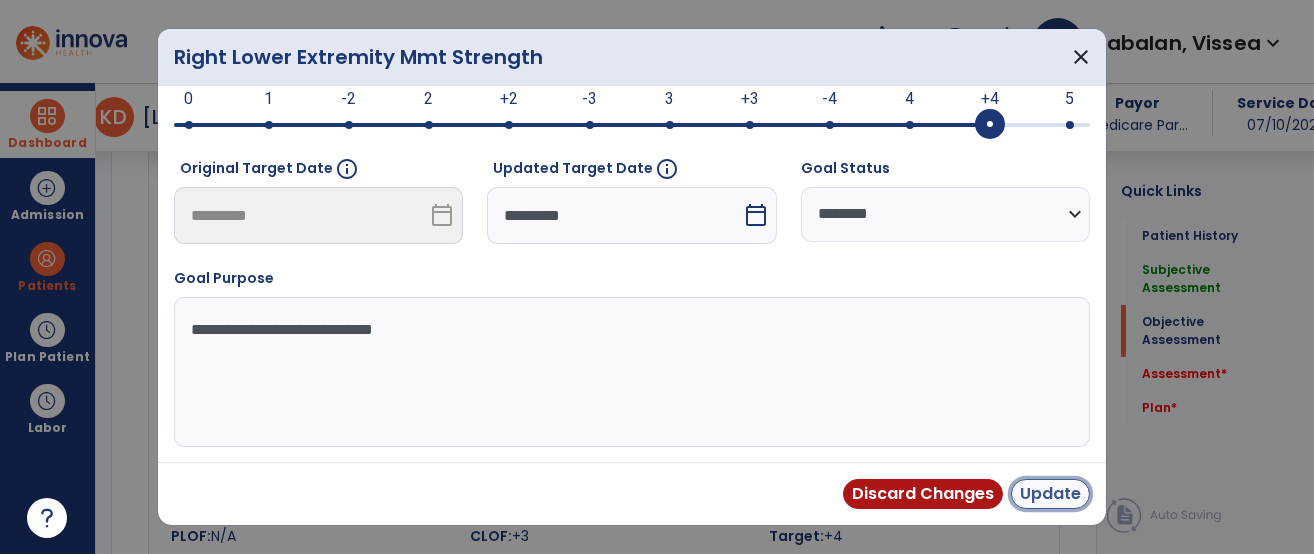 click on "Update" at bounding box center [1050, 494] 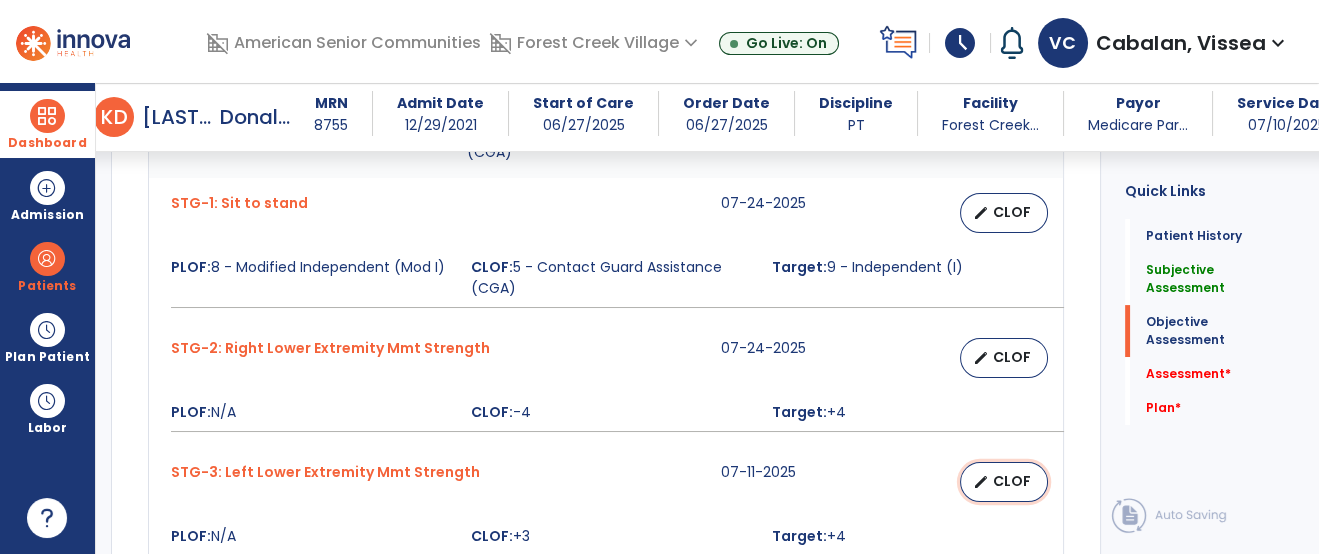 click on "CLOF" at bounding box center (1012, 481) 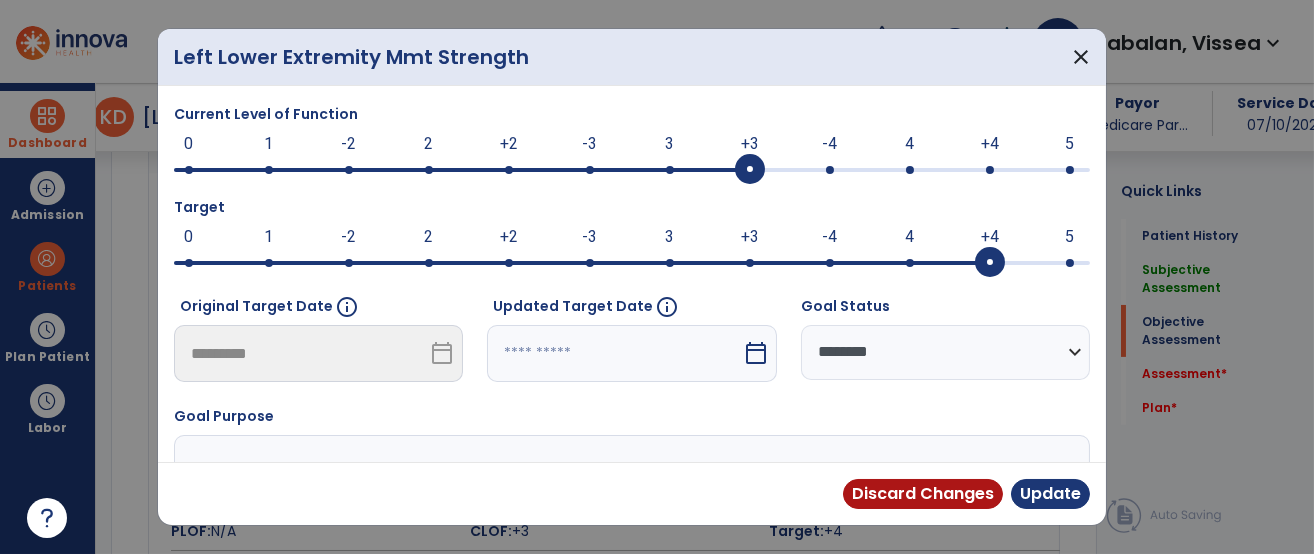 scroll, scrollTop: 929, scrollLeft: 0, axis: vertical 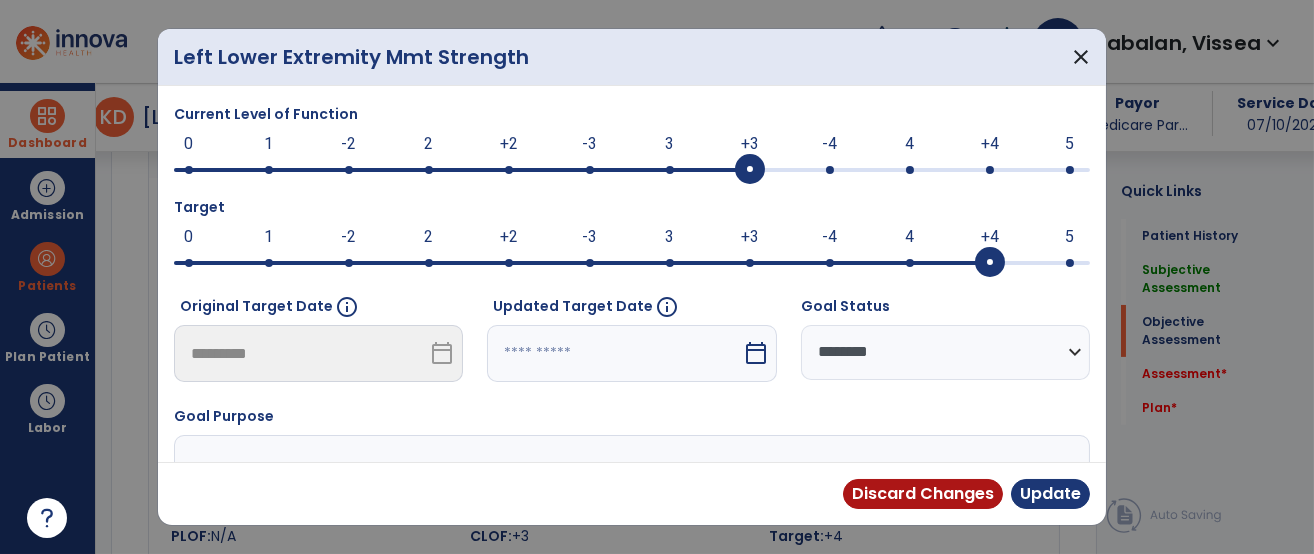 click at bounding box center [830, 170] 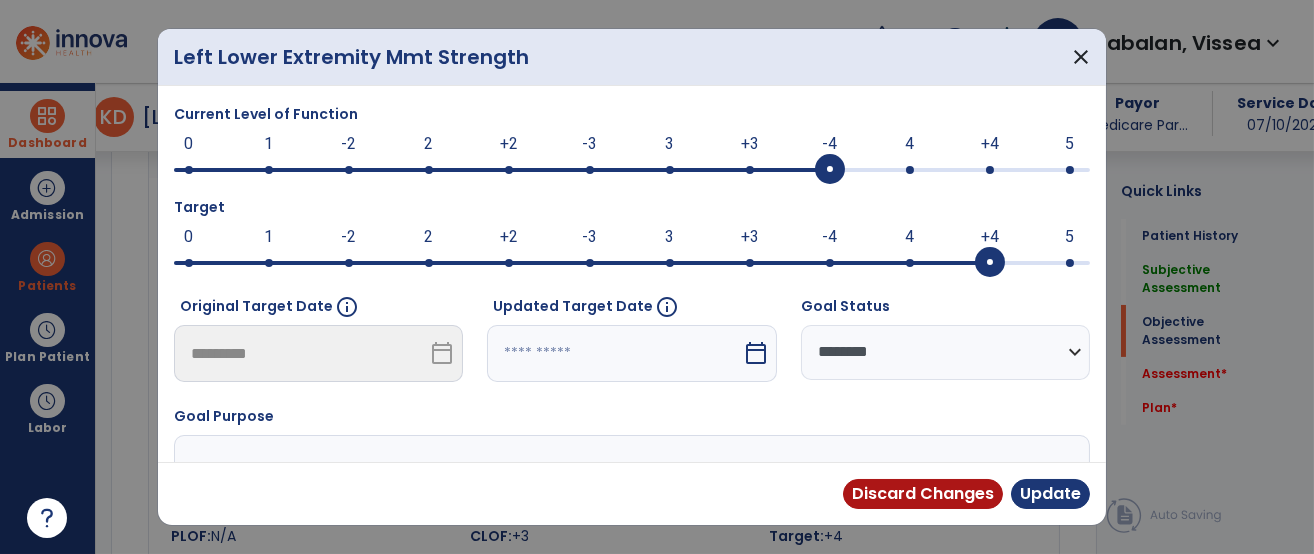 click at bounding box center [614, 353] 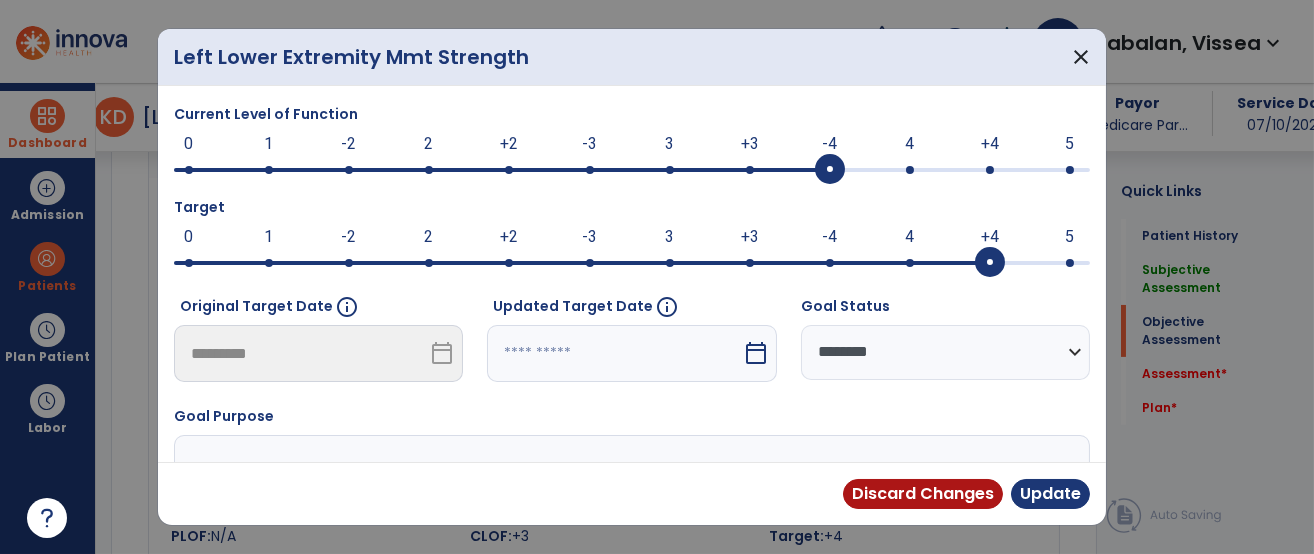 select on "*" 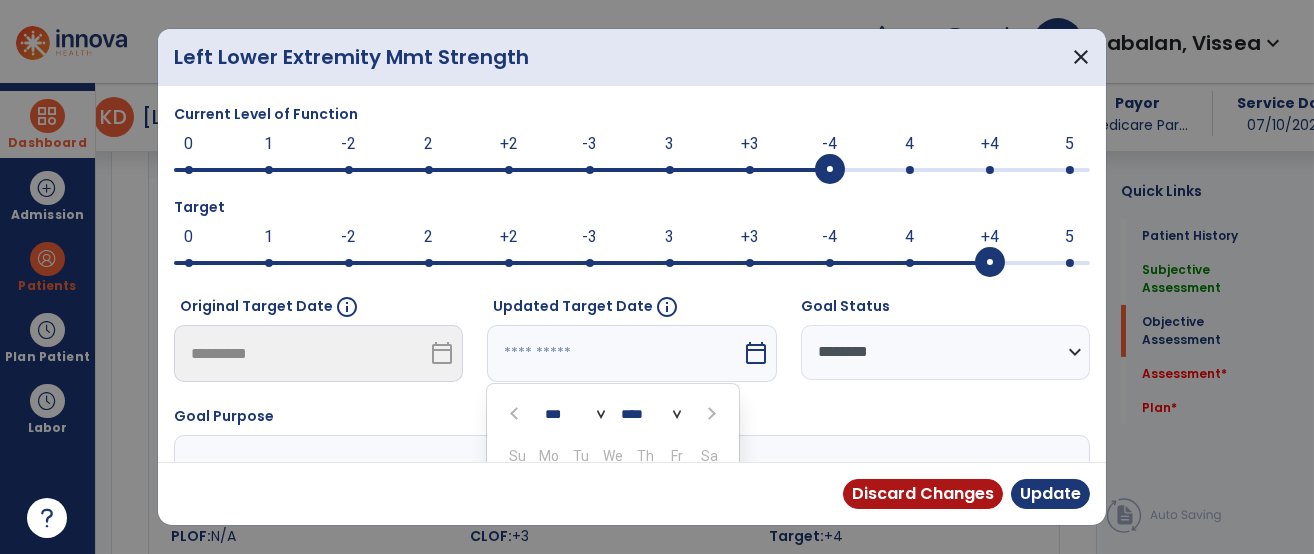 scroll, scrollTop: 216, scrollLeft: 0, axis: vertical 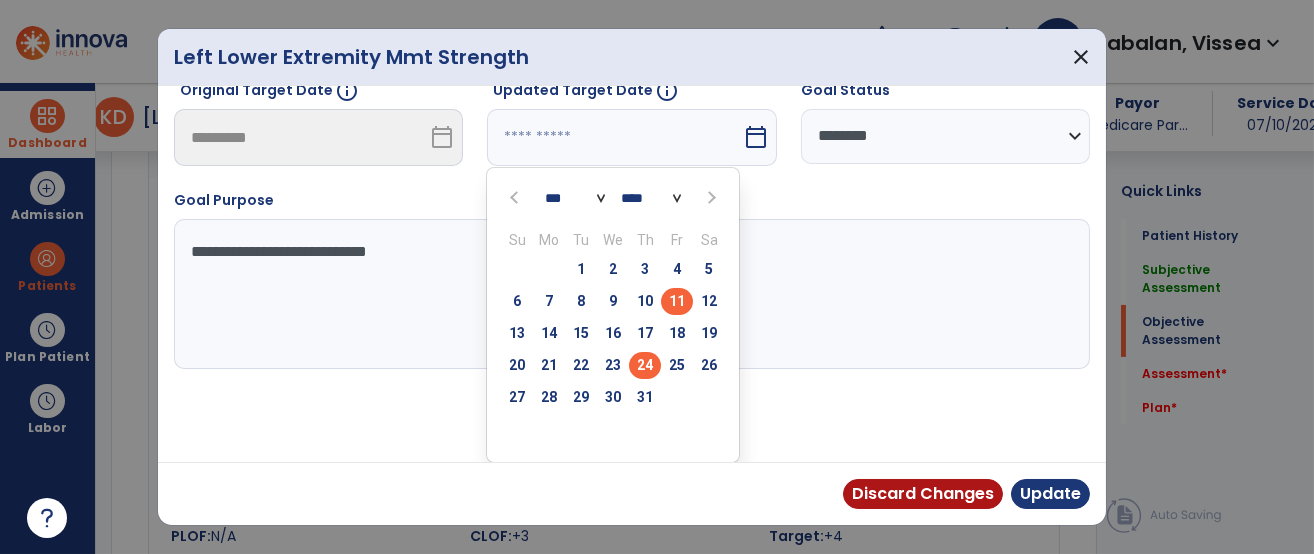 click on "24" at bounding box center [645, 365] 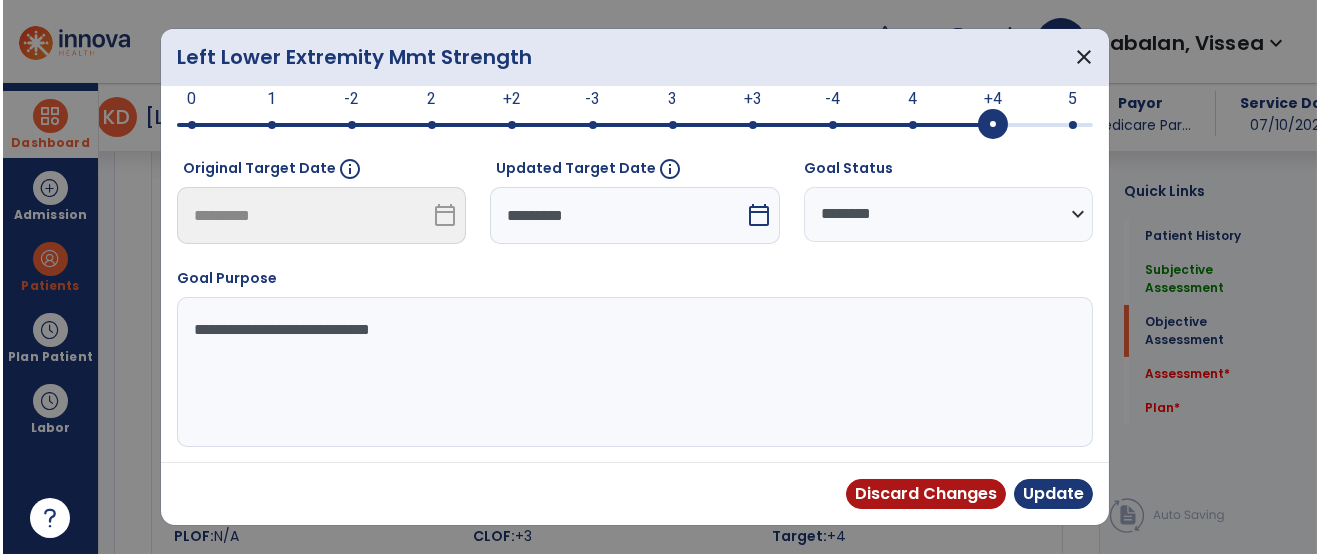 scroll, scrollTop: 138, scrollLeft: 0, axis: vertical 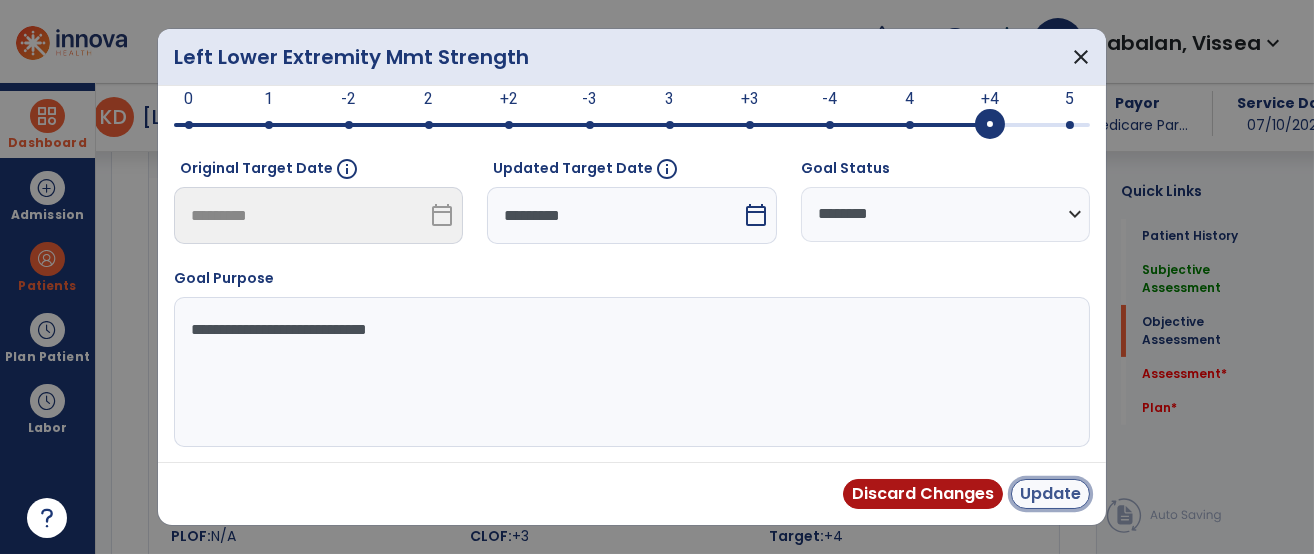 click on "Update" at bounding box center (1050, 494) 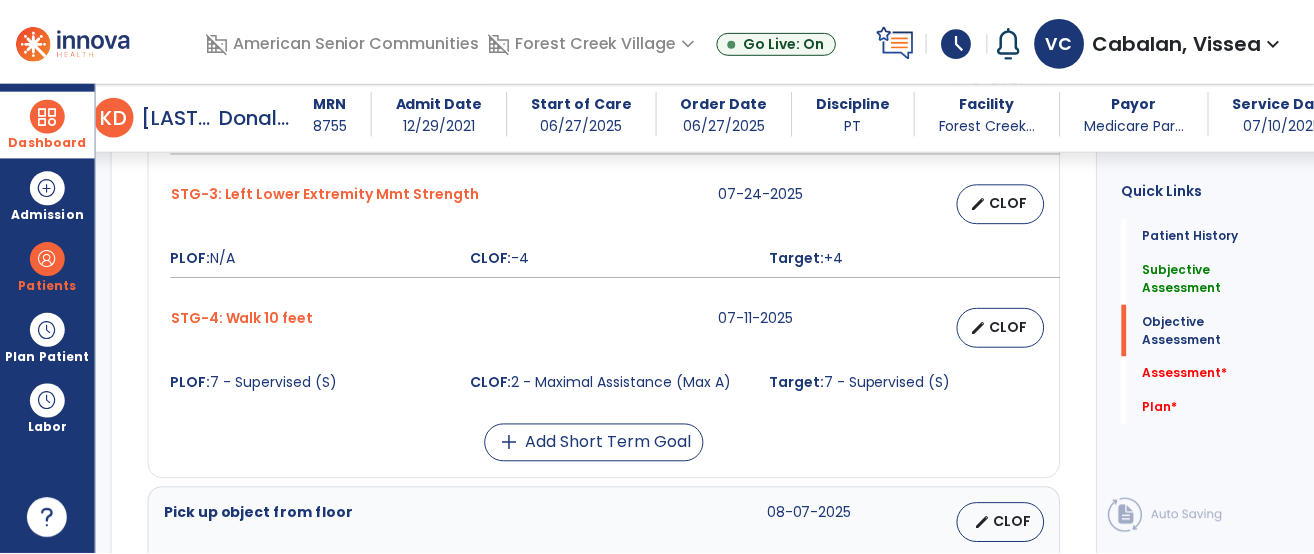 scroll, scrollTop: 1208, scrollLeft: 0, axis: vertical 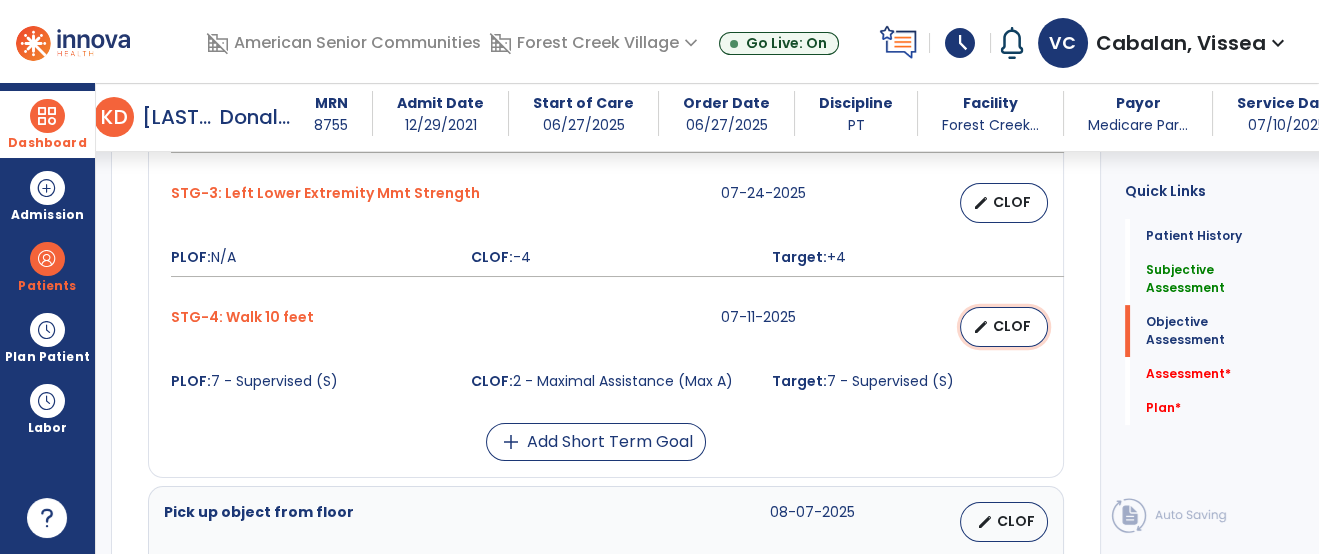 click on "CLOF" at bounding box center [1012, 326] 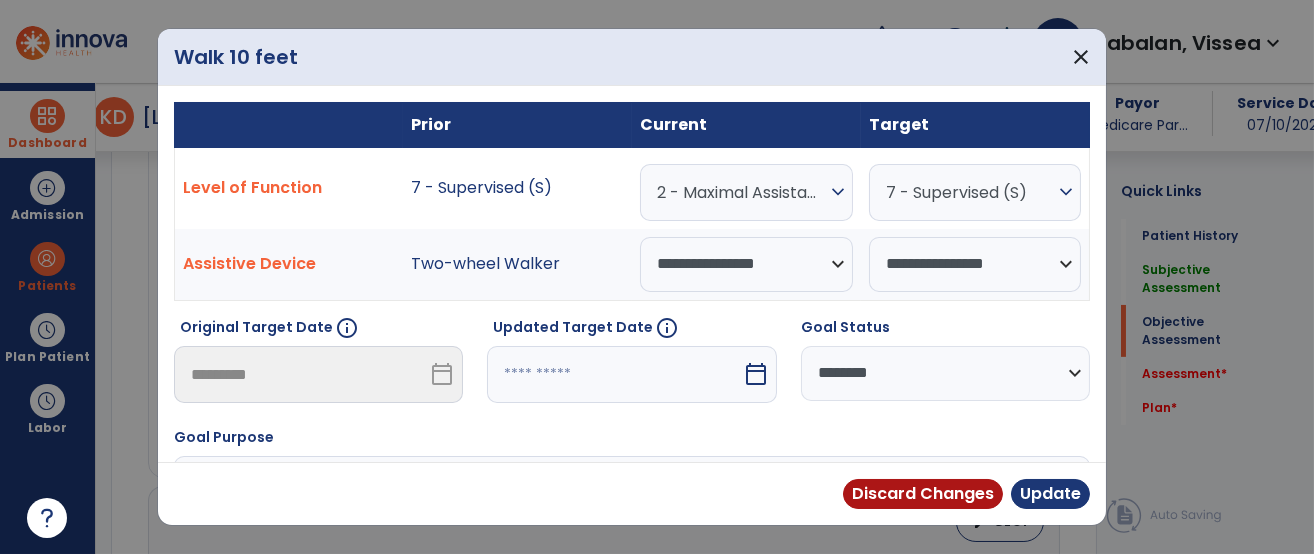 scroll, scrollTop: 1208, scrollLeft: 0, axis: vertical 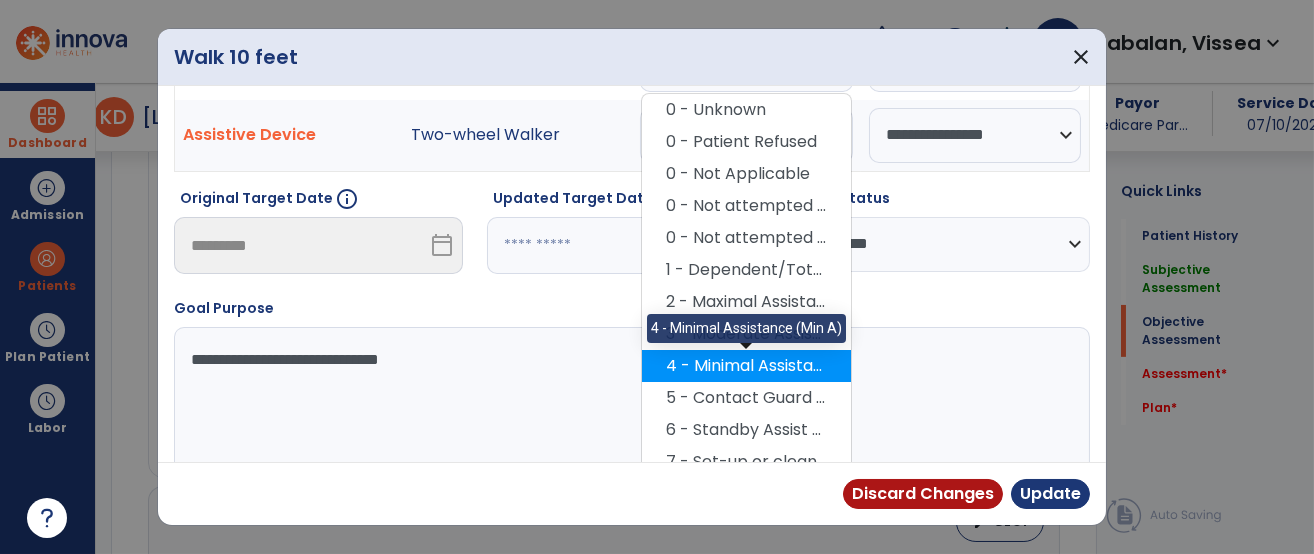 click on "4 - Minimal Assistance (Min A)" at bounding box center [746, 366] 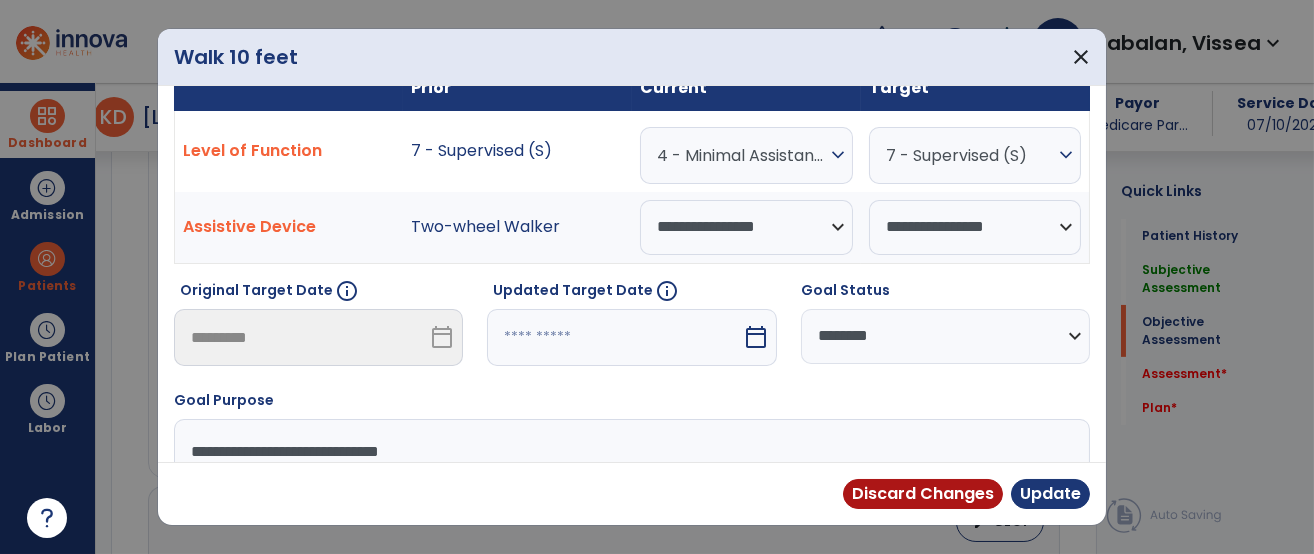 scroll, scrollTop: 40, scrollLeft: 0, axis: vertical 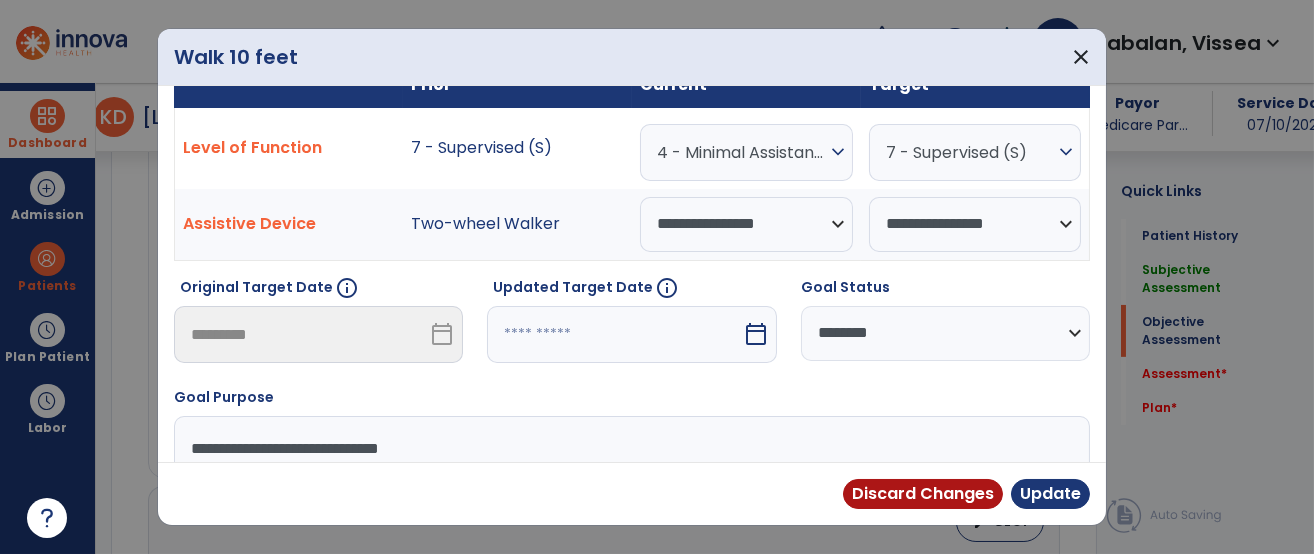 click at bounding box center (614, 334) 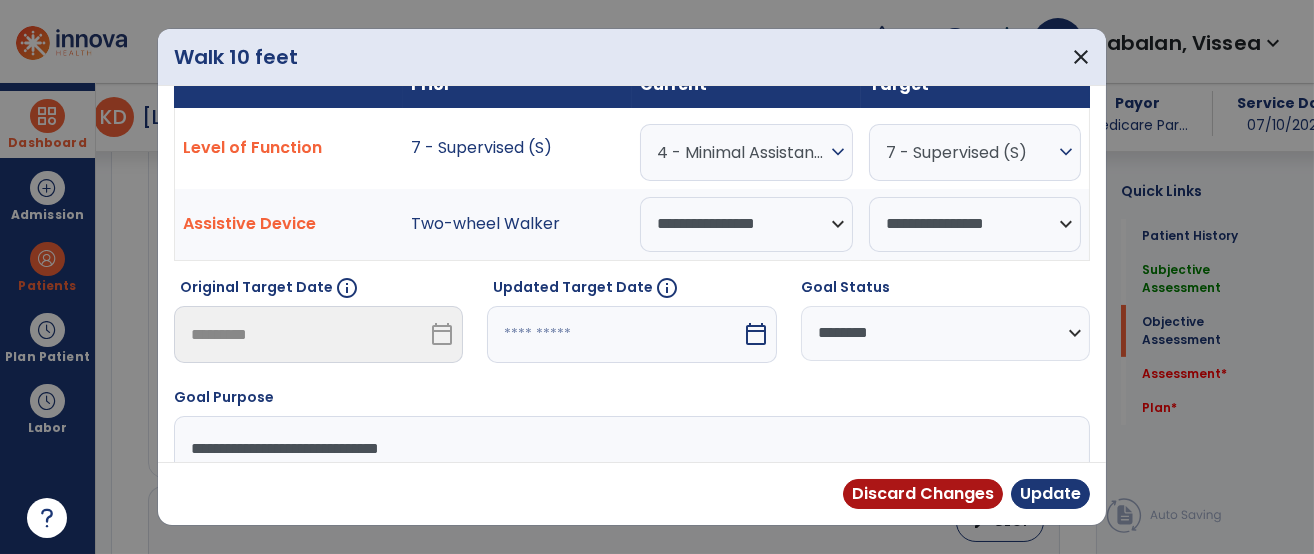 scroll, scrollTop: 236, scrollLeft: 0, axis: vertical 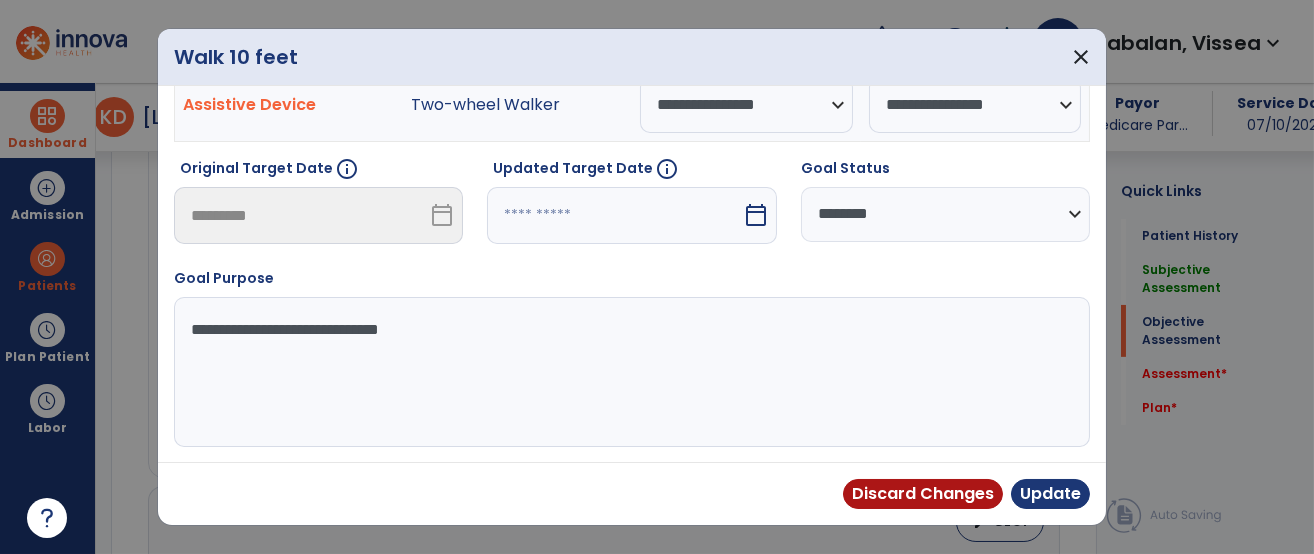 select on "*" 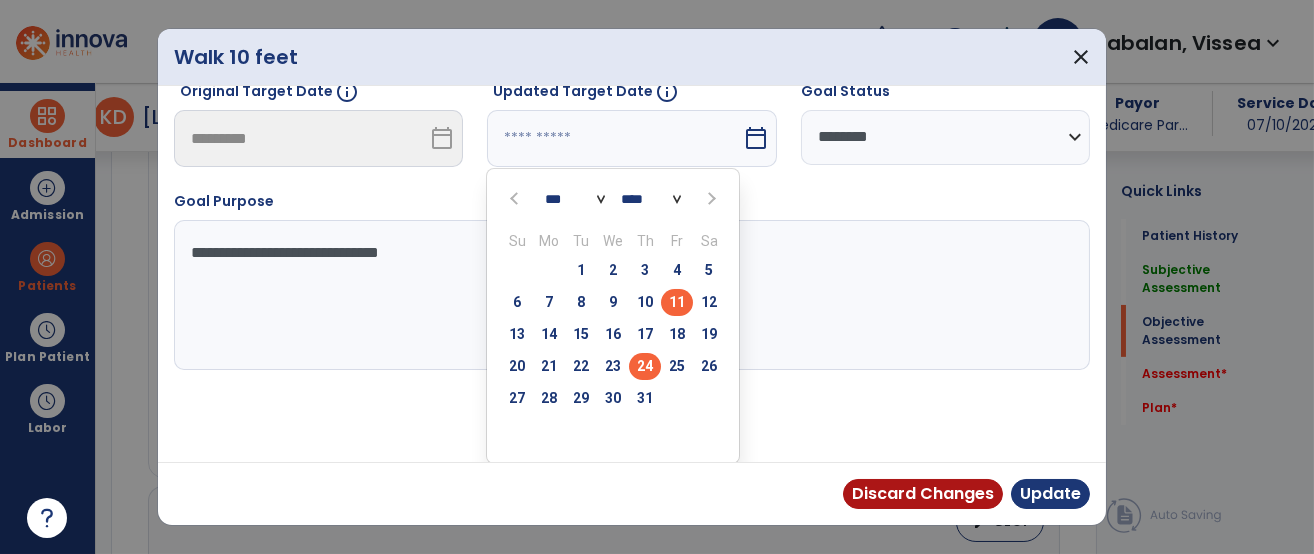 click on "24" at bounding box center [645, 366] 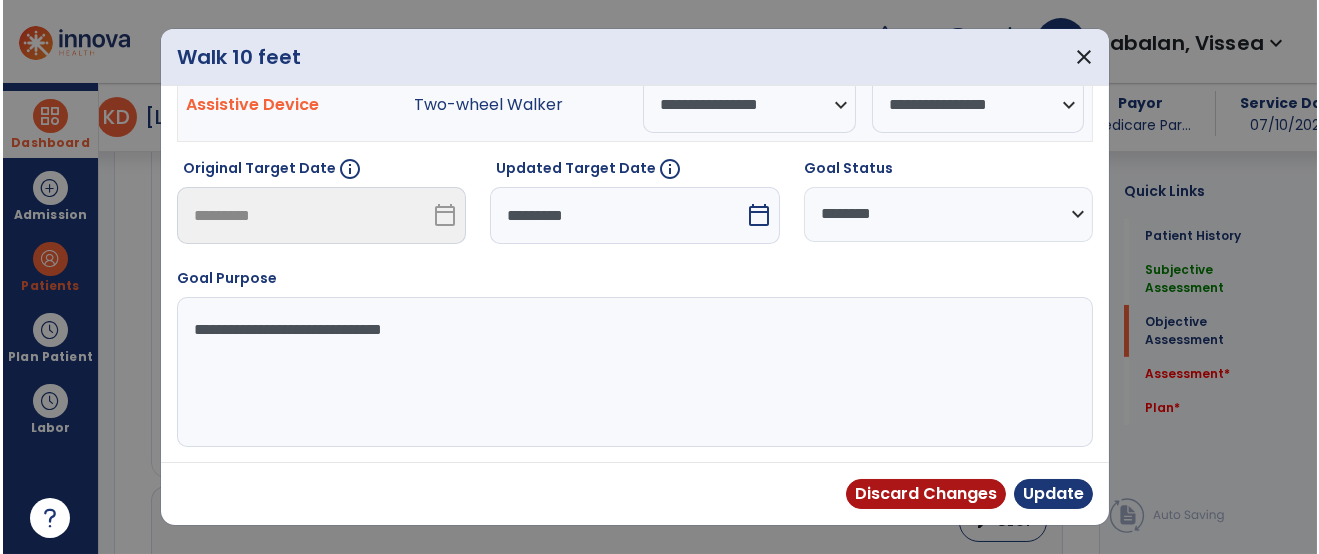 scroll, scrollTop: 159, scrollLeft: 0, axis: vertical 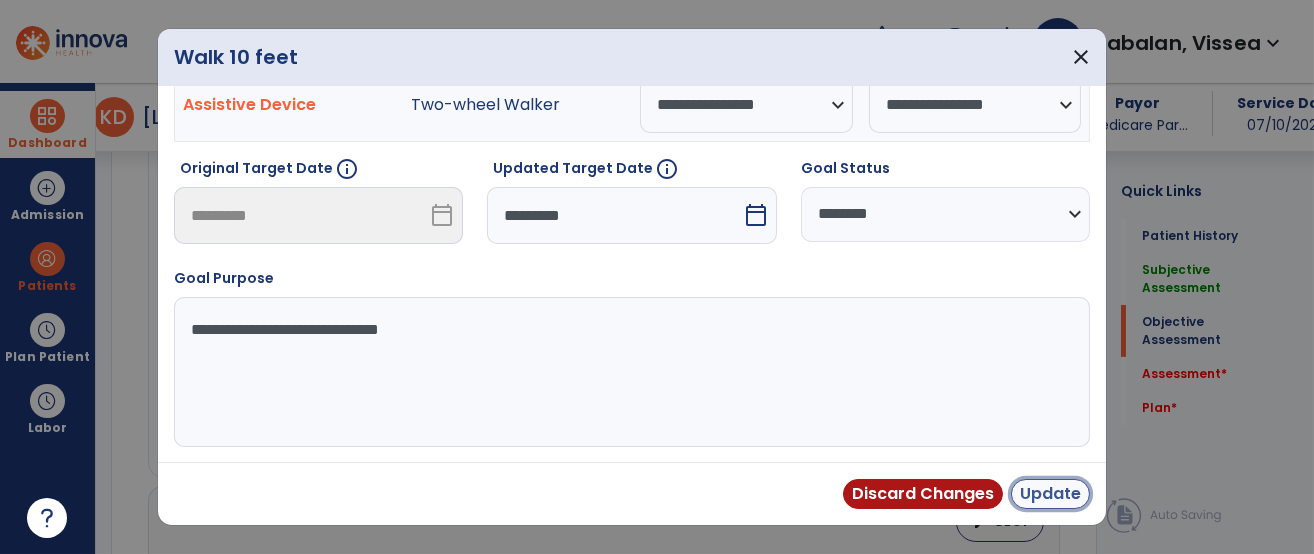 click on "Update" at bounding box center (1050, 494) 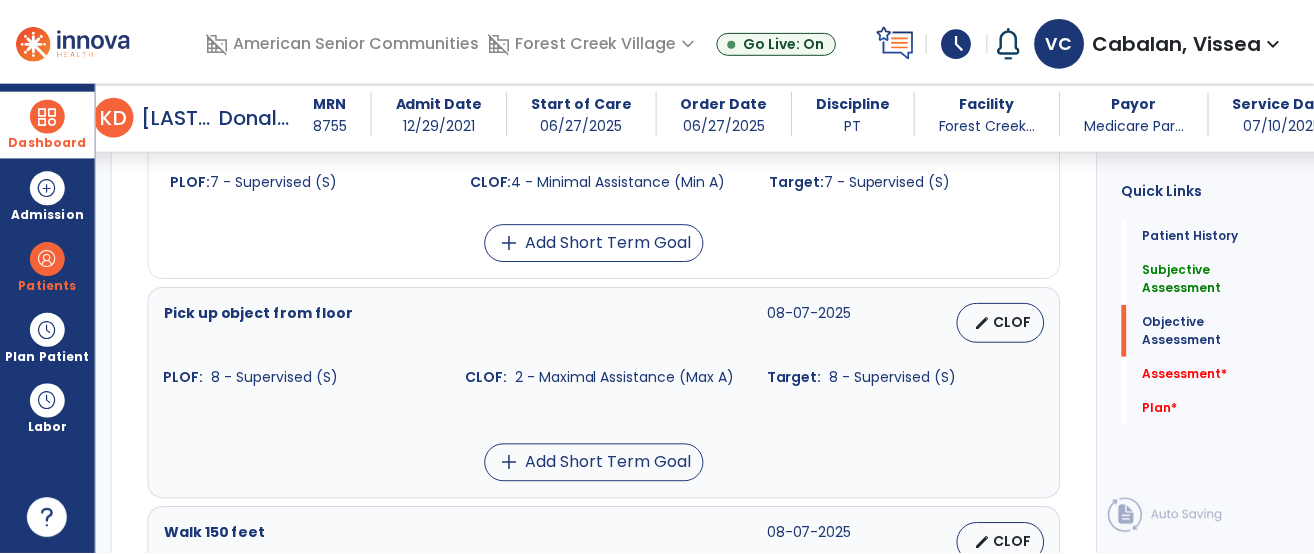 scroll, scrollTop: 1411, scrollLeft: 0, axis: vertical 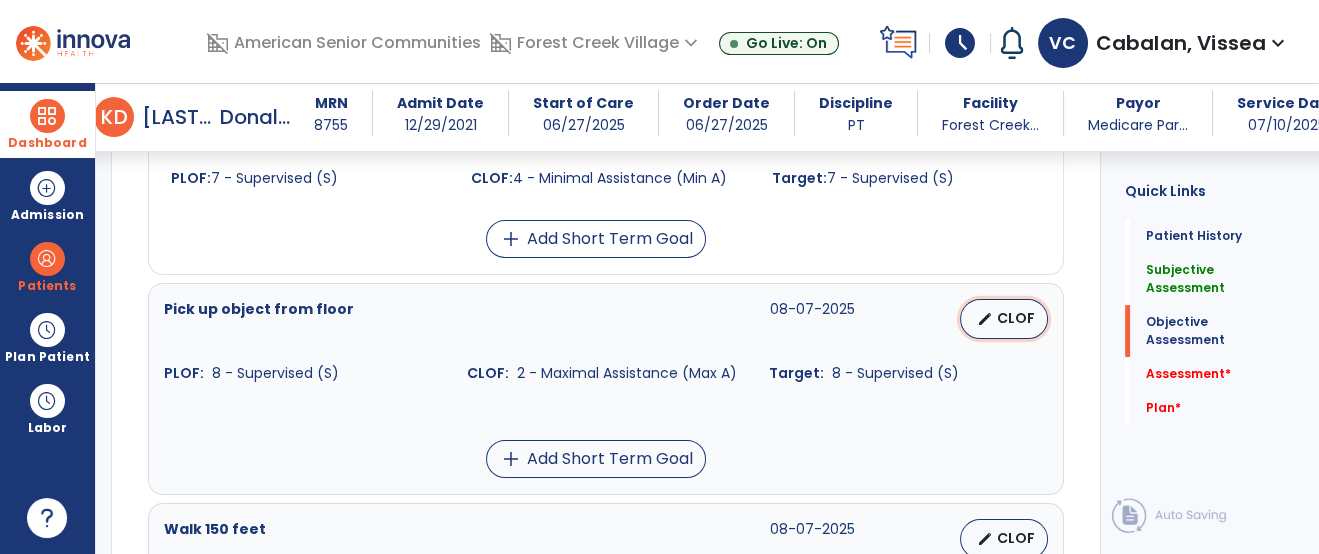 click on "CLOF" at bounding box center [1016, 318] 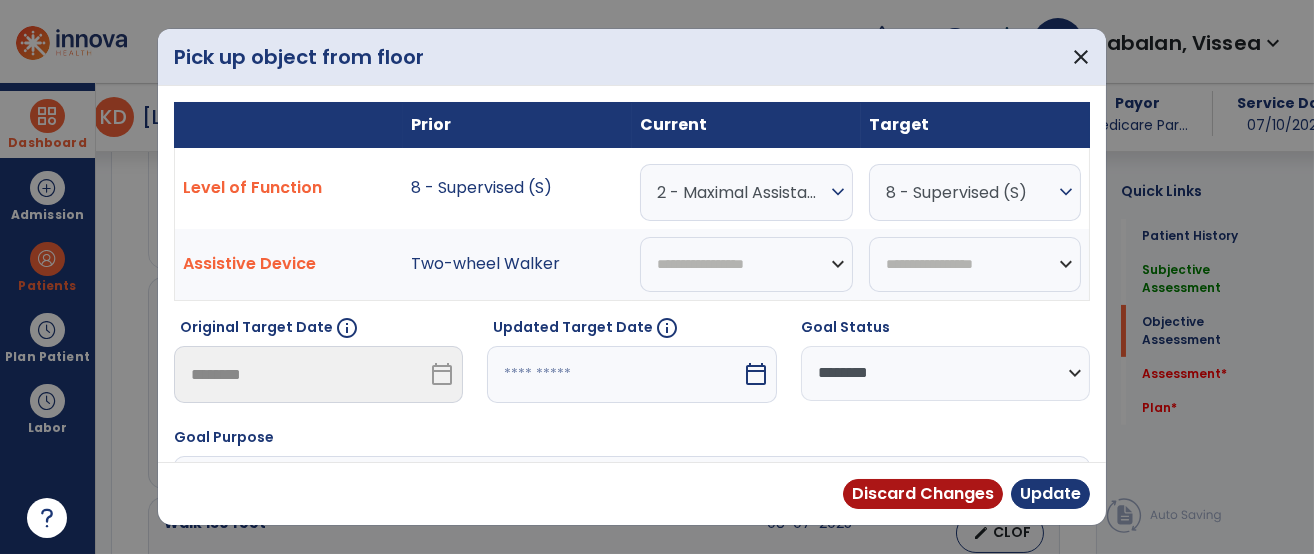 scroll, scrollTop: 1411, scrollLeft: 0, axis: vertical 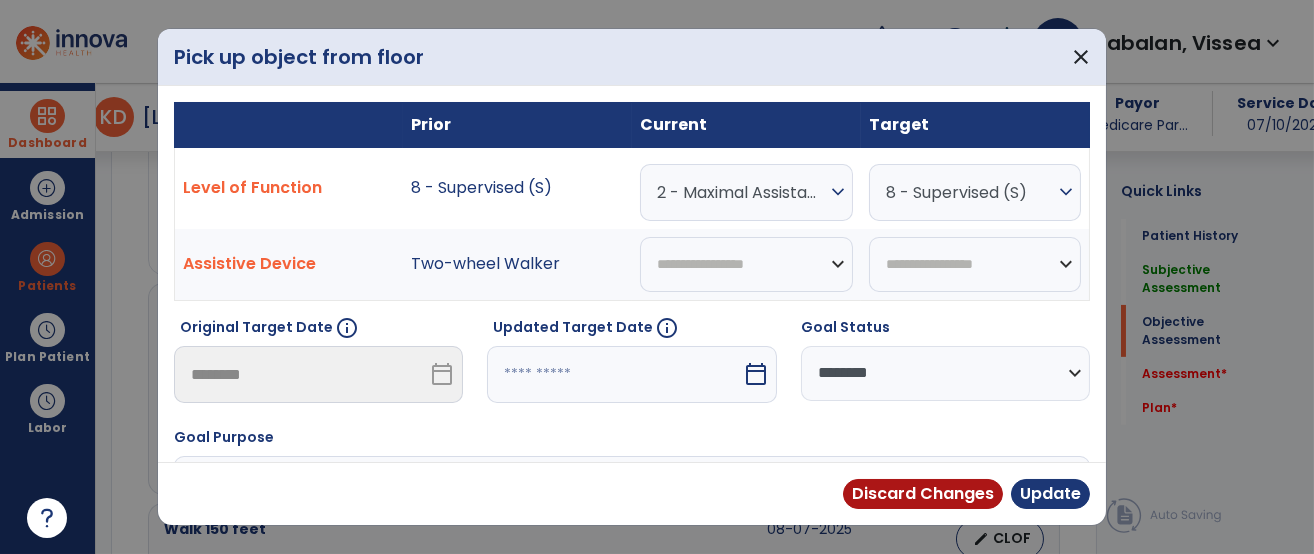 click on "expand_more" at bounding box center [838, 192] 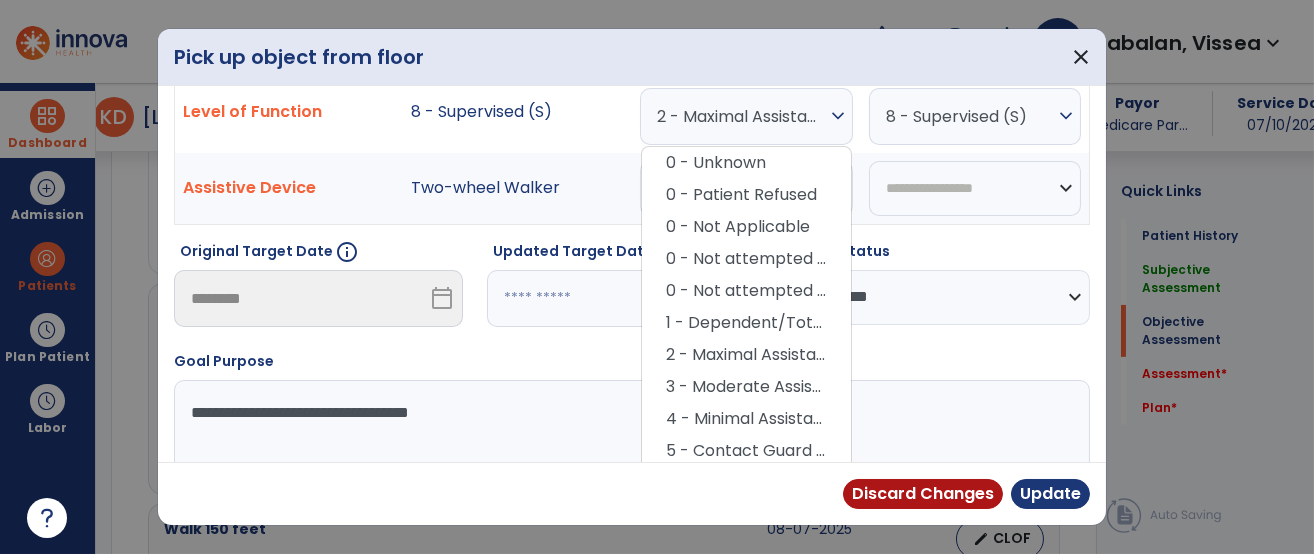 scroll, scrollTop: 77, scrollLeft: 0, axis: vertical 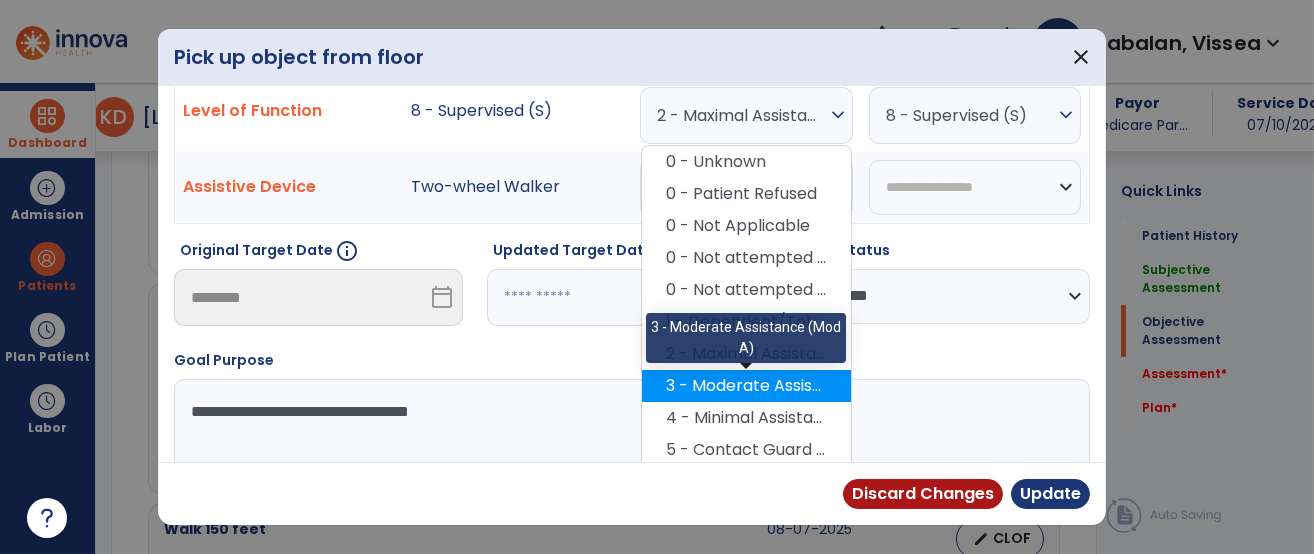 click on "3 - Moderate Assistance (Mod A)" at bounding box center (746, 386) 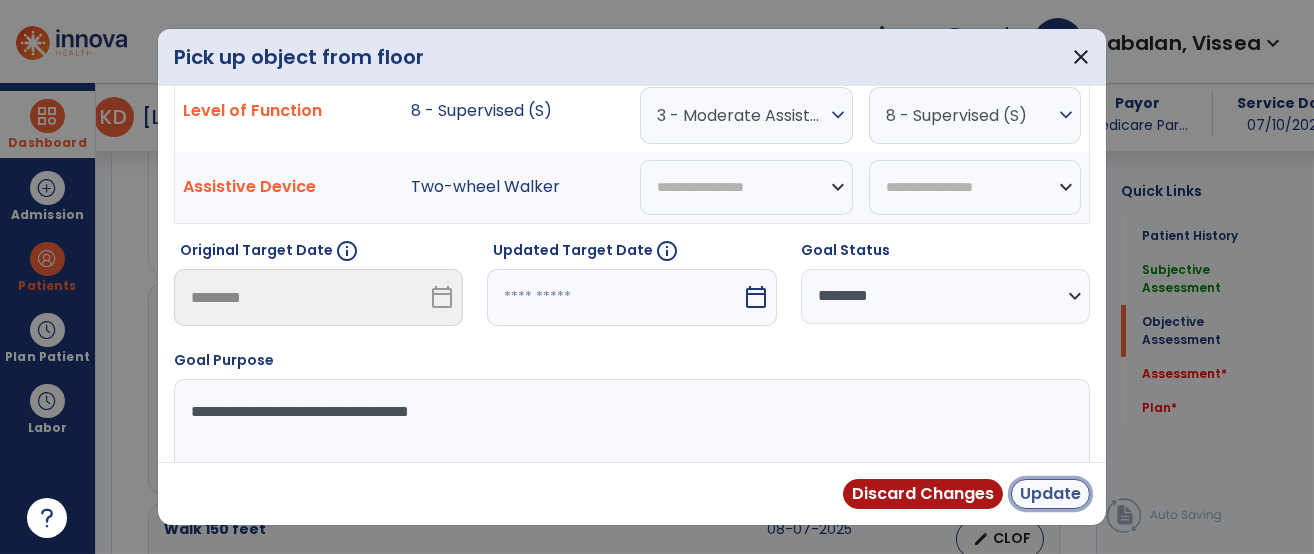 click on "Update" at bounding box center (1050, 494) 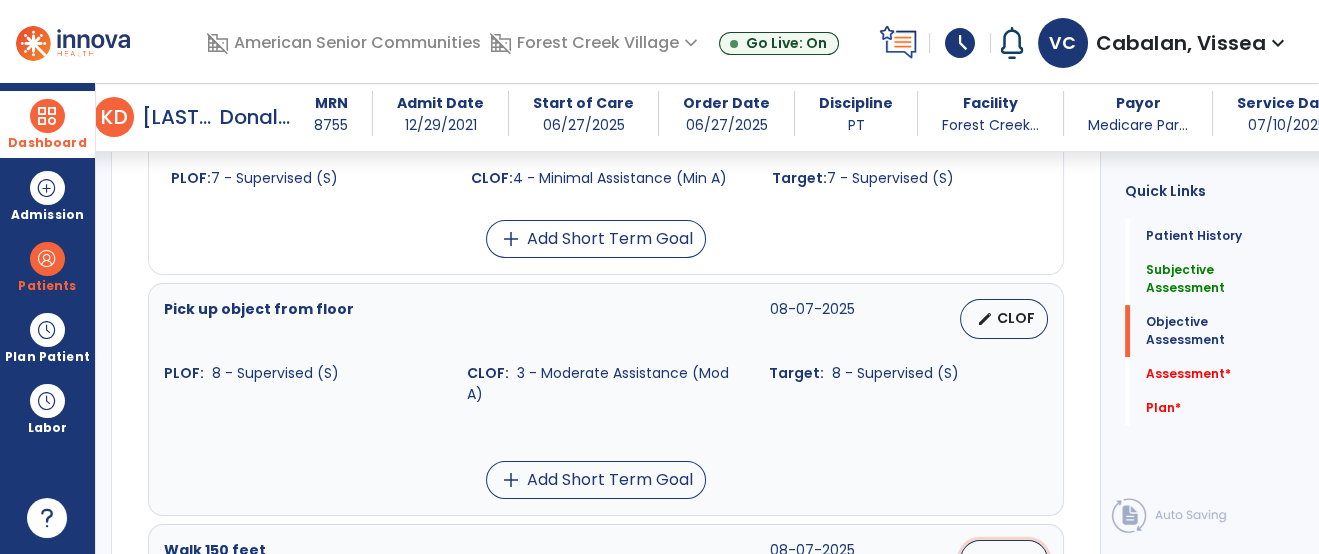 click on "CLOF" at bounding box center (1016, 559) 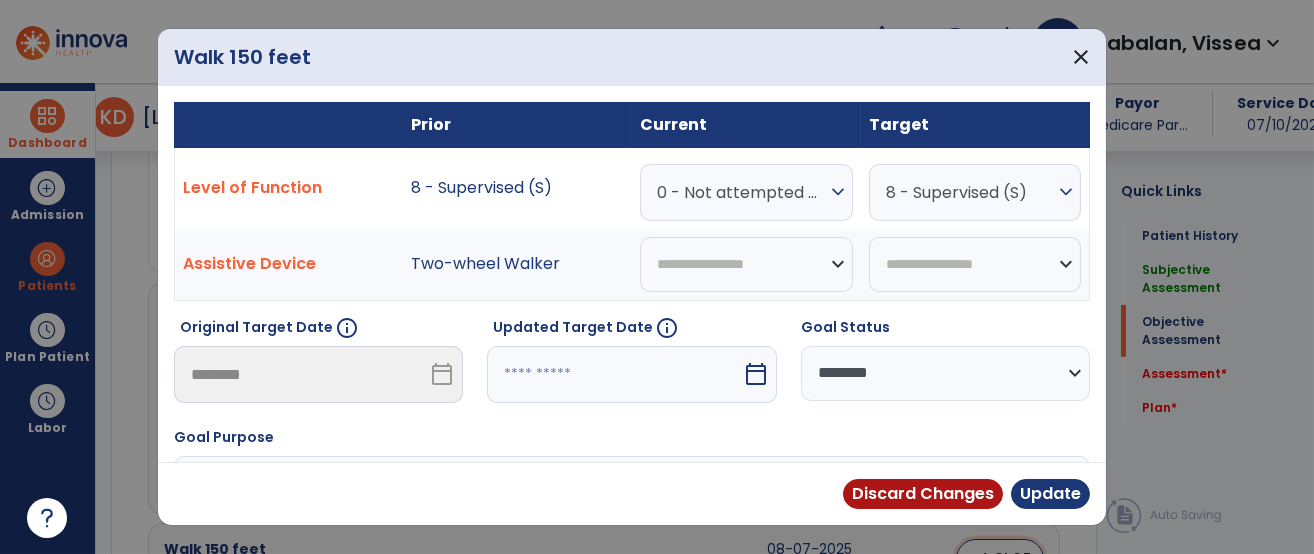scroll, scrollTop: 1411, scrollLeft: 0, axis: vertical 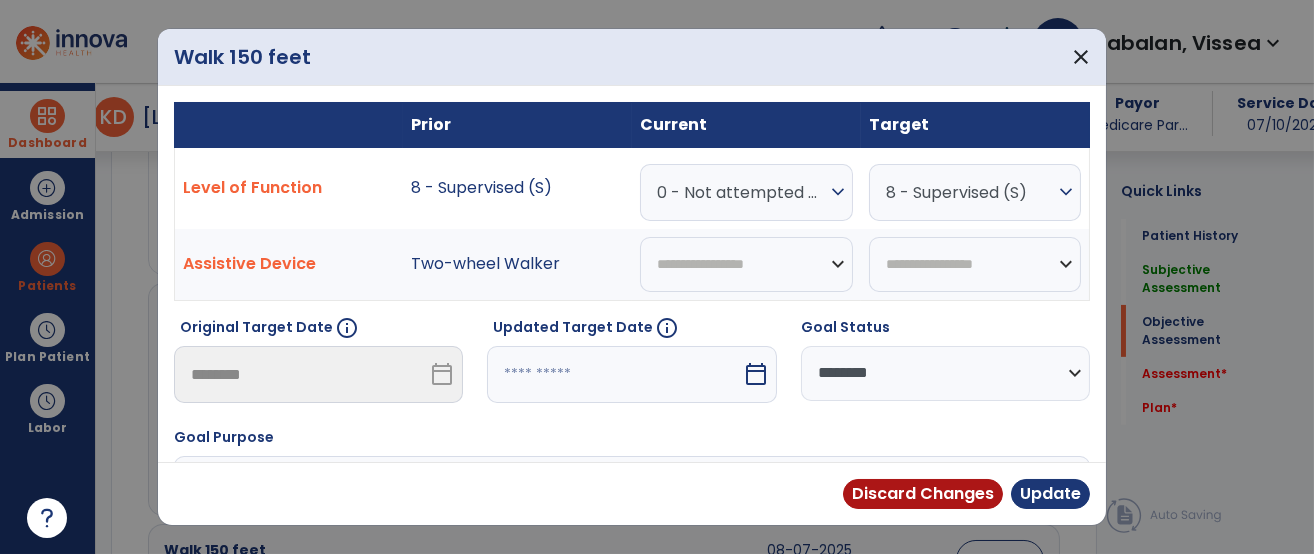 click on "0 - Not attempted due to medical condition or safety concerns" at bounding box center [741, 192] 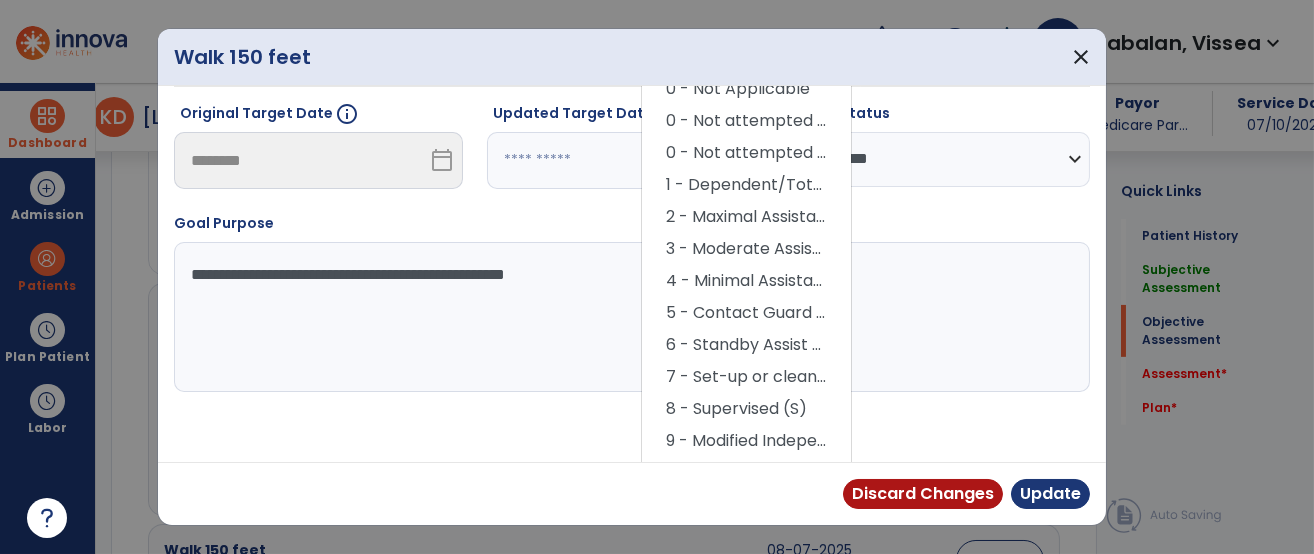 scroll, scrollTop: 219, scrollLeft: 0, axis: vertical 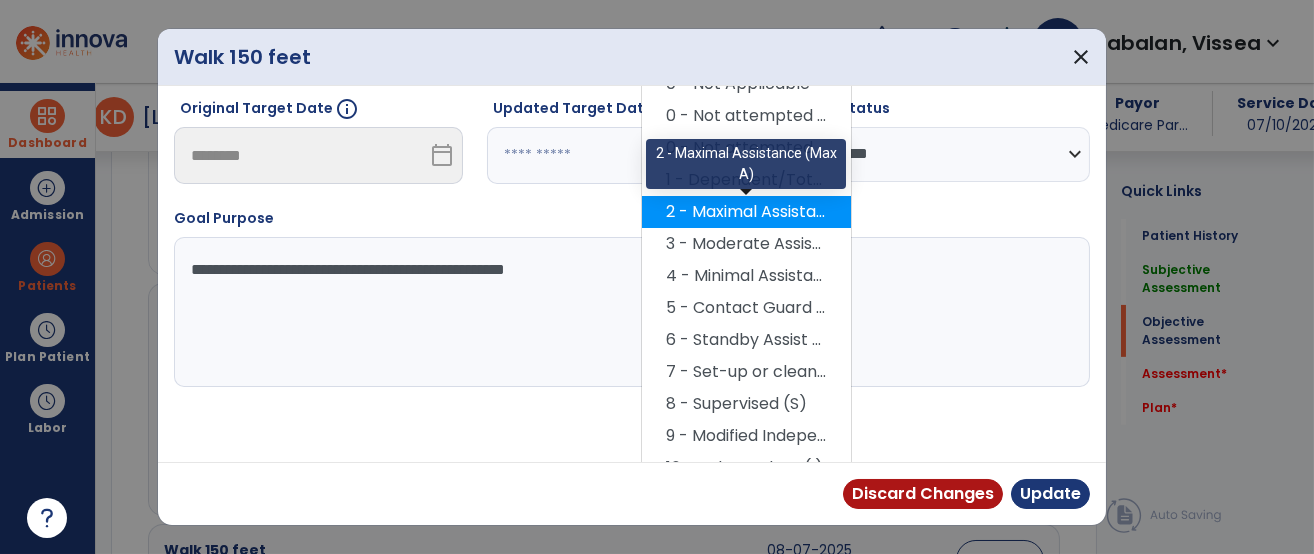 click on "2 - Maximal Assistance (Max A)" at bounding box center (746, 212) 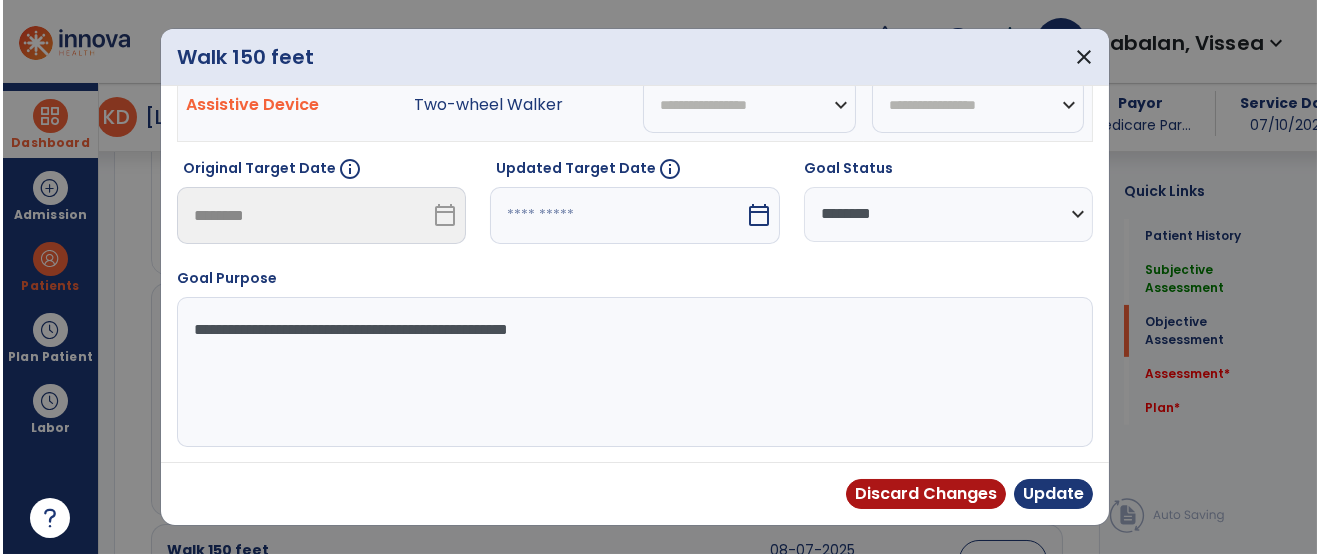 scroll, scrollTop: 159, scrollLeft: 0, axis: vertical 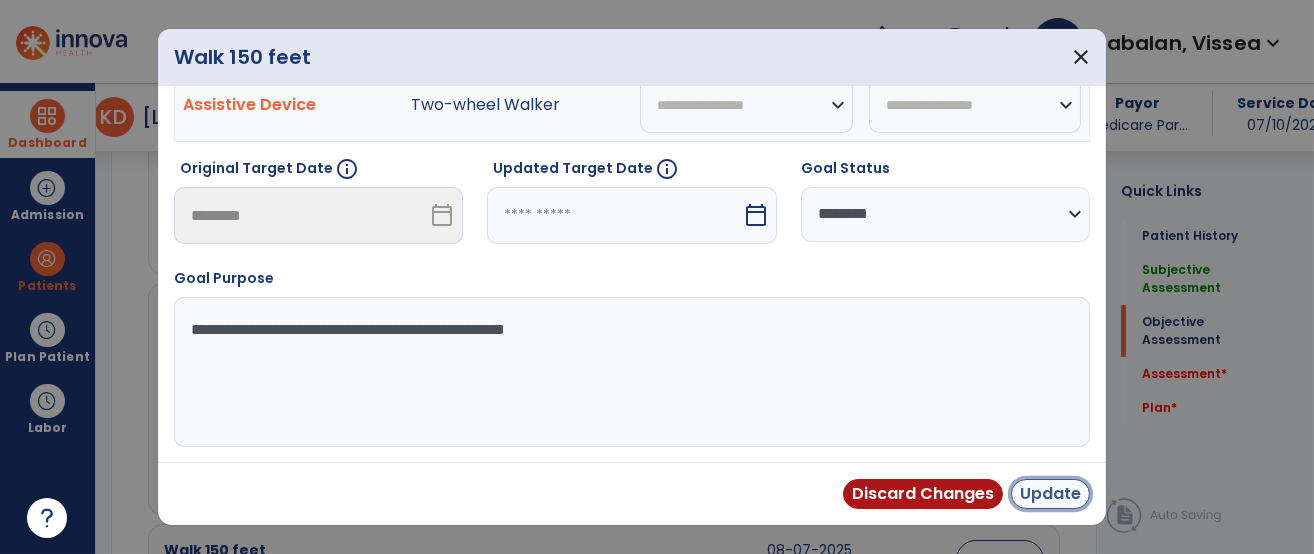 click on "Update" at bounding box center [1050, 494] 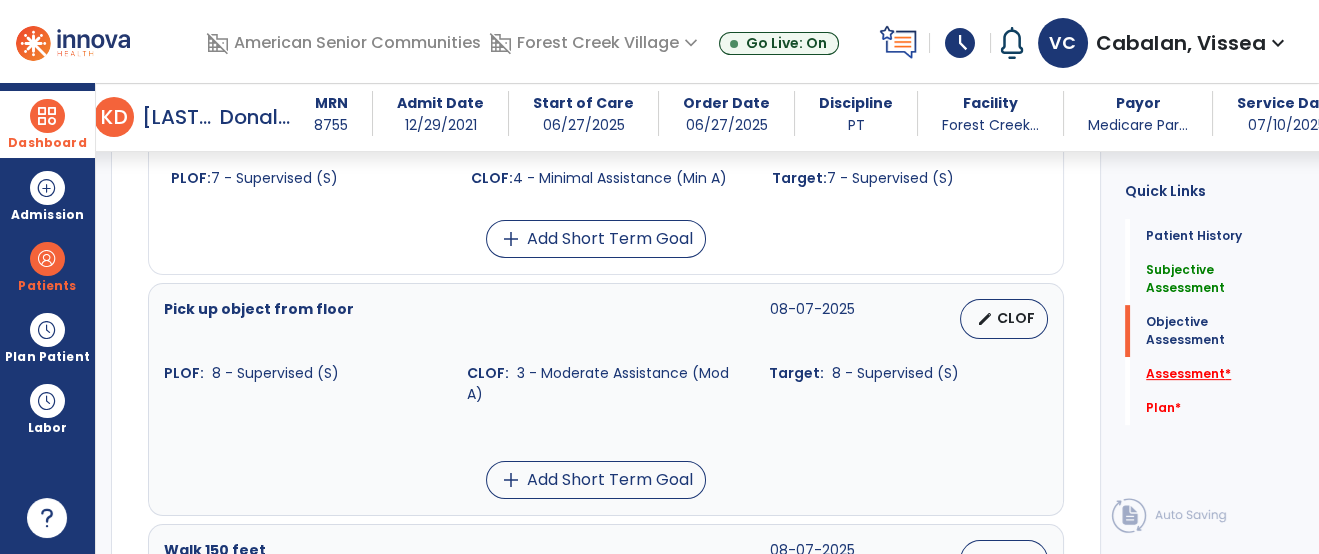 click on "Assessment   *" 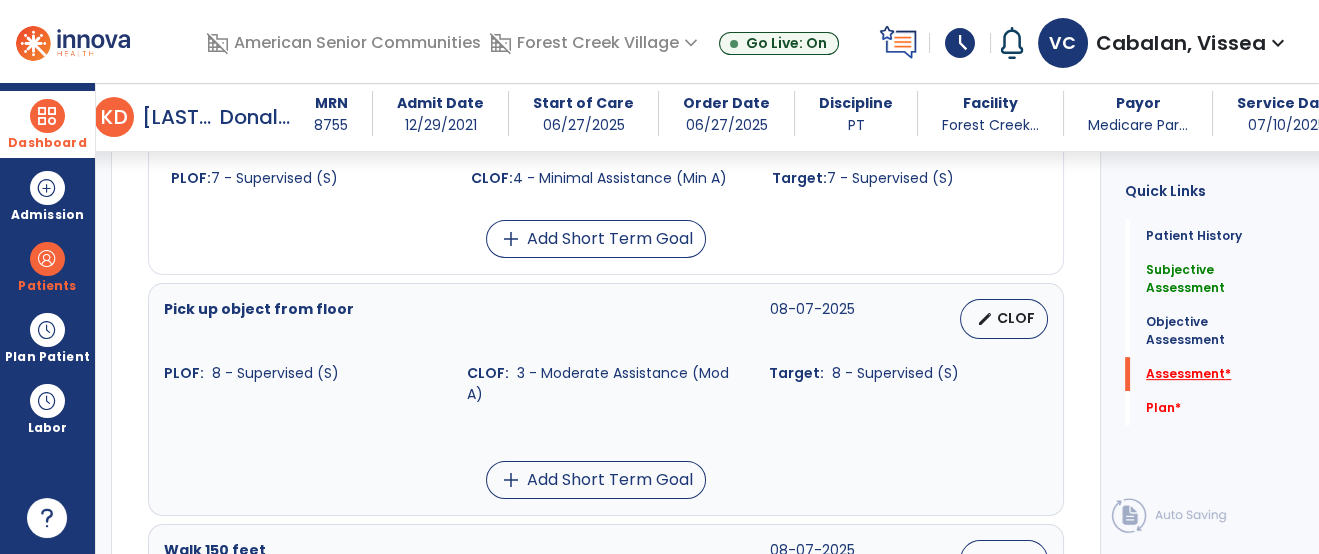 scroll, scrollTop: 41, scrollLeft: 0, axis: vertical 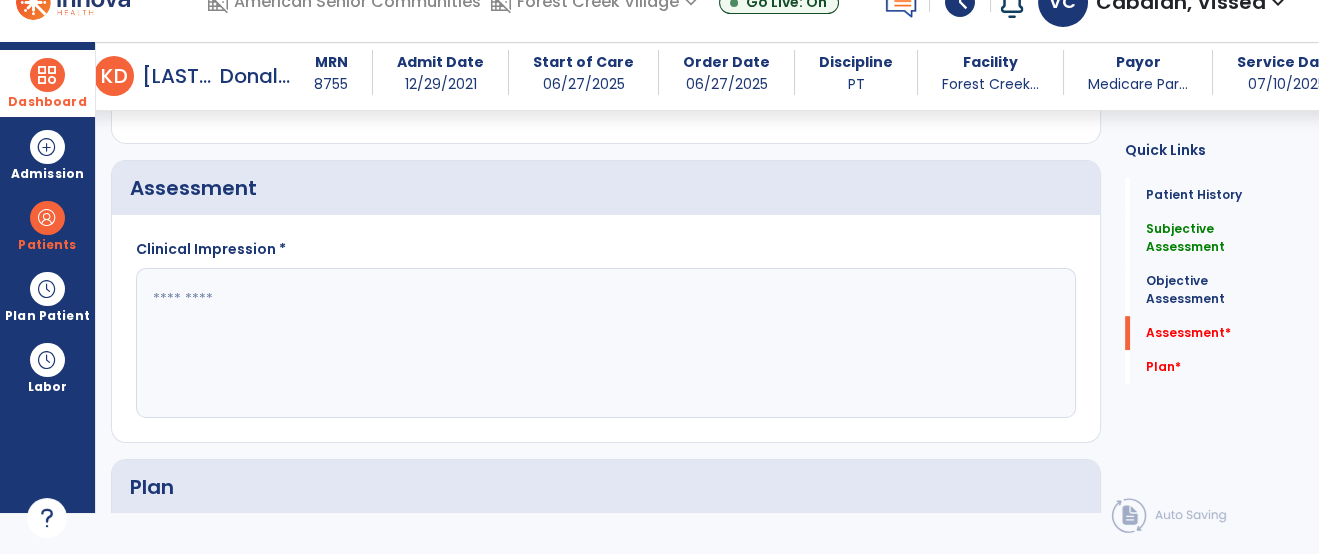 click 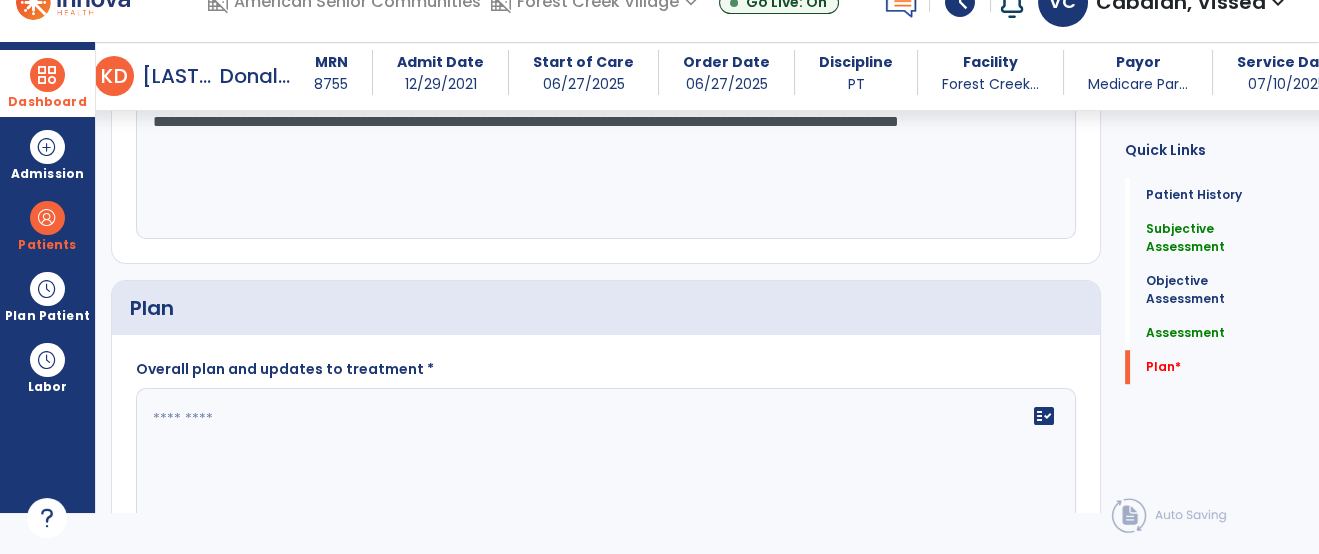 scroll, scrollTop: 2202, scrollLeft: 0, axis: vertical 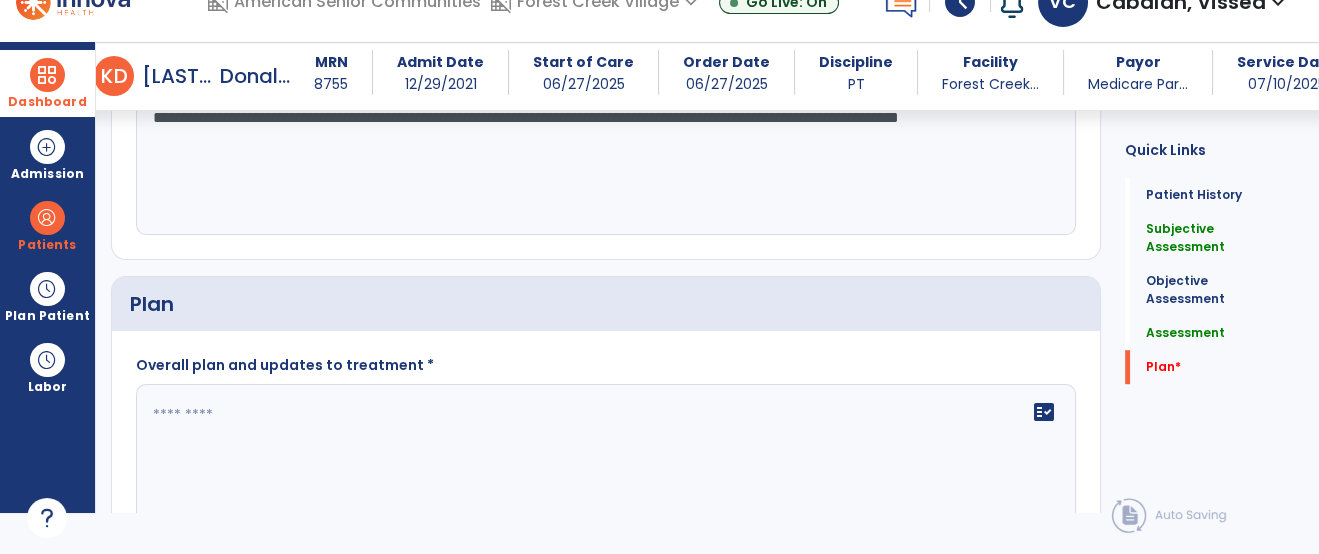 type on "**********" 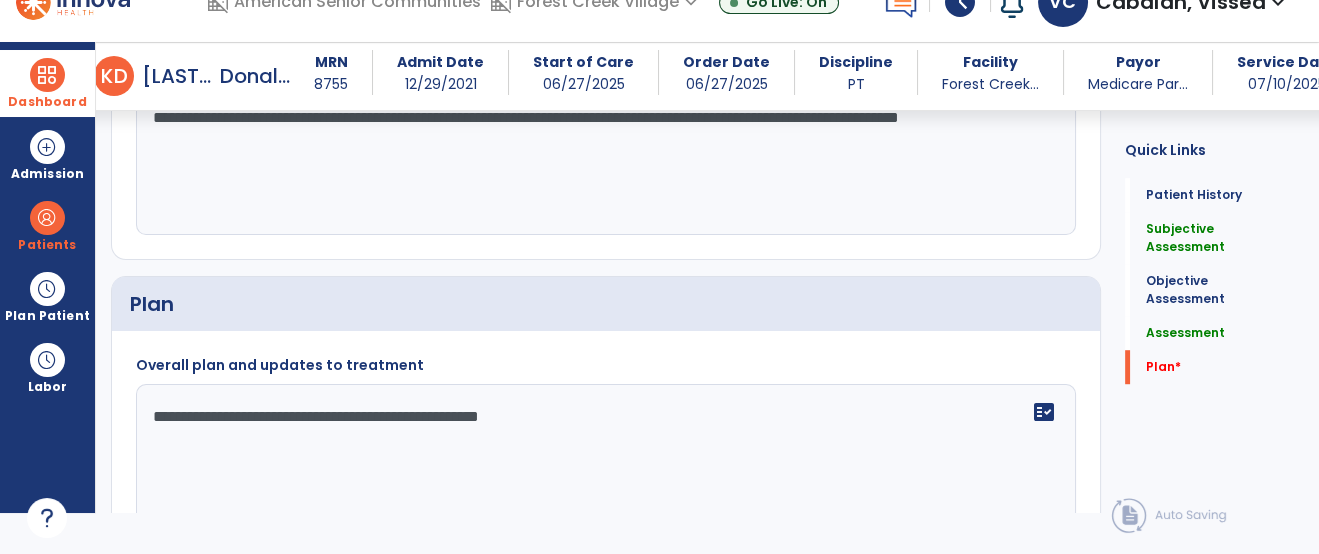scroll, scrollTop: 0, scrollLeft: 0, axis: both 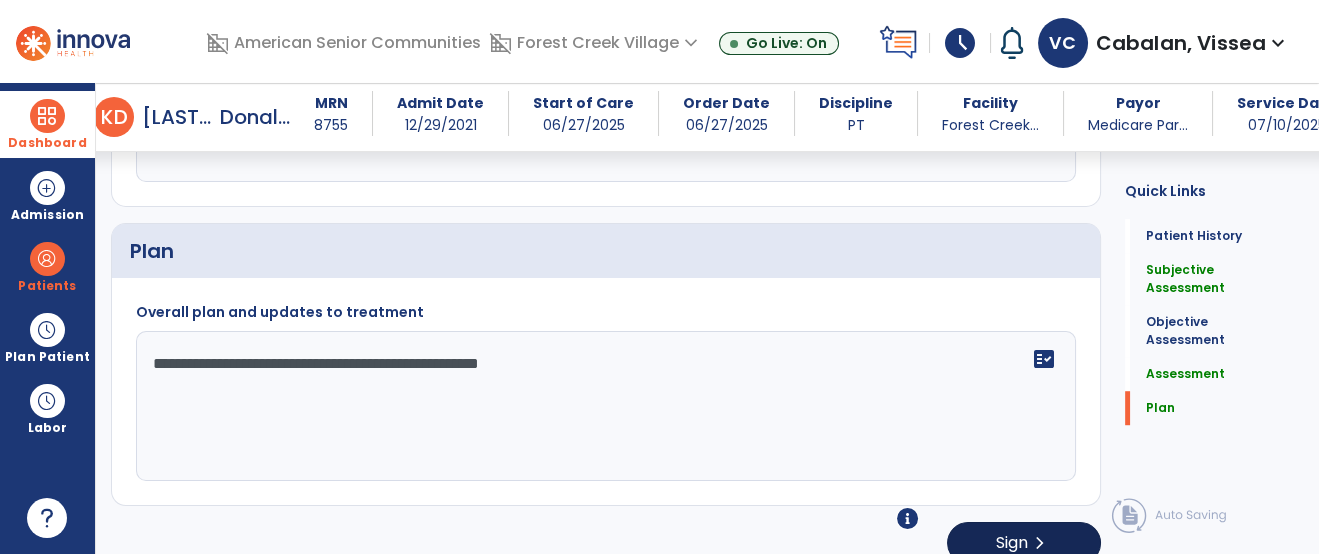 type on "**********" 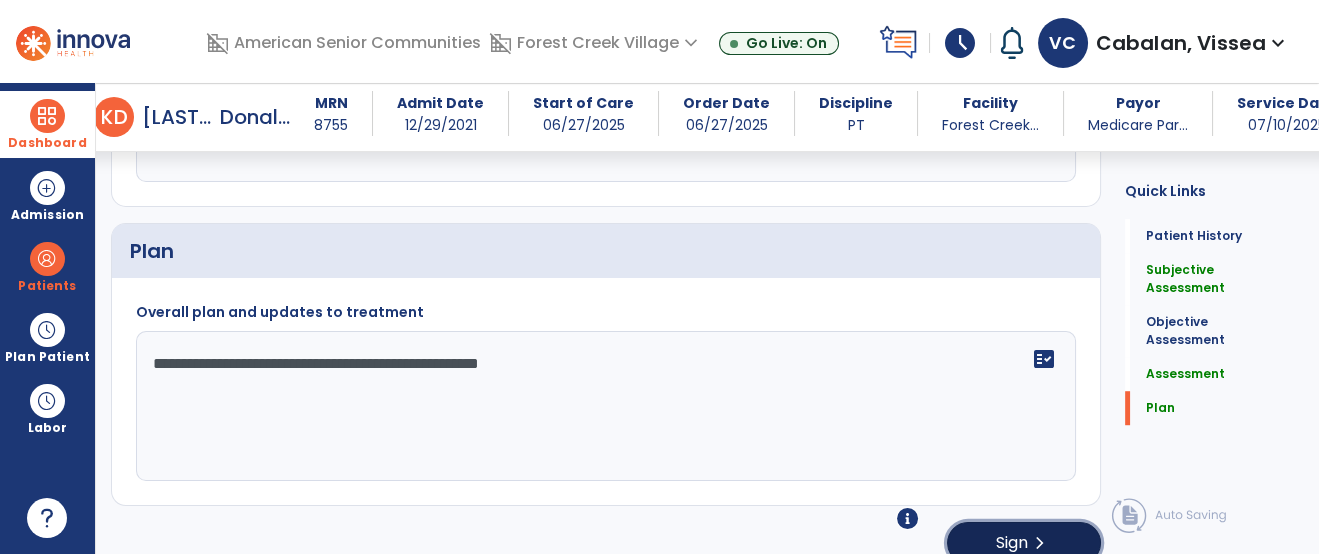 click on "chevron_right" 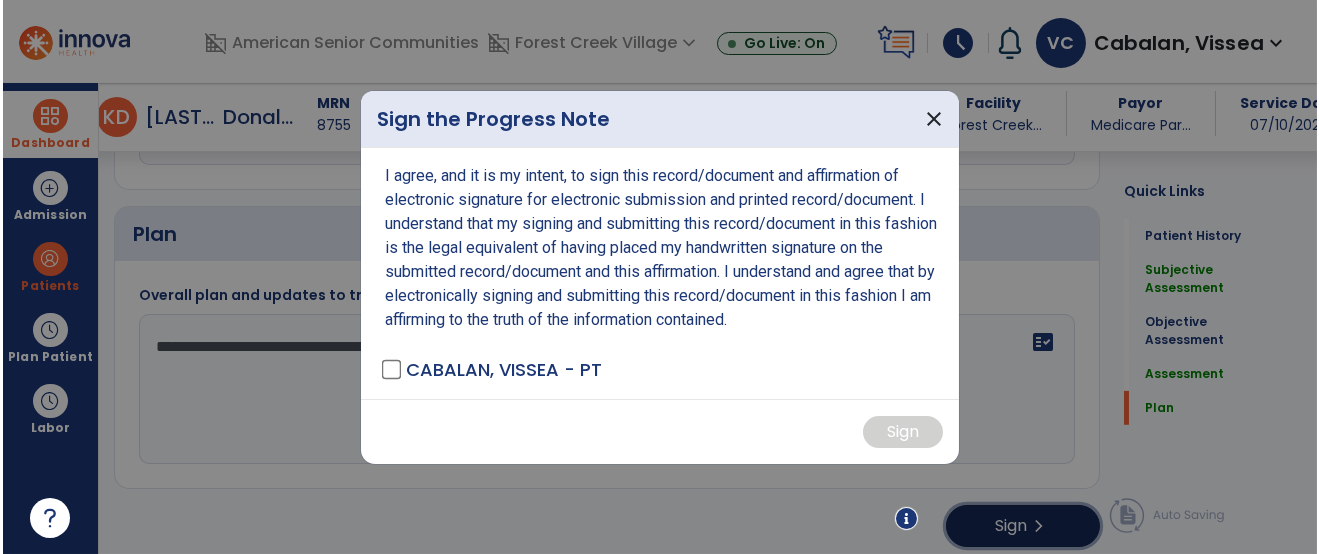 scroll, scrollTop: 2318, scrollLeft: 0, axis: vertical 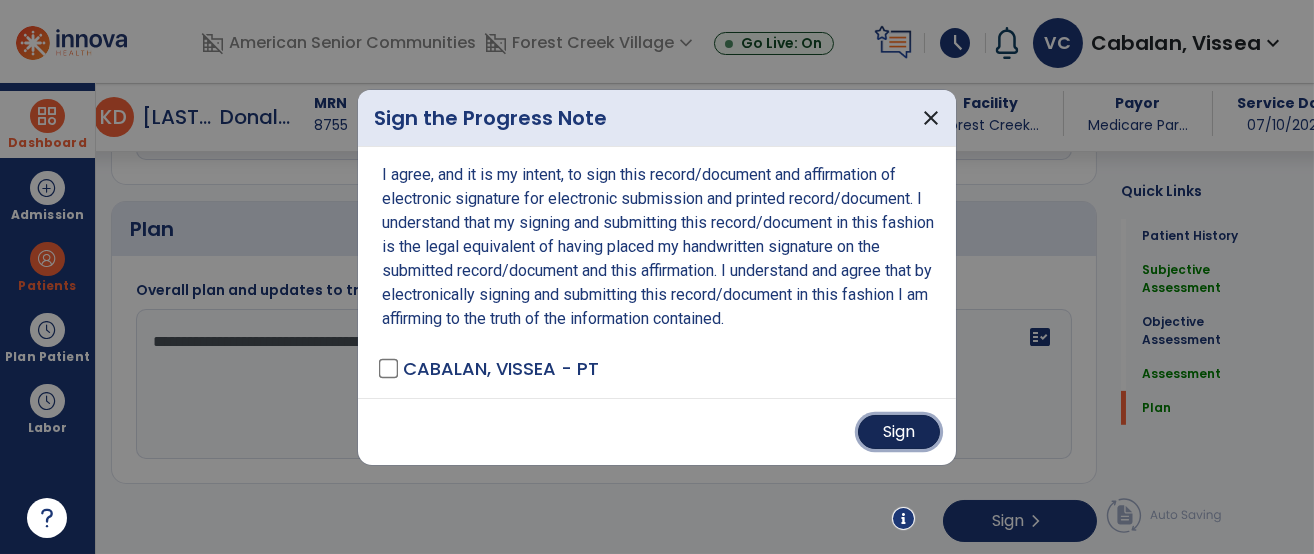 click on "Sign" at bounding box center [899, 432] 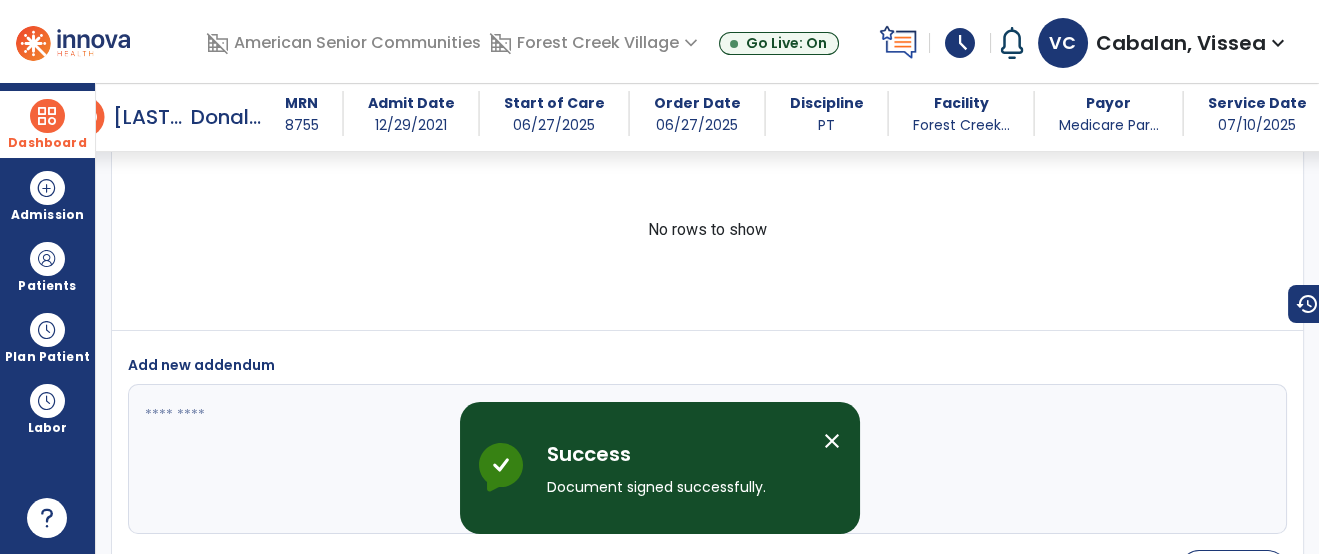 click at bounding box center (47, 116) 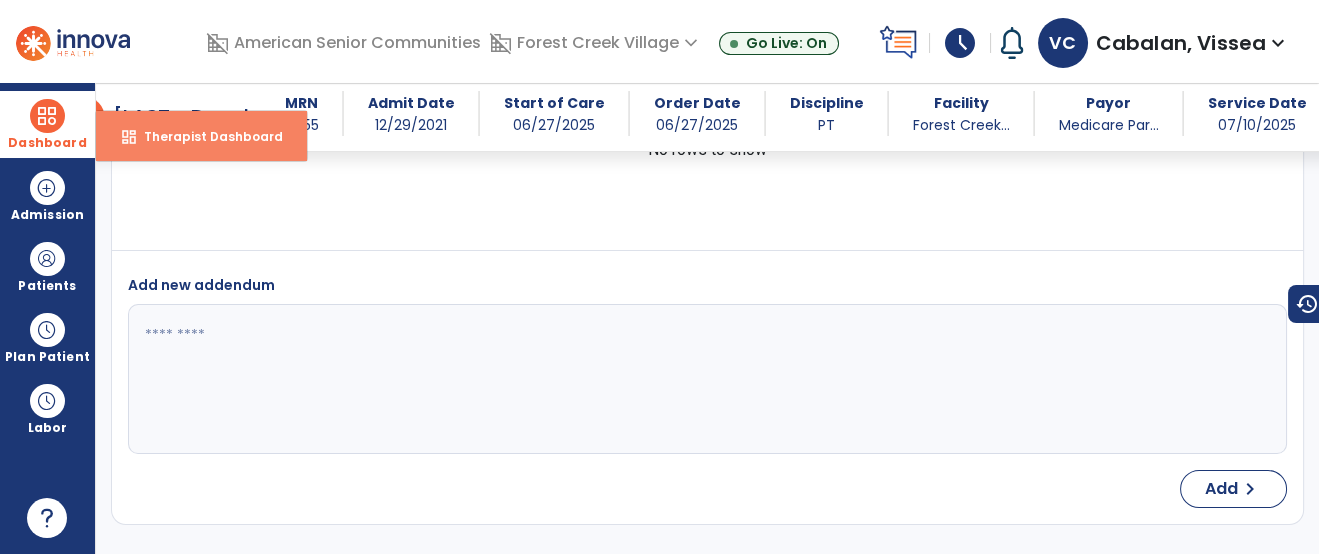 click on "Therapist Dashboard" at bounding box center [205, 136] 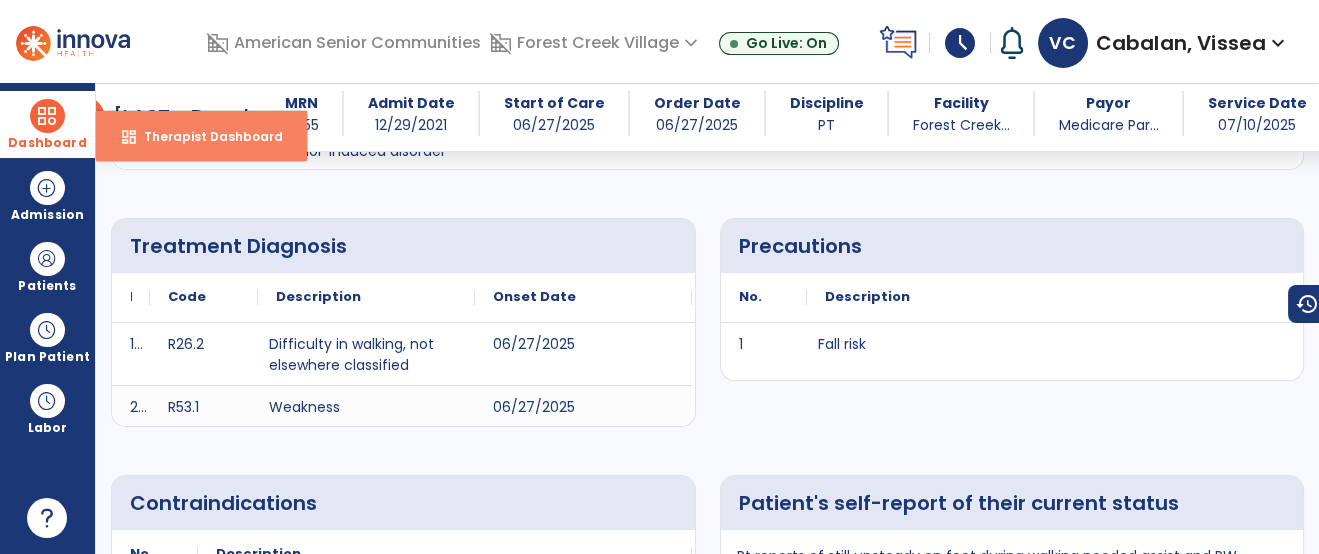 select on "****" 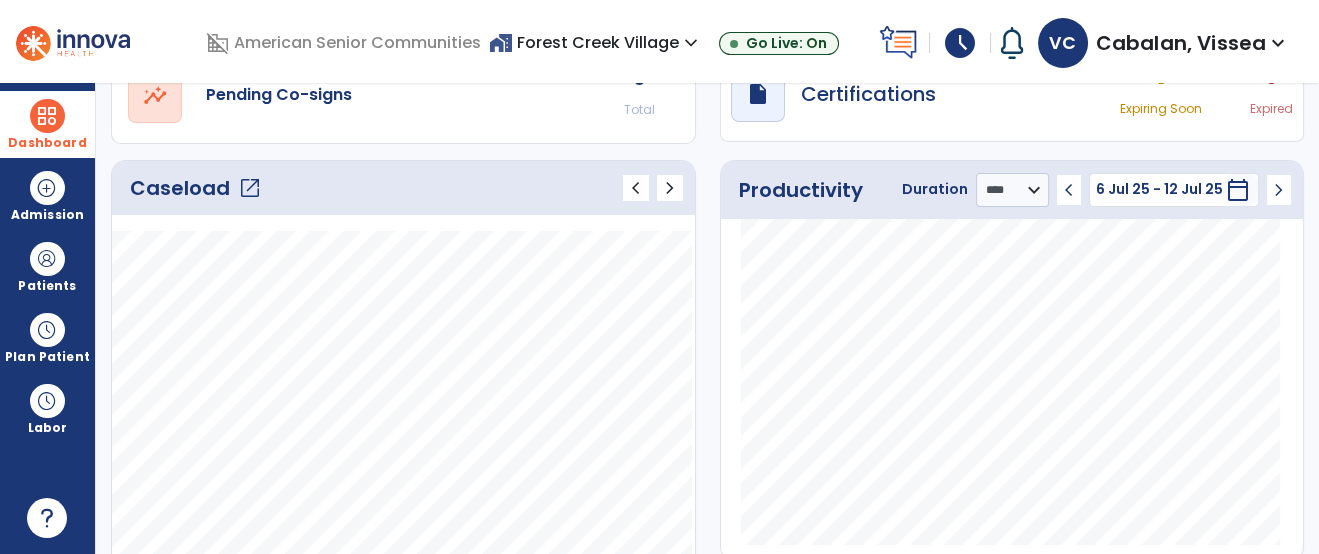 scroll, scrollTop: 201, scrollLeft: 0, axis: vertical 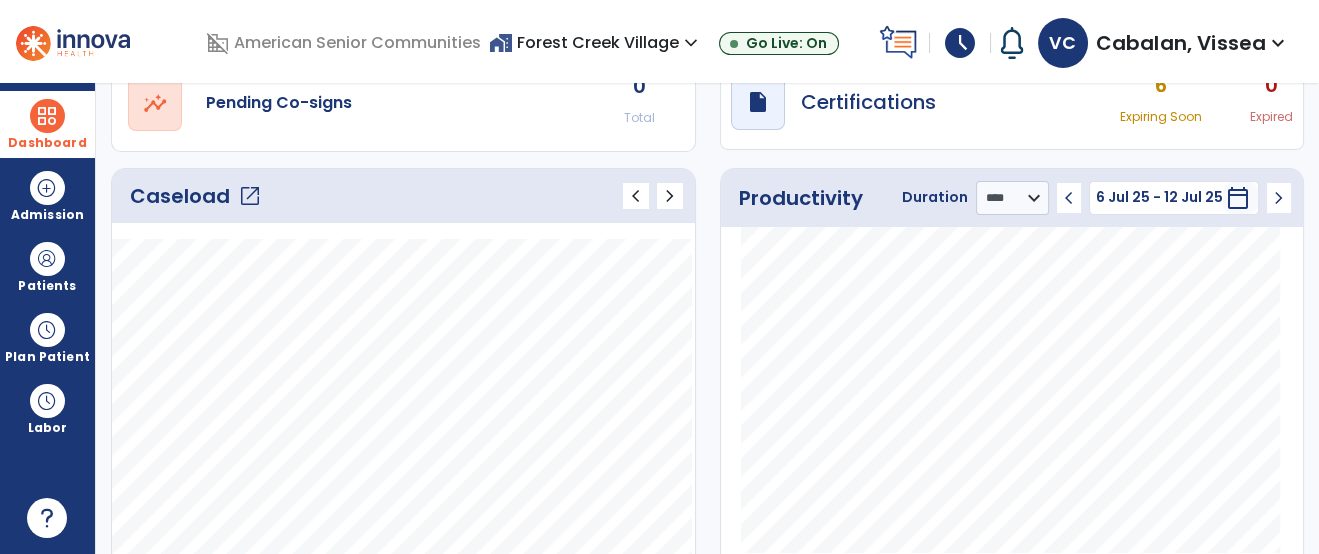 click on "open_in_new" 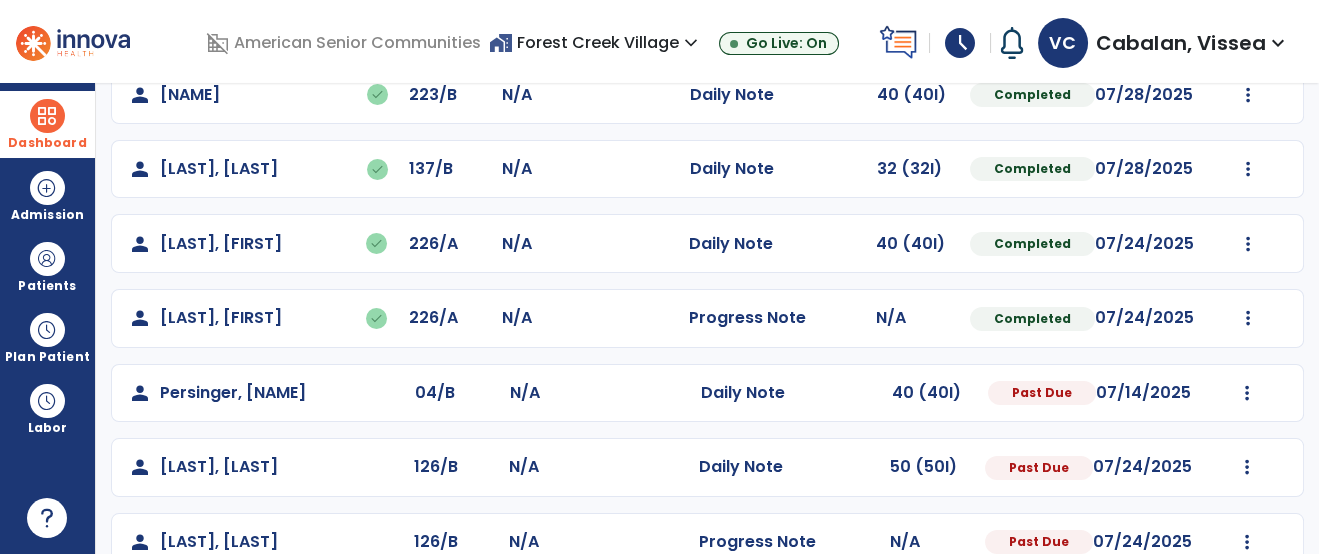 scroll, scrollTop: 275, scrollLeft: 0, axis: vertical 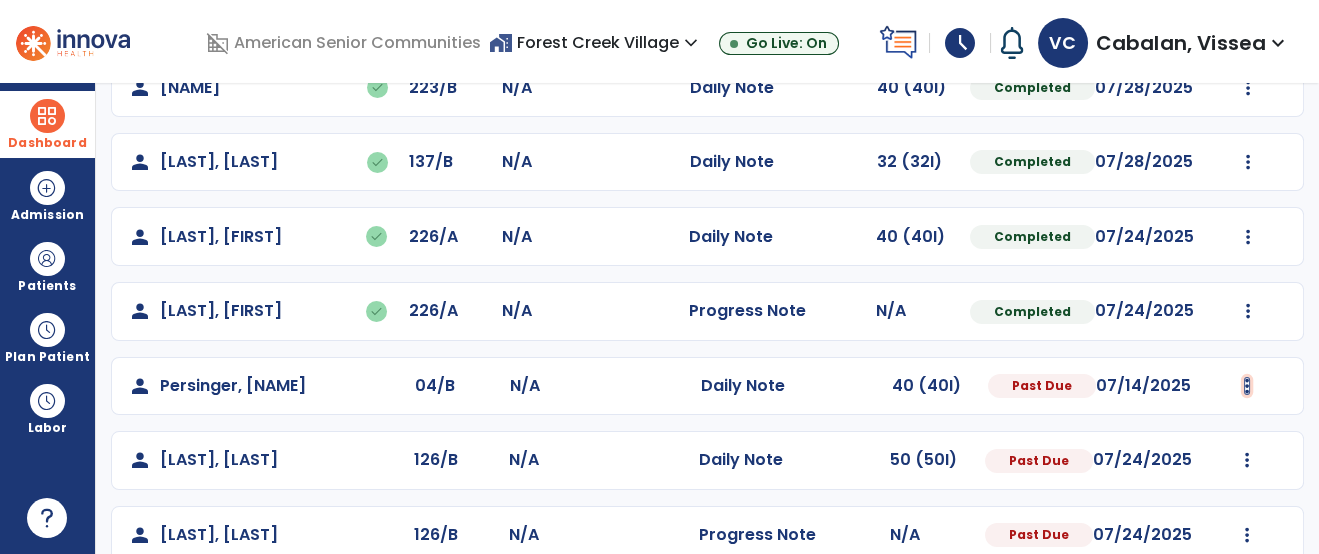 click at bounding box center (1248, 13) 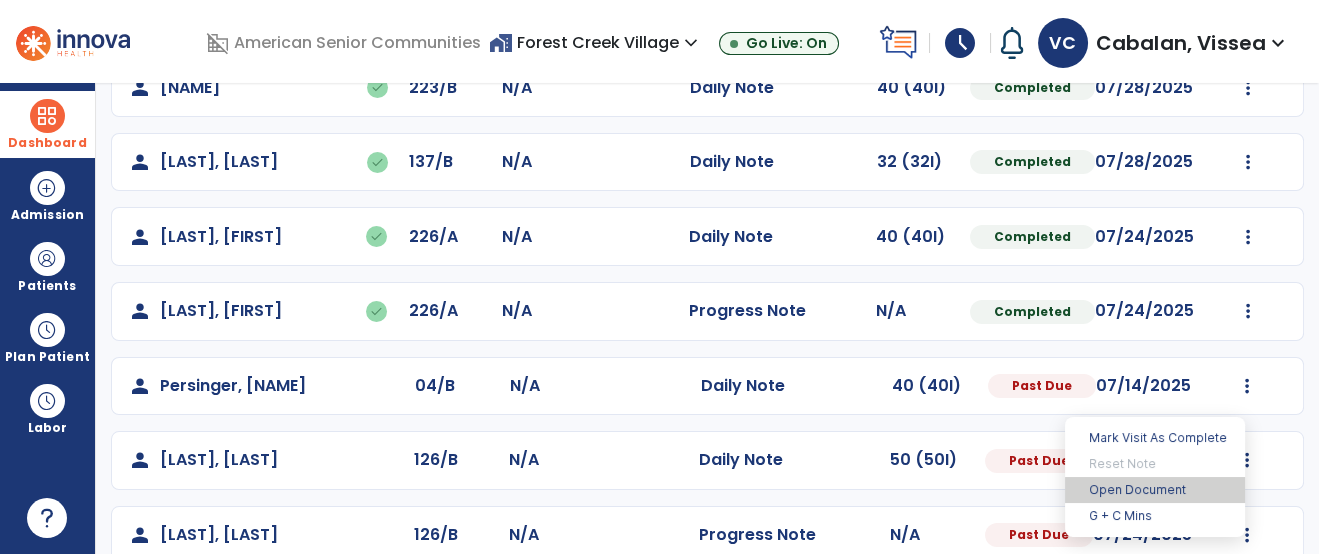 click on "Open Document" at bounding box center [1155, 490] 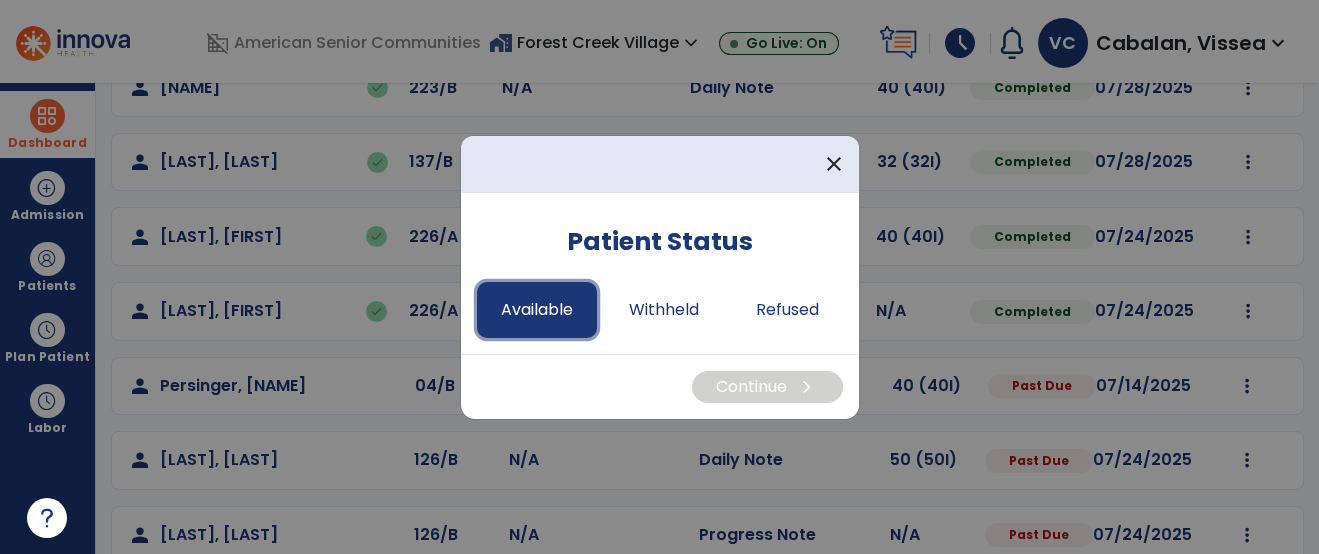 click on "Available" at bounding box center (537, 310) 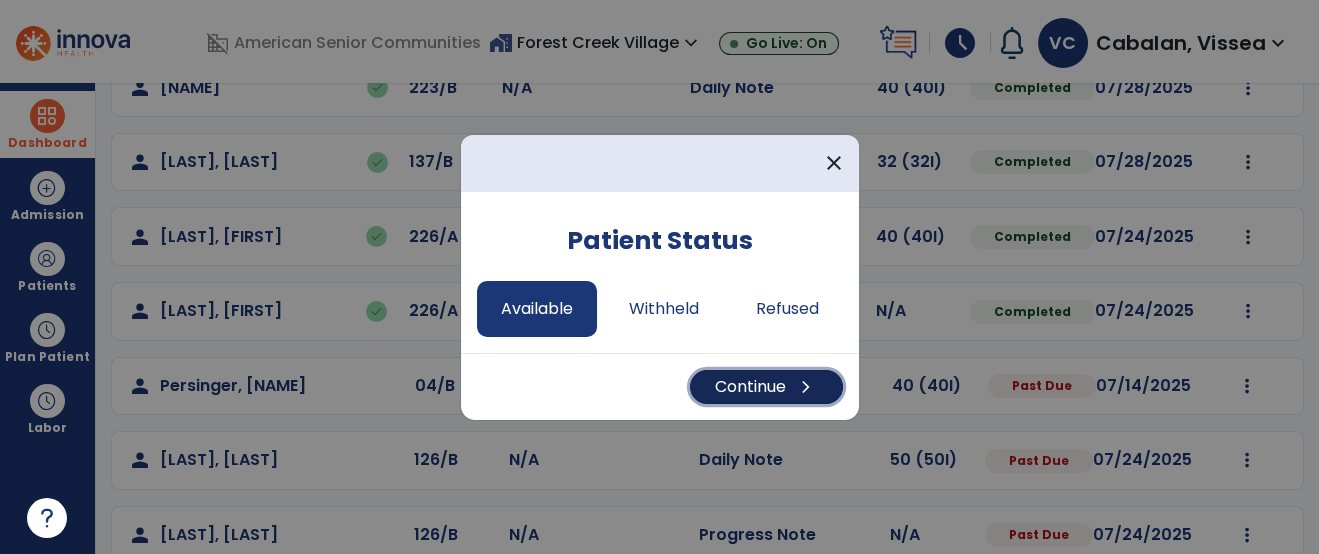 click on "Continue   chevron_right" at bounding box center (766, 387) 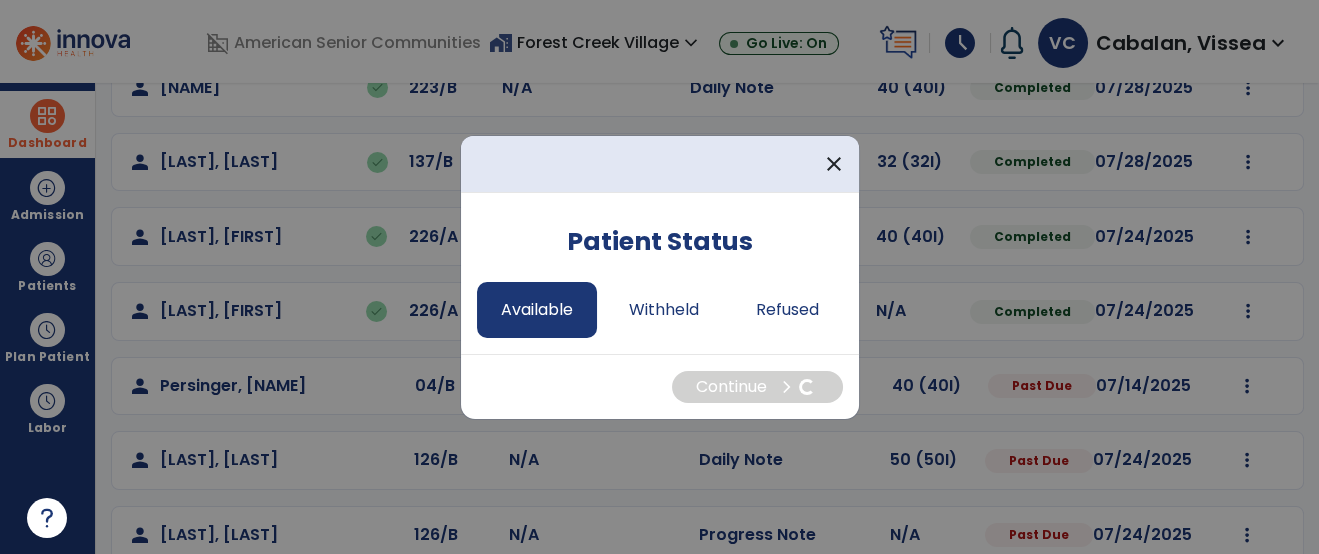 select on "*" 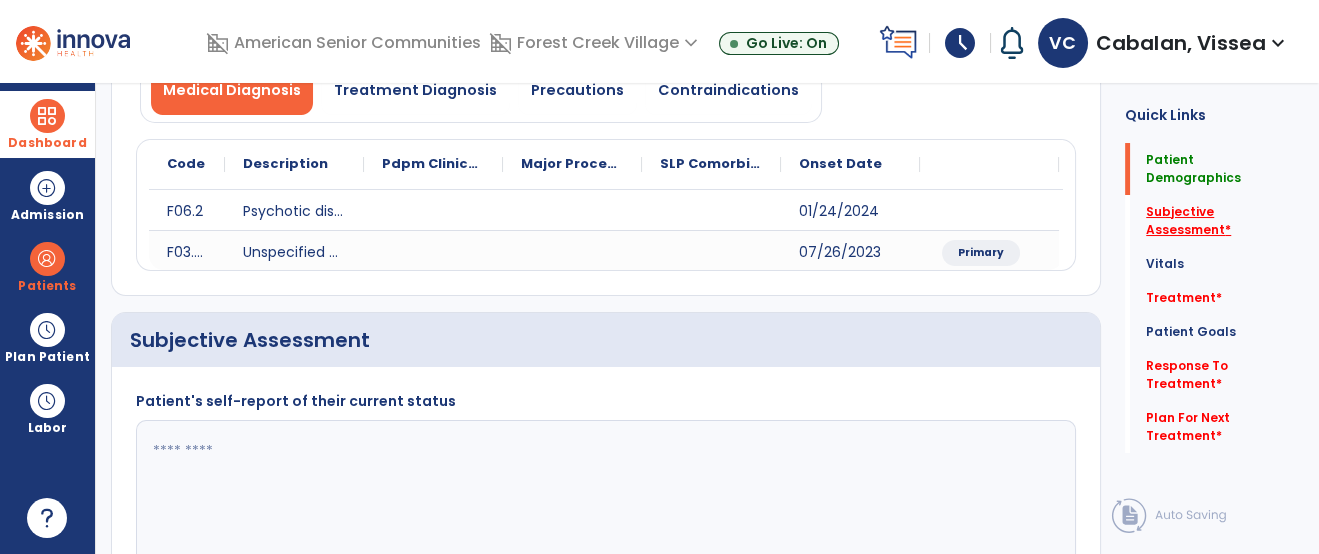 click on "Subjective Assessment   *" 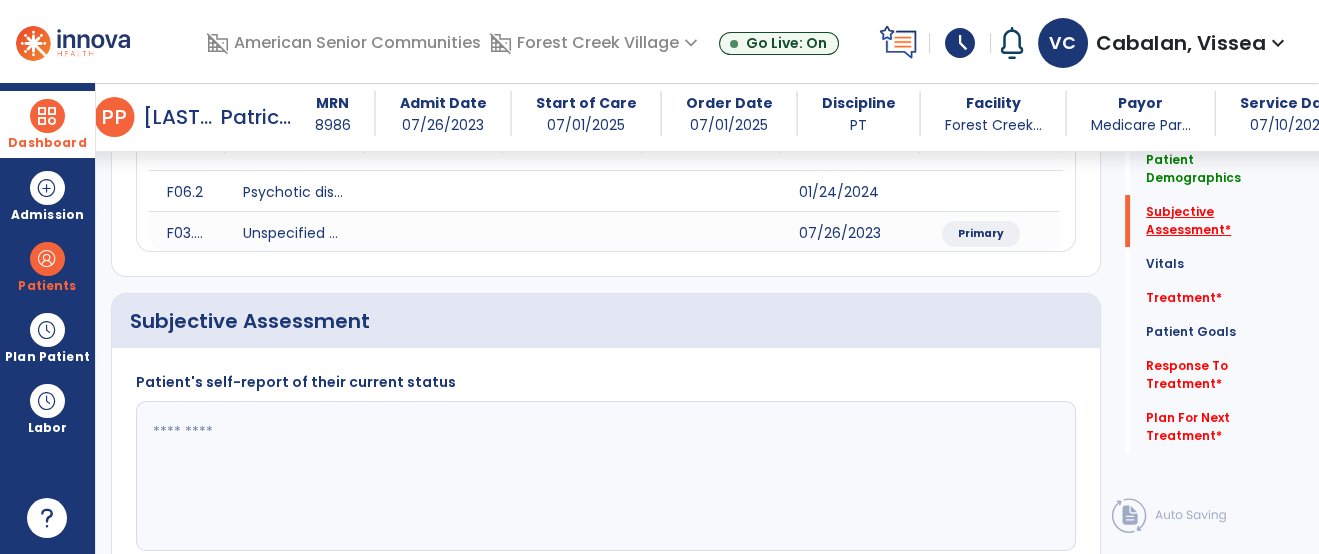 scroll, scrollTop: 409, scrollLeft: 0, axis: vertical 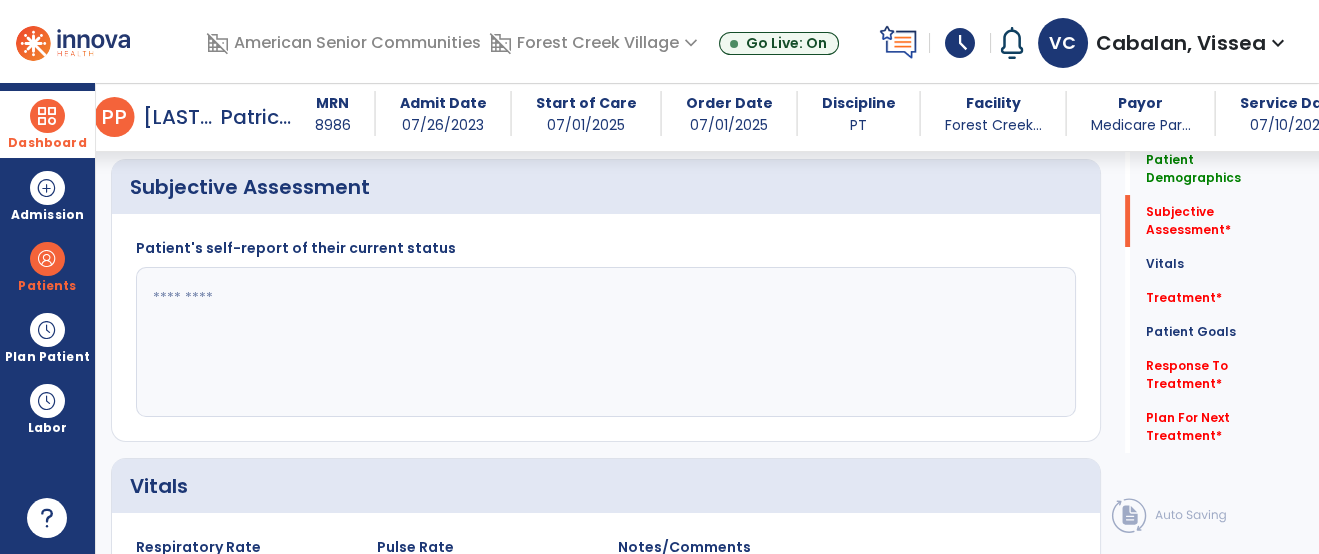 click 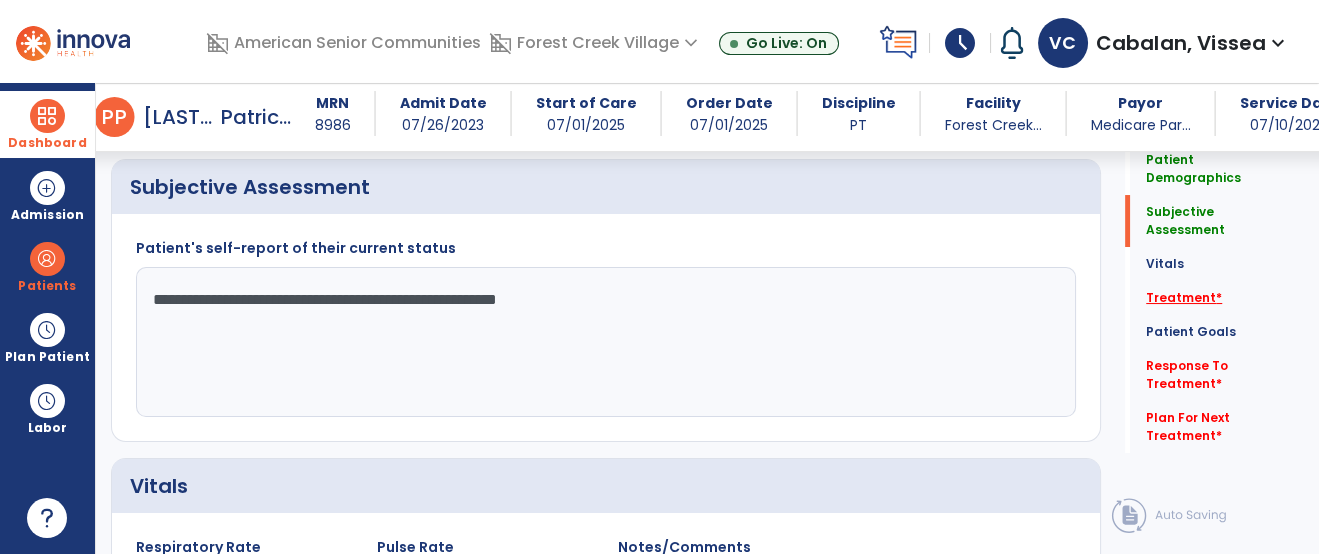 type on "**********" 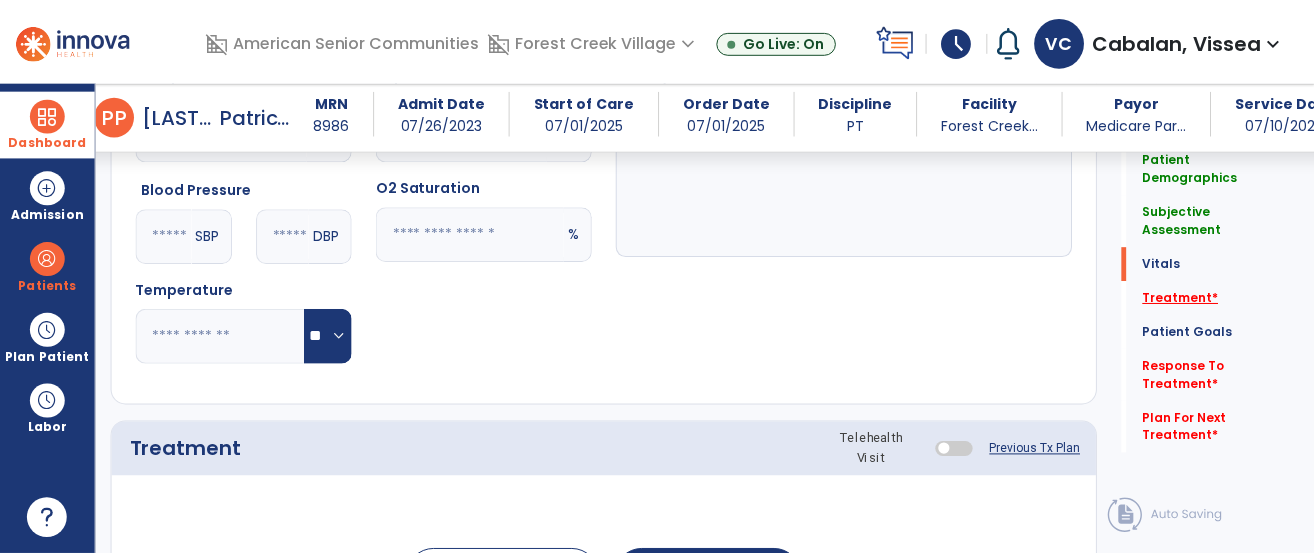 scroll, scrollTop: 1097, scrollLeft: 0, axis: vertical 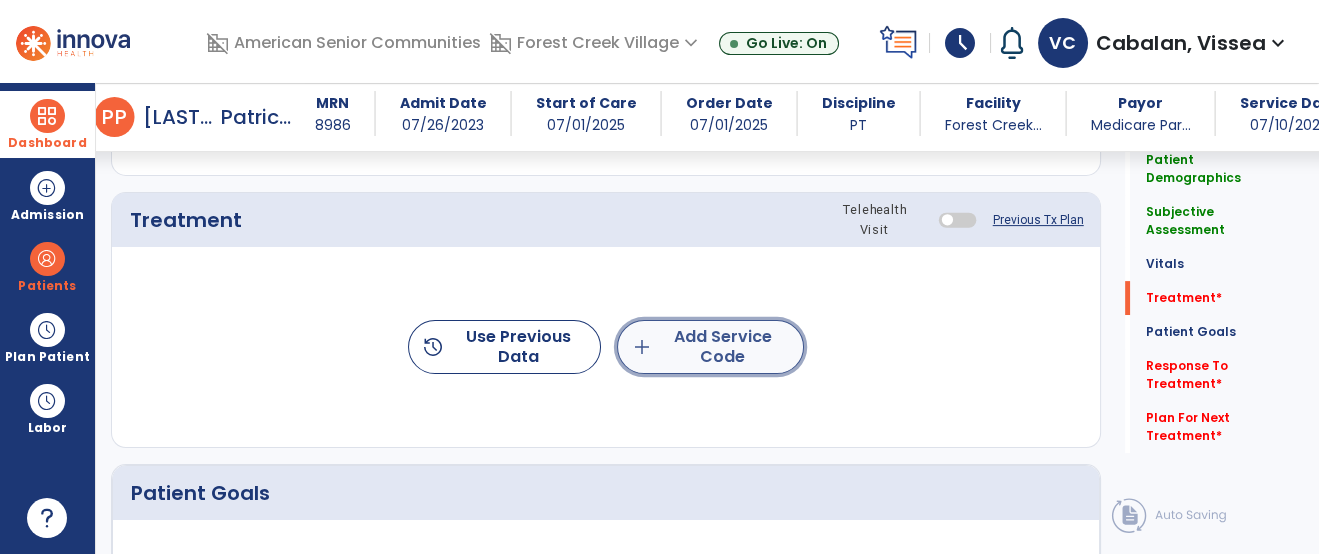 click on "add  Add Service Code" 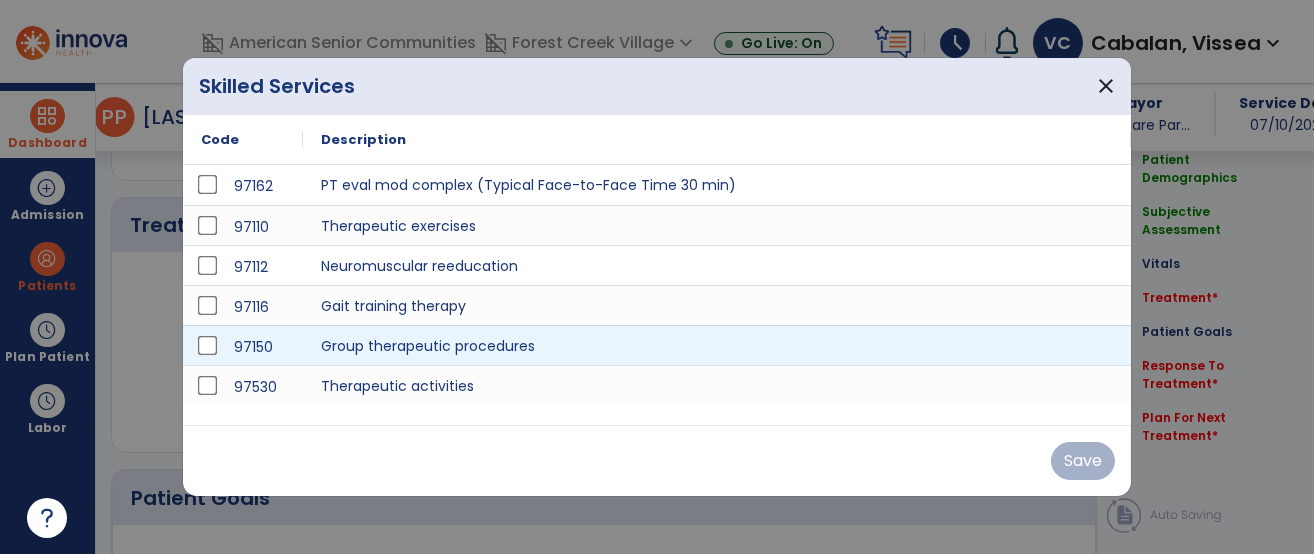 scroll, scrollTop: 1097, scrollLeft: 0, axis: vertical 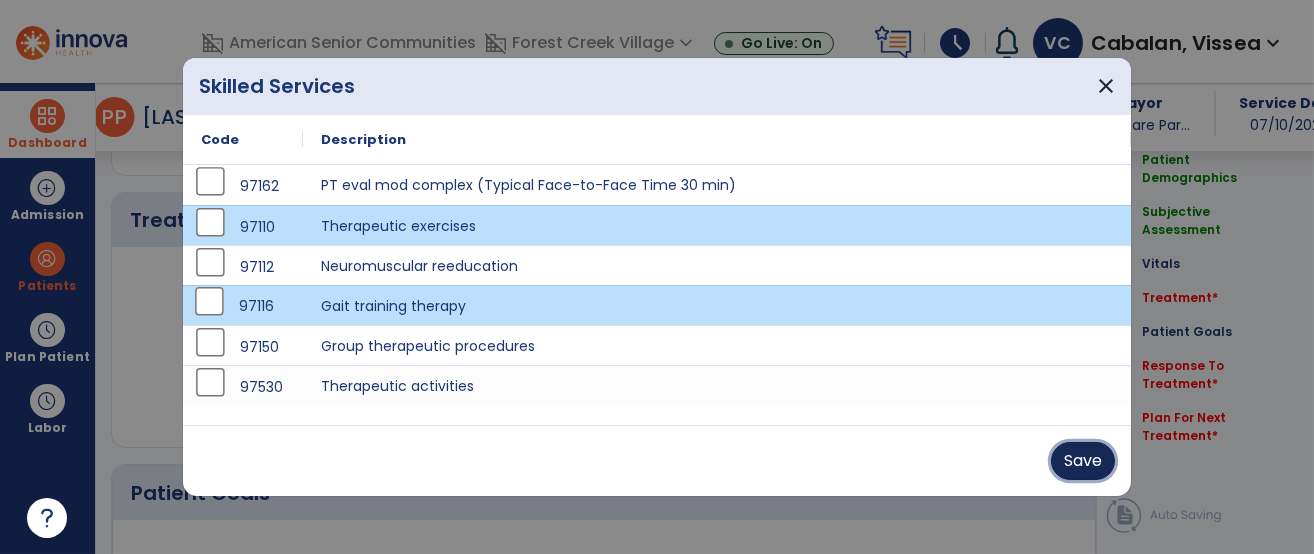 click on "Save" at bounding box center (1083, 461) 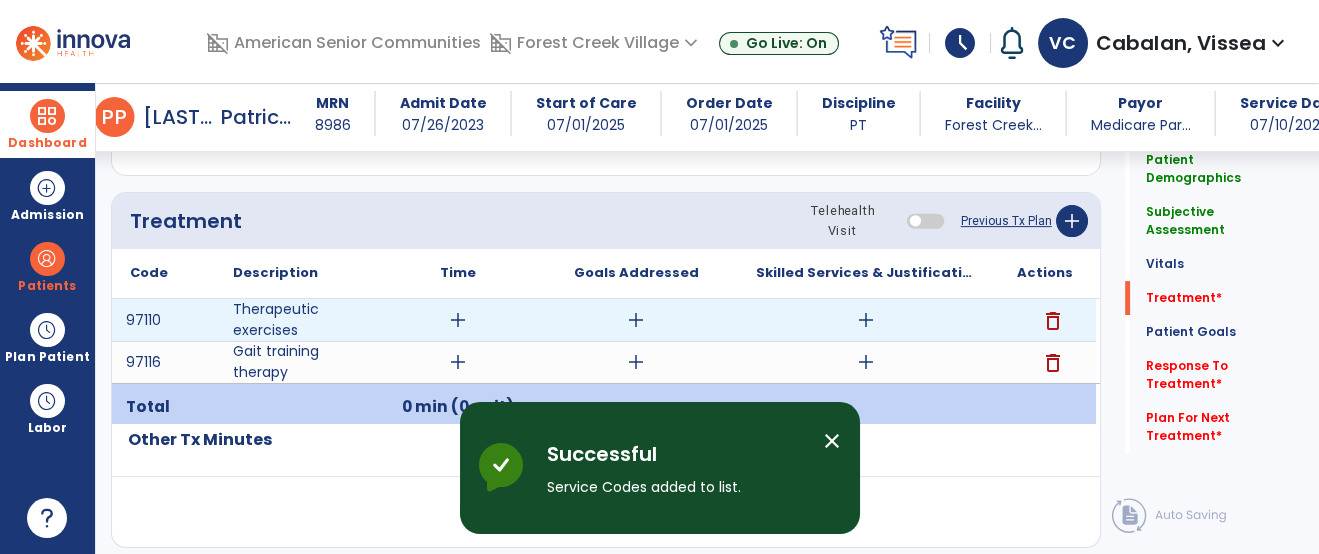 click on "add" at bounding box center (458, 320) 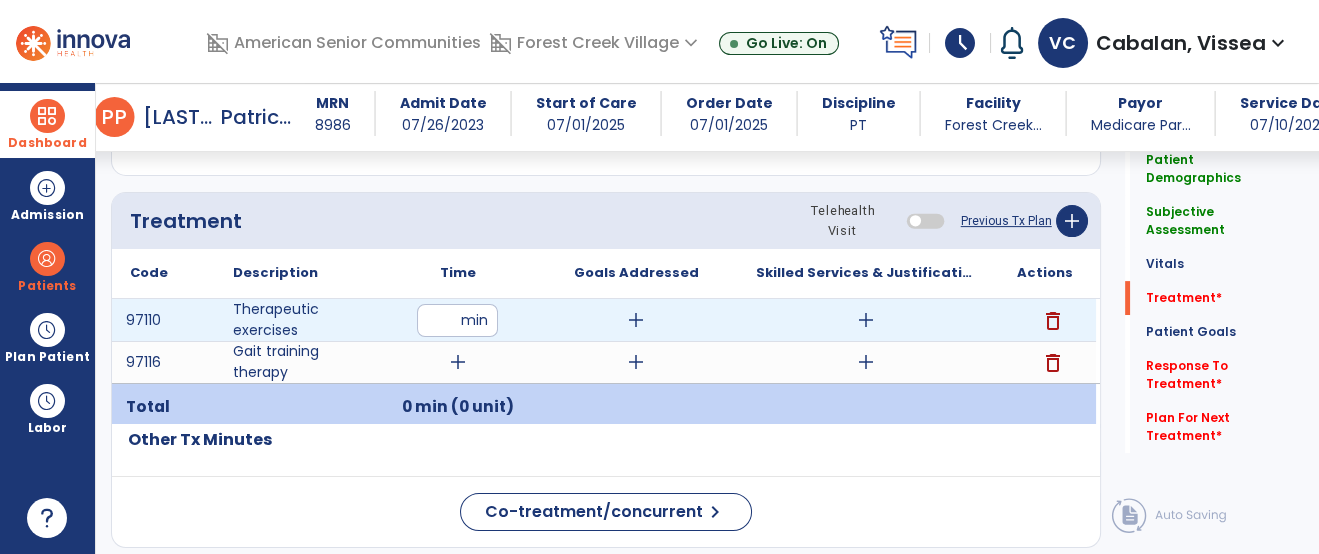 type on "**" 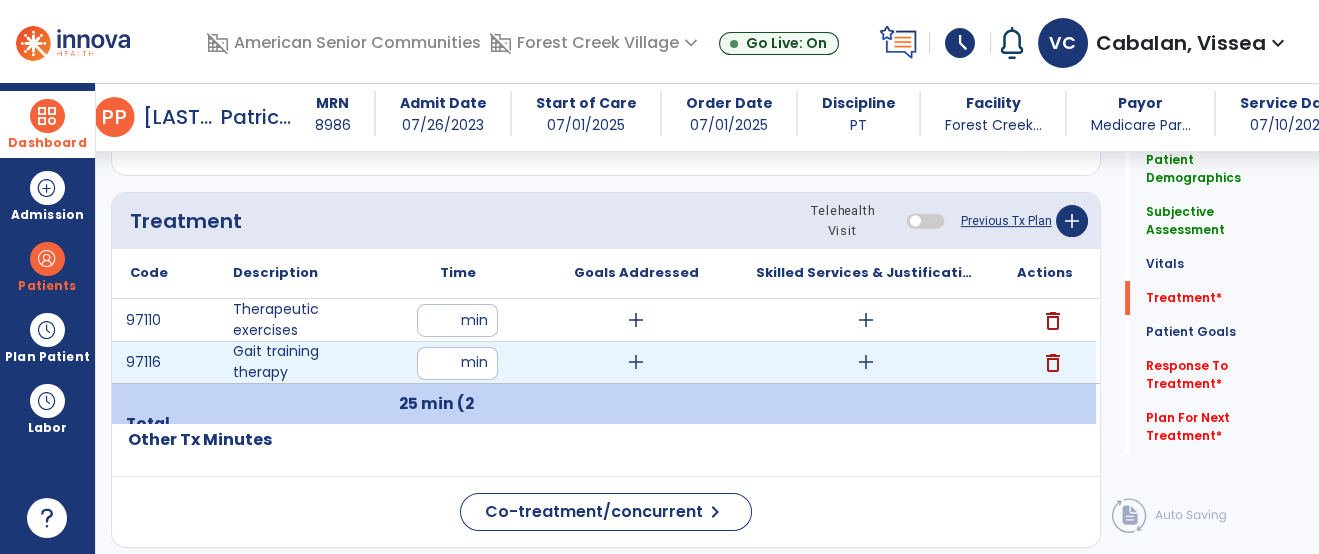 type on "**" 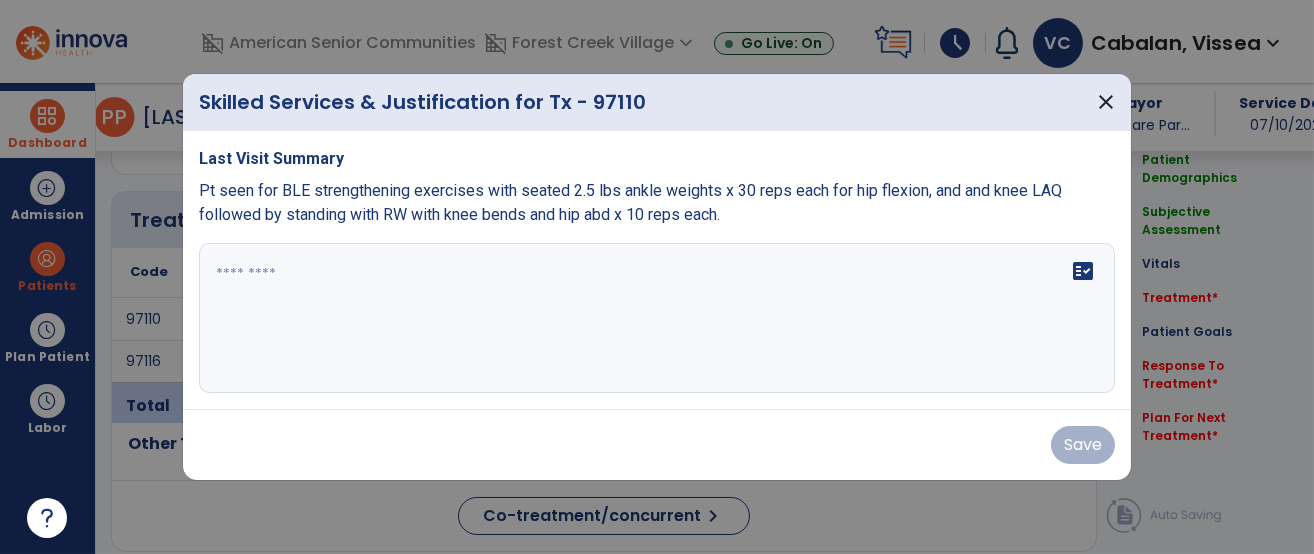 scroll, scrollTop: 1097, scrollLeft: 0, axis: vertical 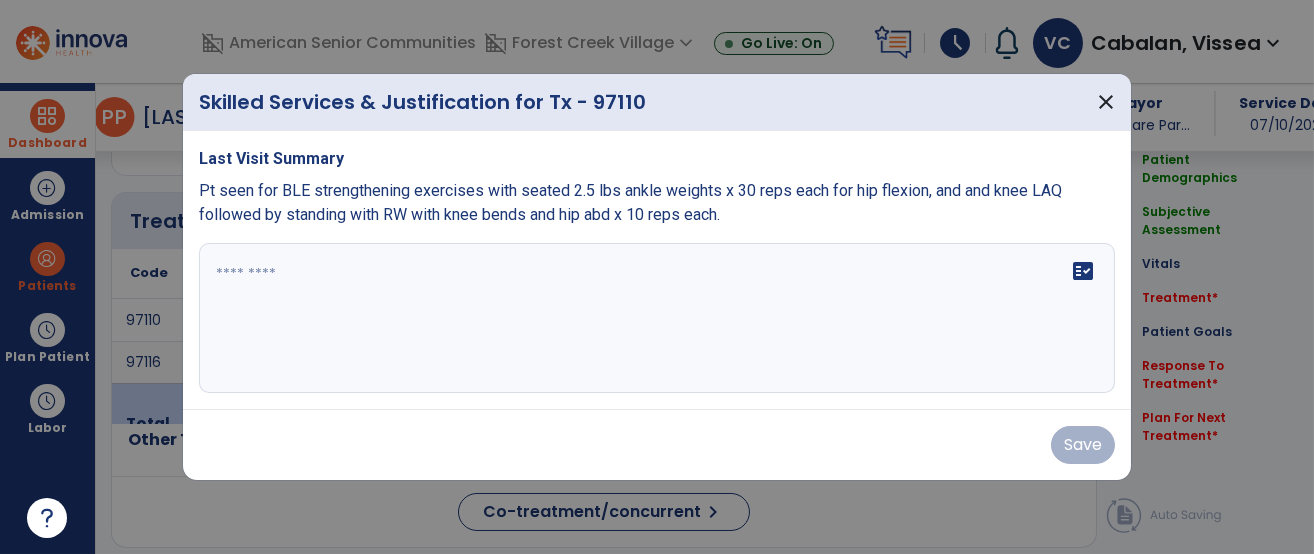 click on "fact_check" at bounding box center (657, 318) 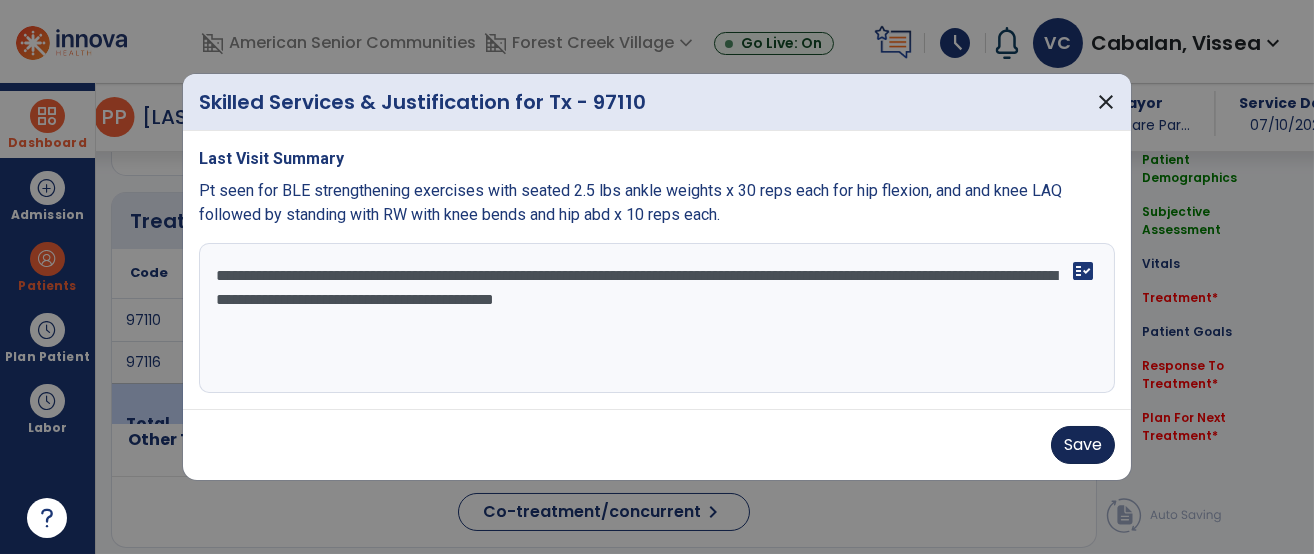 type on "**********" 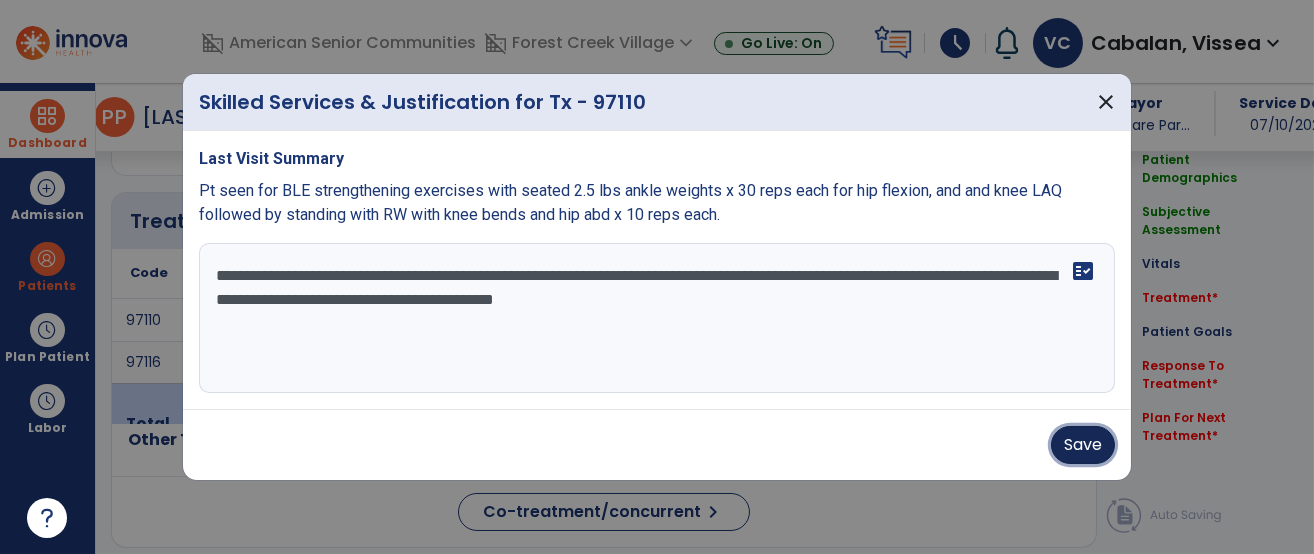 click on "Save" at bounding box center (1083, 445) 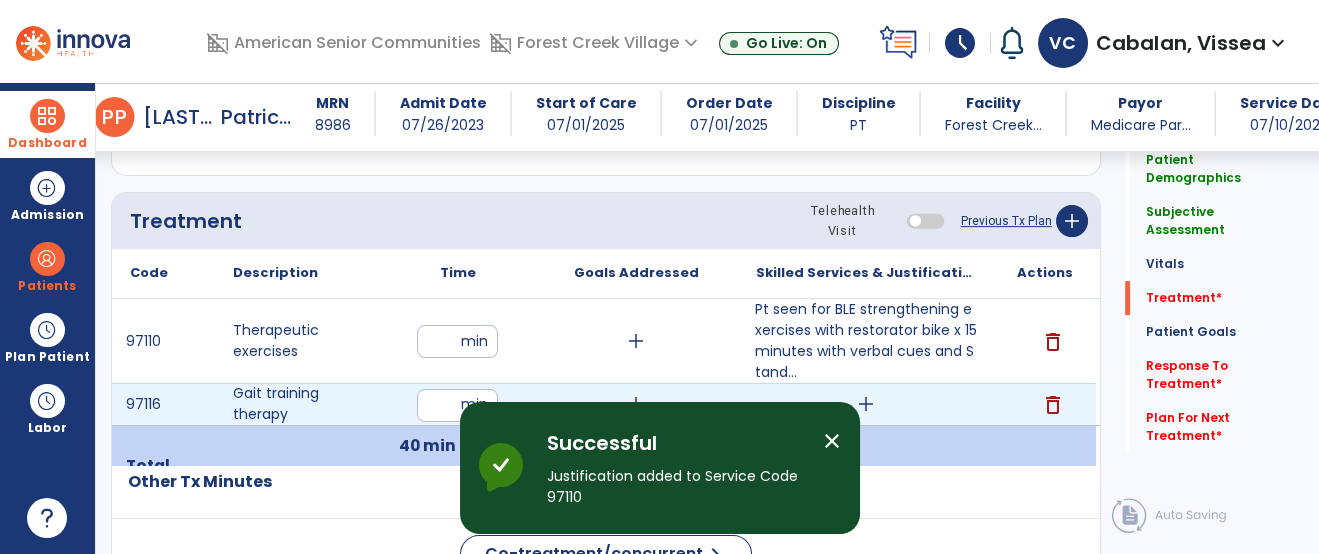 click on "add" at bounding box center (866, 404) 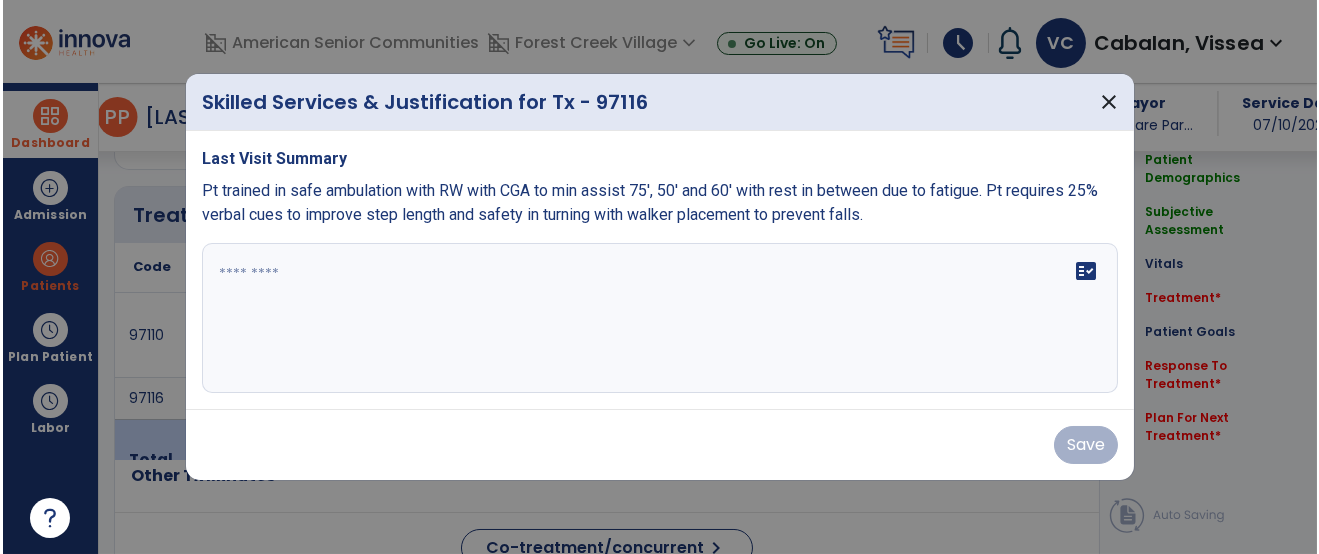 scroll, scrollTop: 1097, scrollLeft: 0, axis: vertical 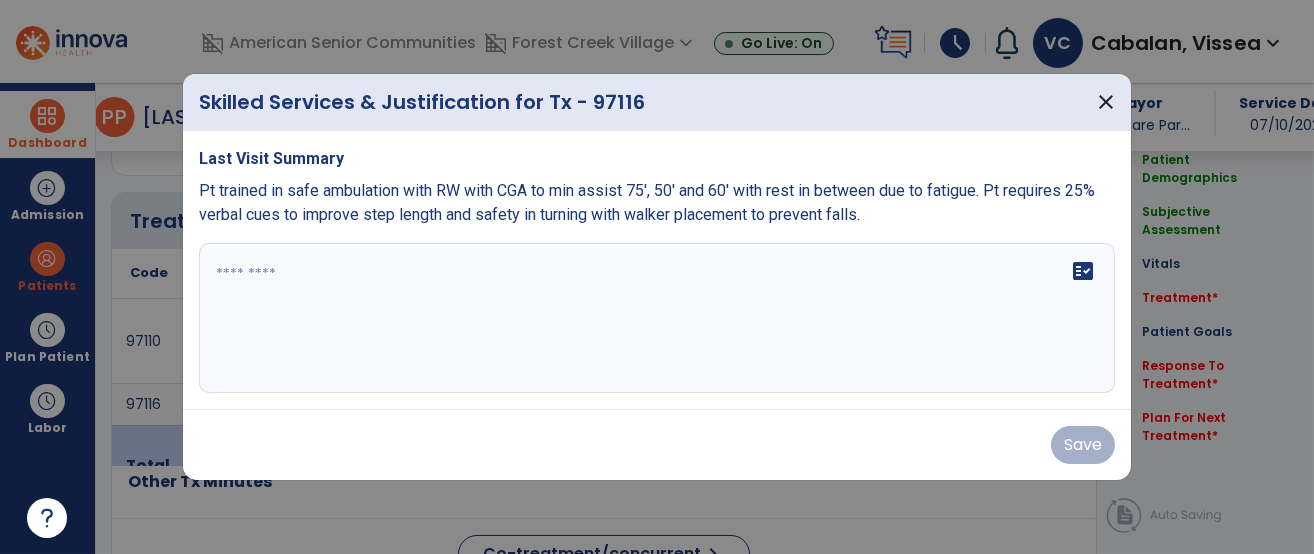 click on "fact_check" at bounding box center [657, 318] 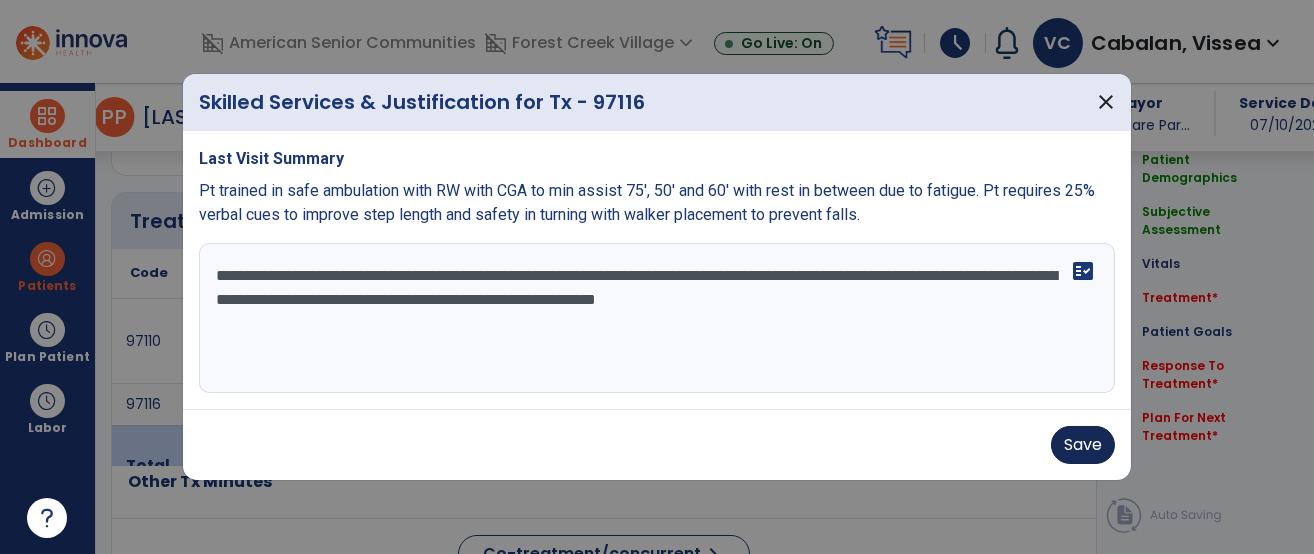 type on "**********" 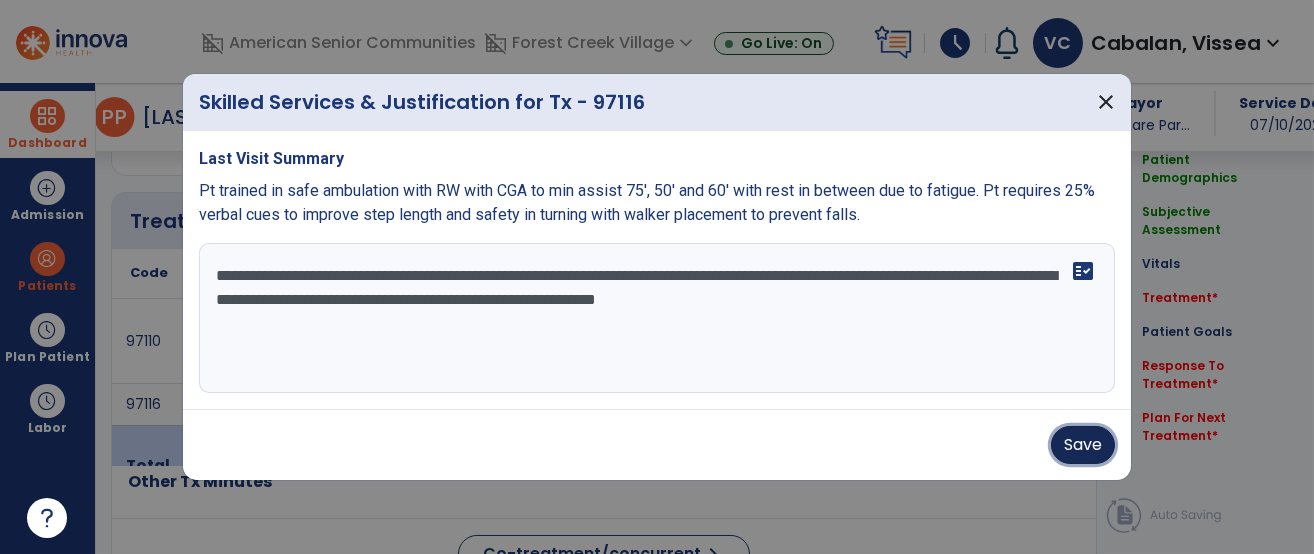 click on "Save" at bounding box center [1083, 445] 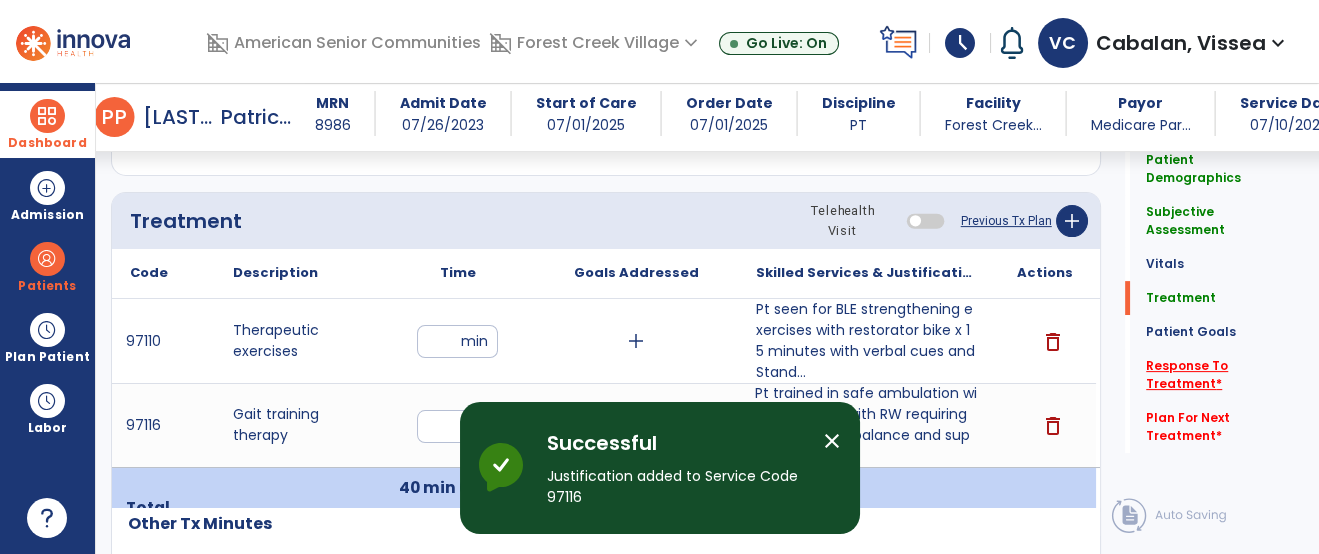 click on "Response To Treatment   *" 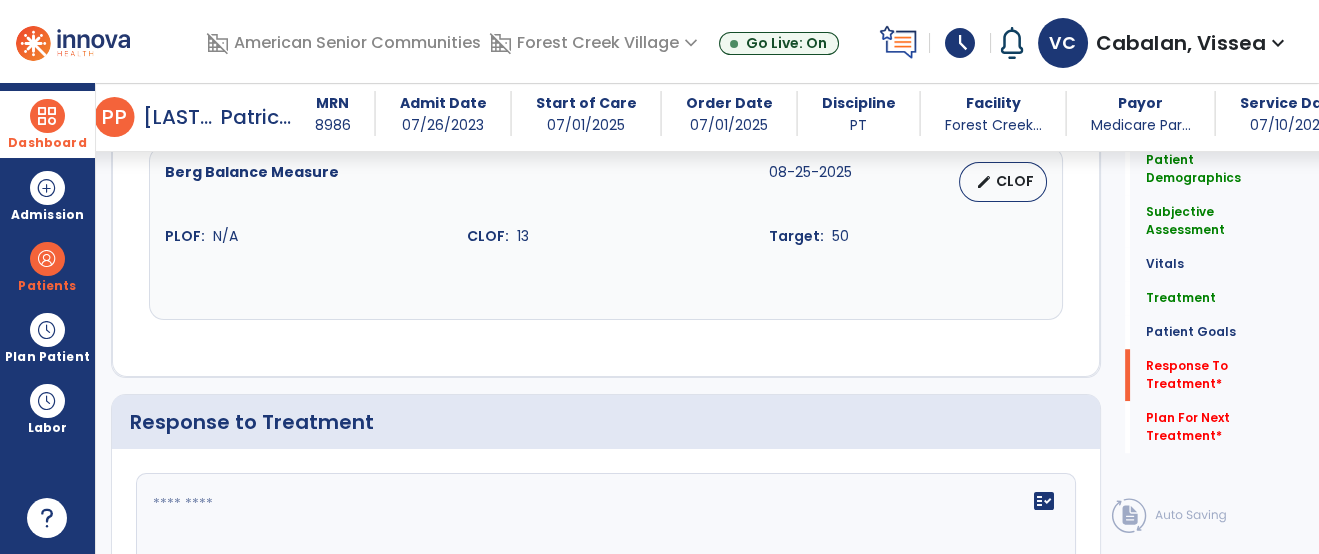 scroll, scrollTop: 2808, scrollLeft: 0, axis: vertical 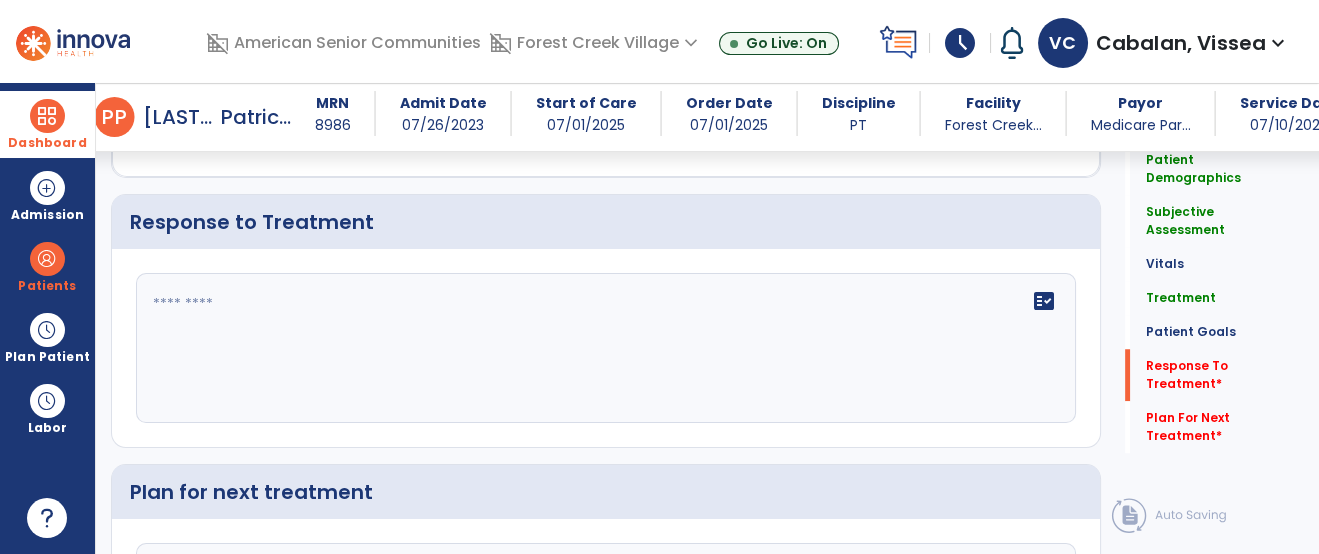 click on "fact_check" 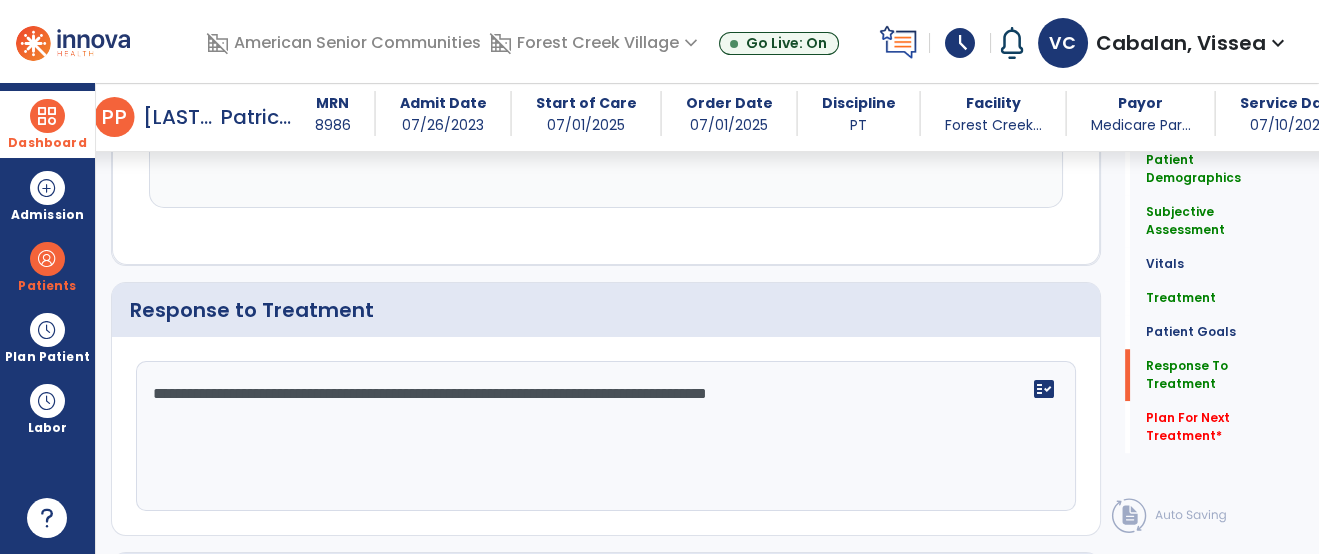 scroll, scrollTop: 2808, scrollLeft: 0, axis: vertical 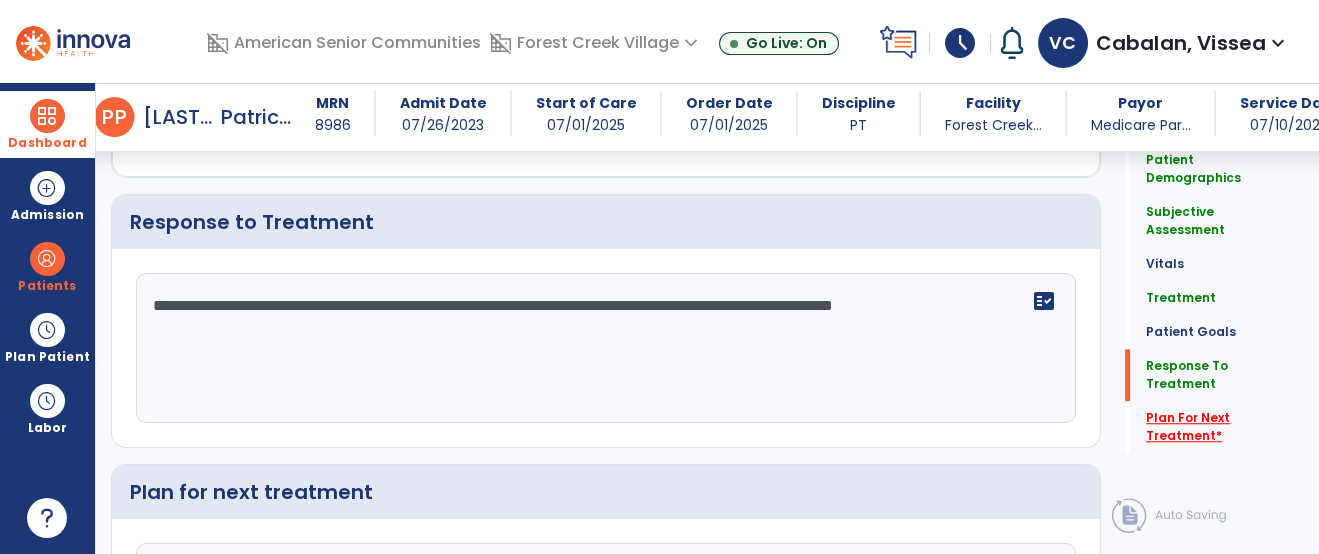 type on "**********" 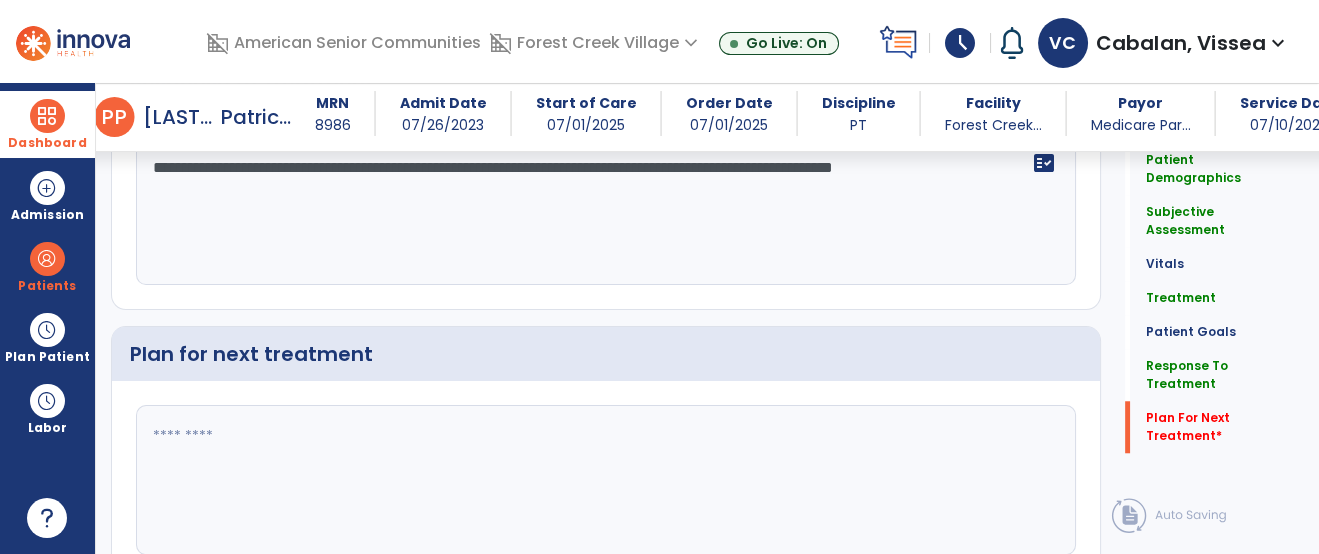 scroll, scrollTop: 3034, scrollLeft: 0, axis: vertical 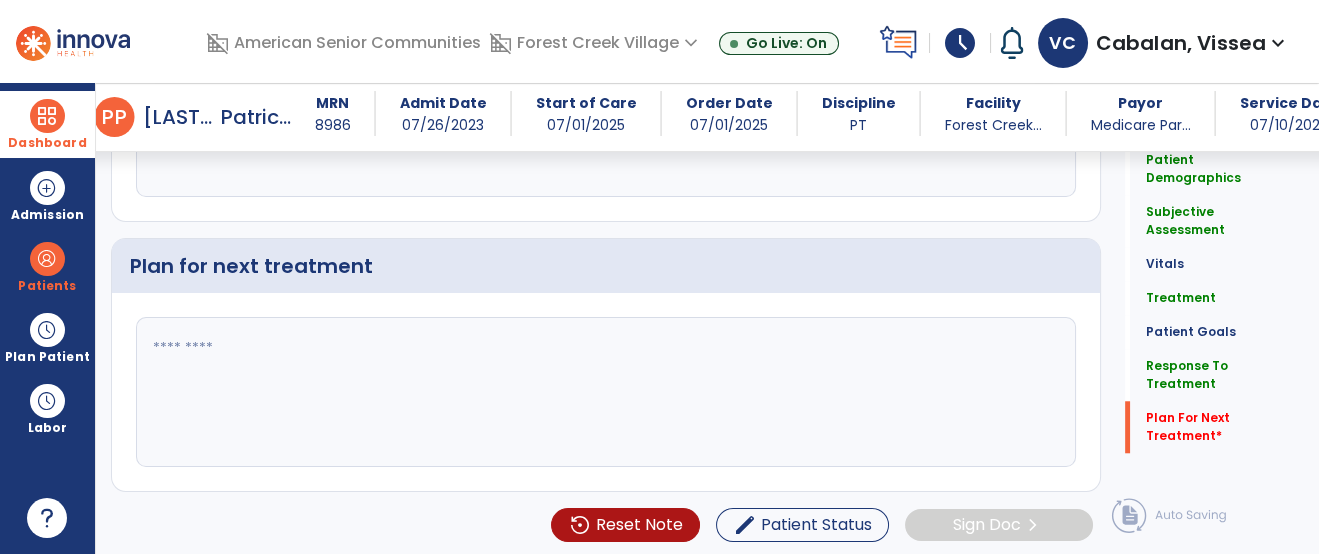 click 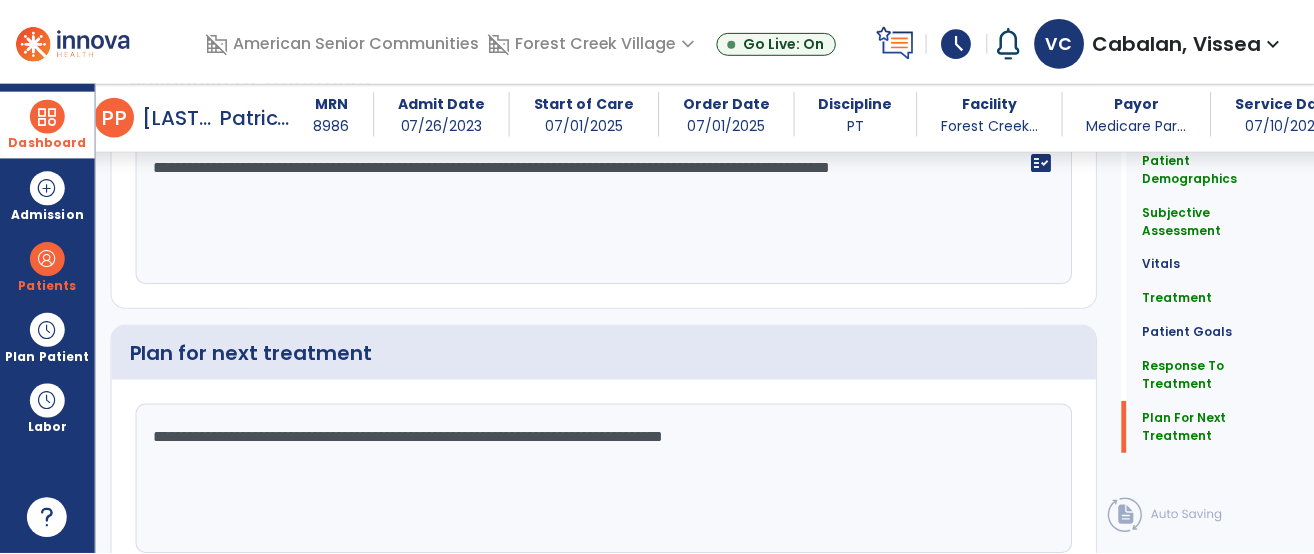scroll, scrollTop: 3035, scrollLeft: 0, axis: vertical 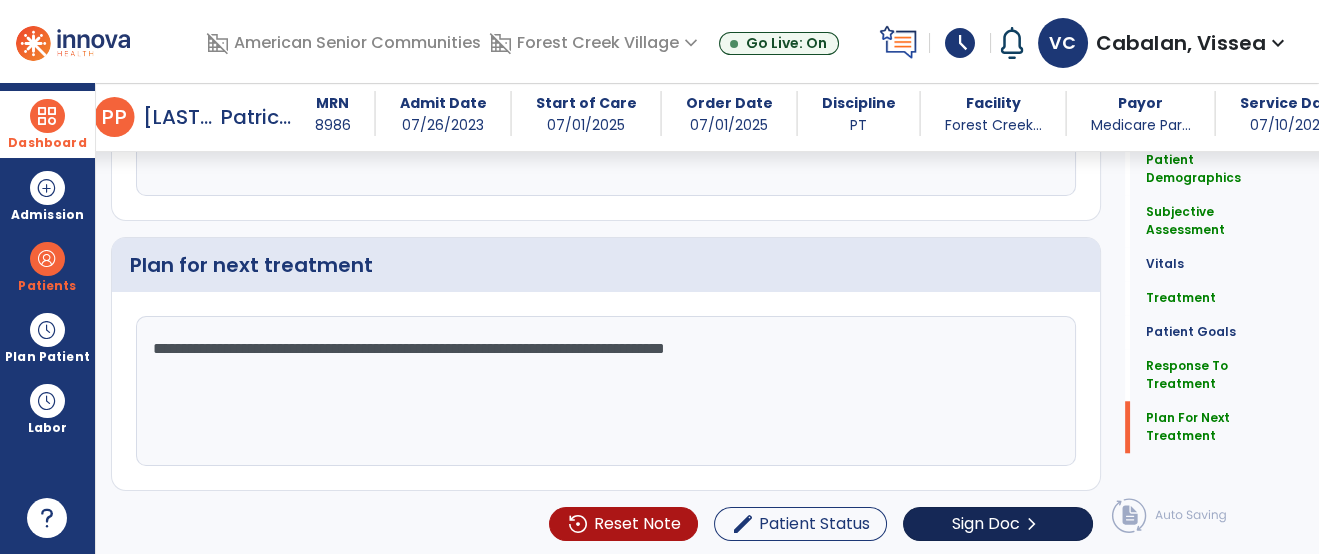 type on "**********" 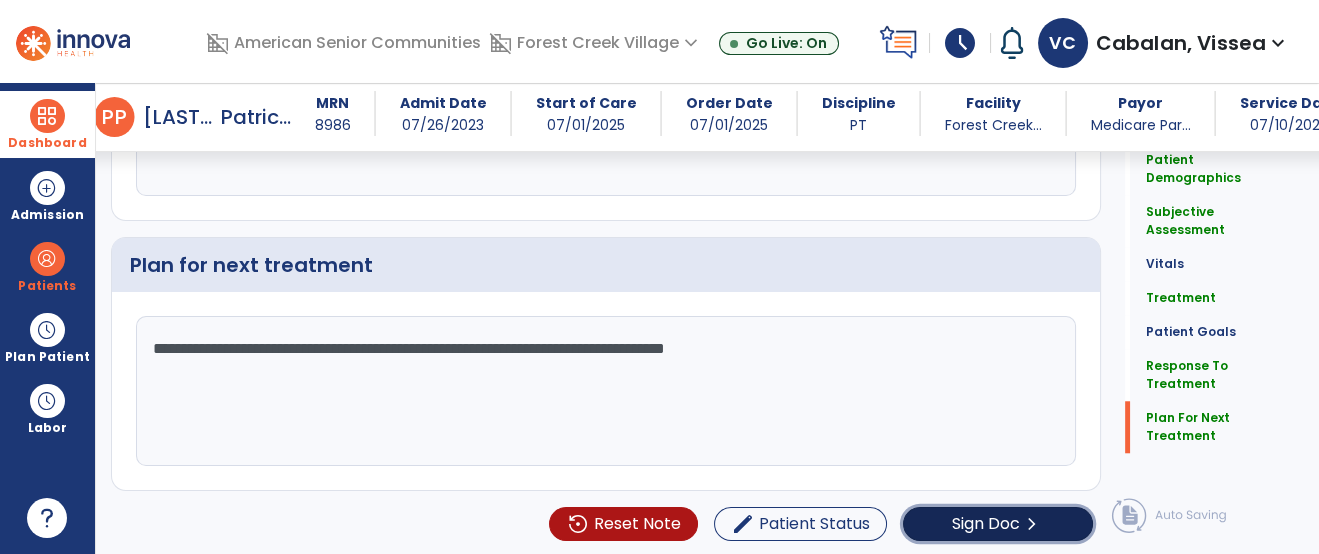 click on "Sign Doc" 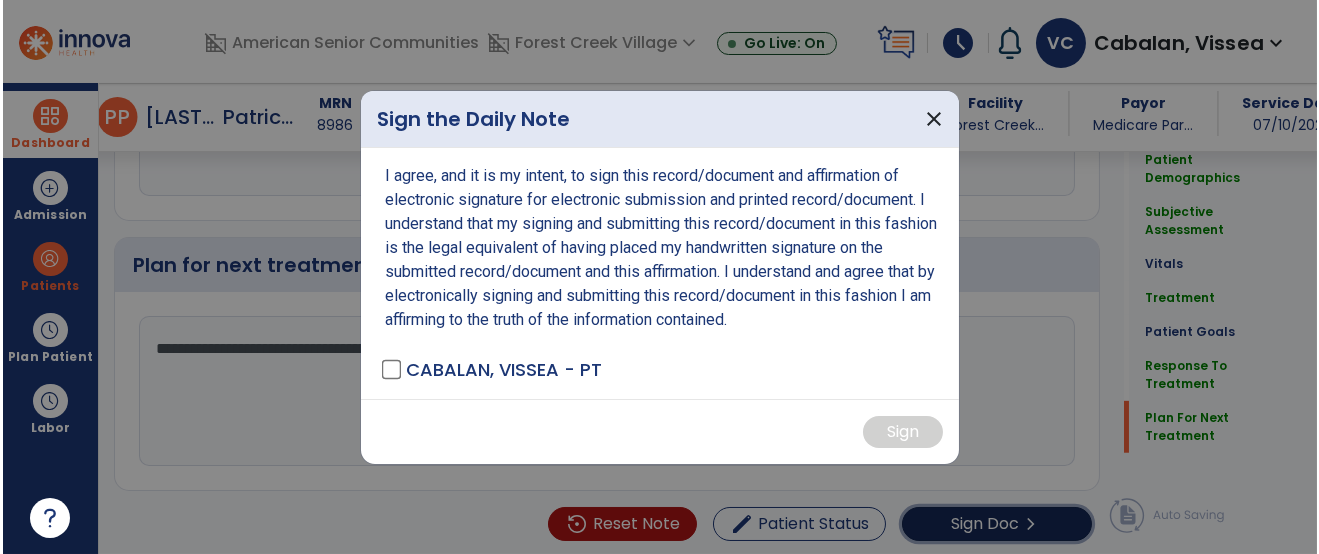 scroll, scrollTop: 3035, scrollLeft: 0, axis: vertical 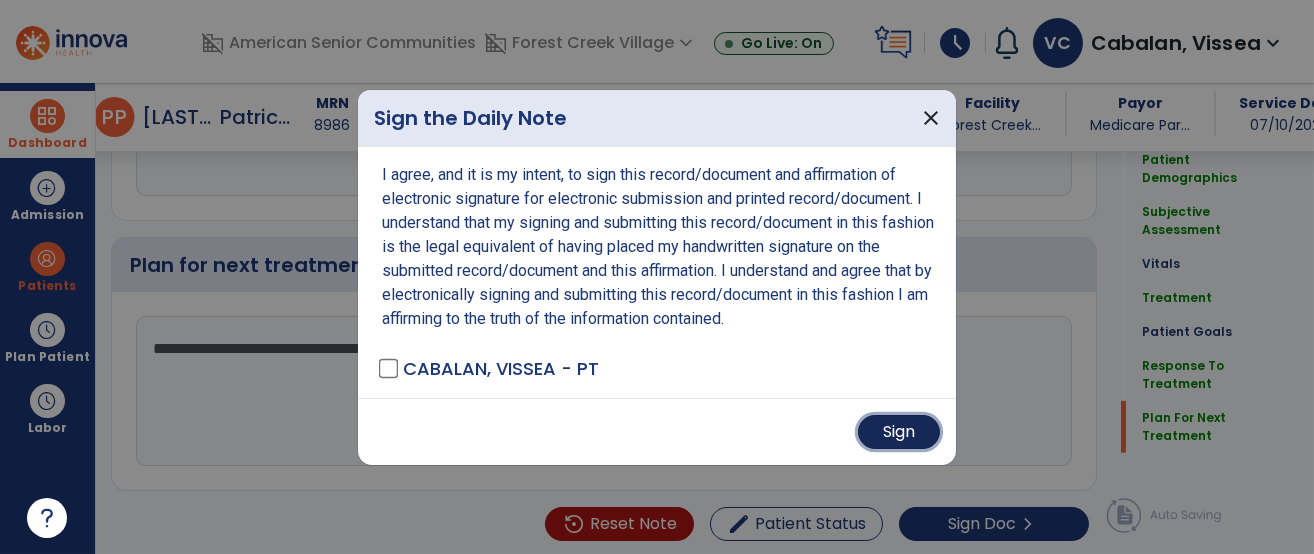 click on "Sign" at bounding box center [899, 432] 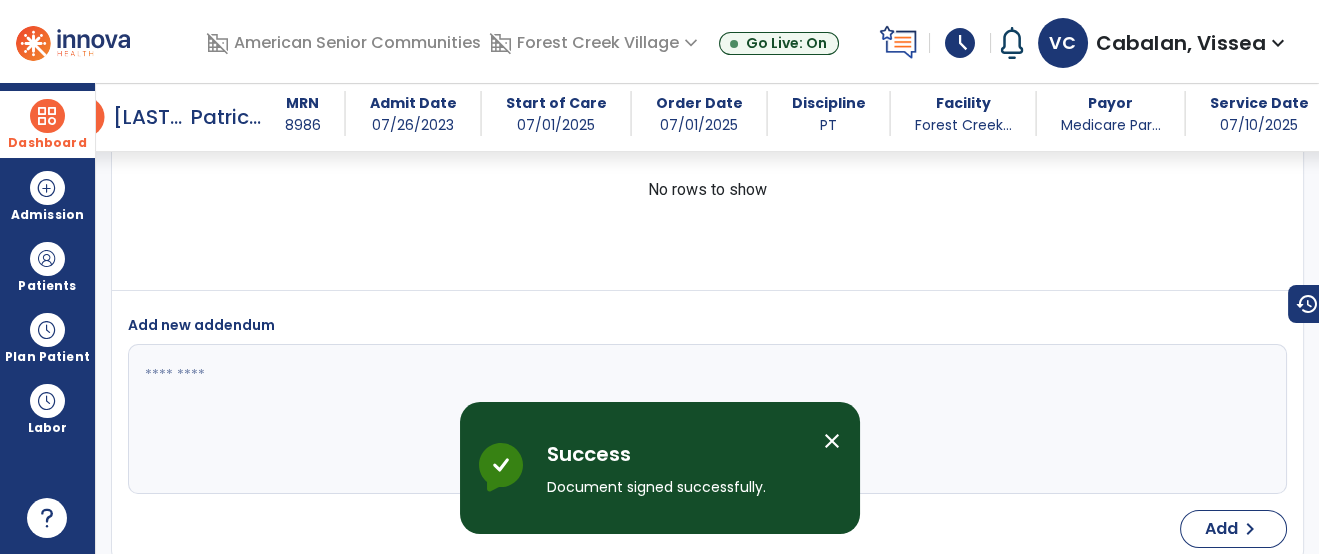 scroll, scrollTop: 4307, scrollLeft: 0, axis: vertical 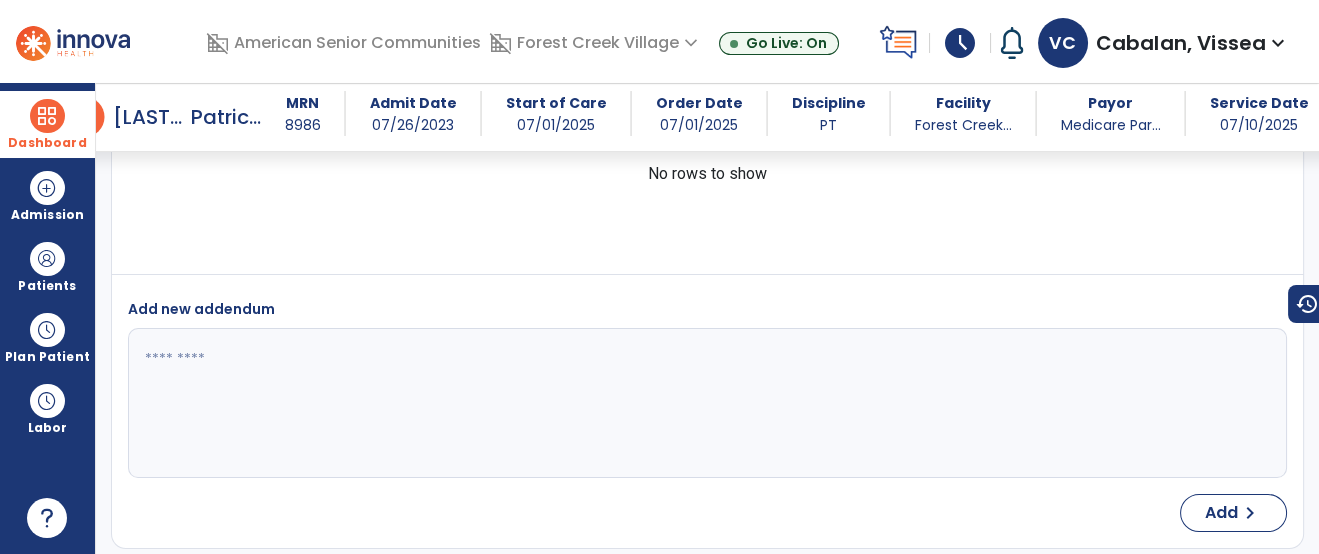 click at bounding box center [47, 116] 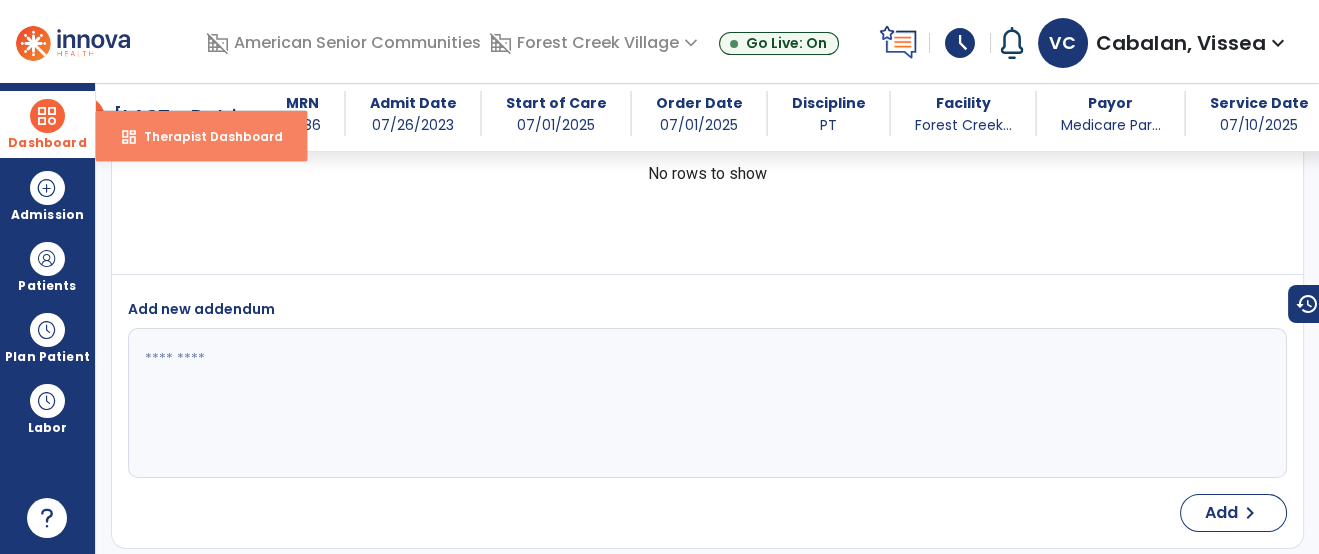 click on "Therapist Dashboard" at bounding box center (205, 136) 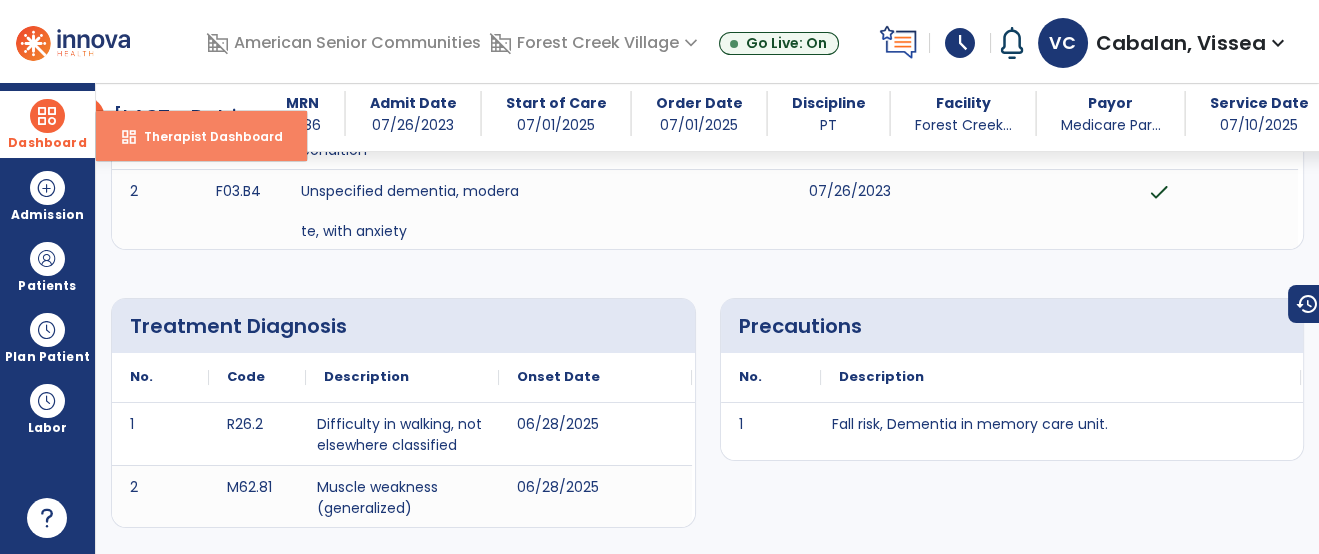 select on "****" 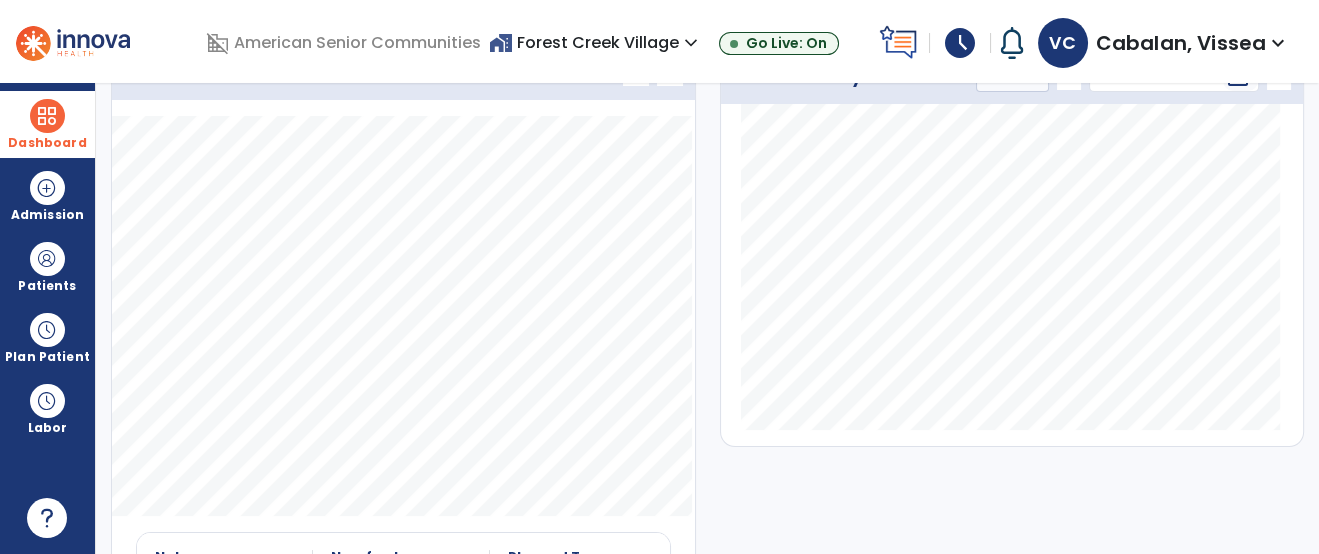 scroll, scrollTop: 215, scrollLeft: 0, axis: vertical 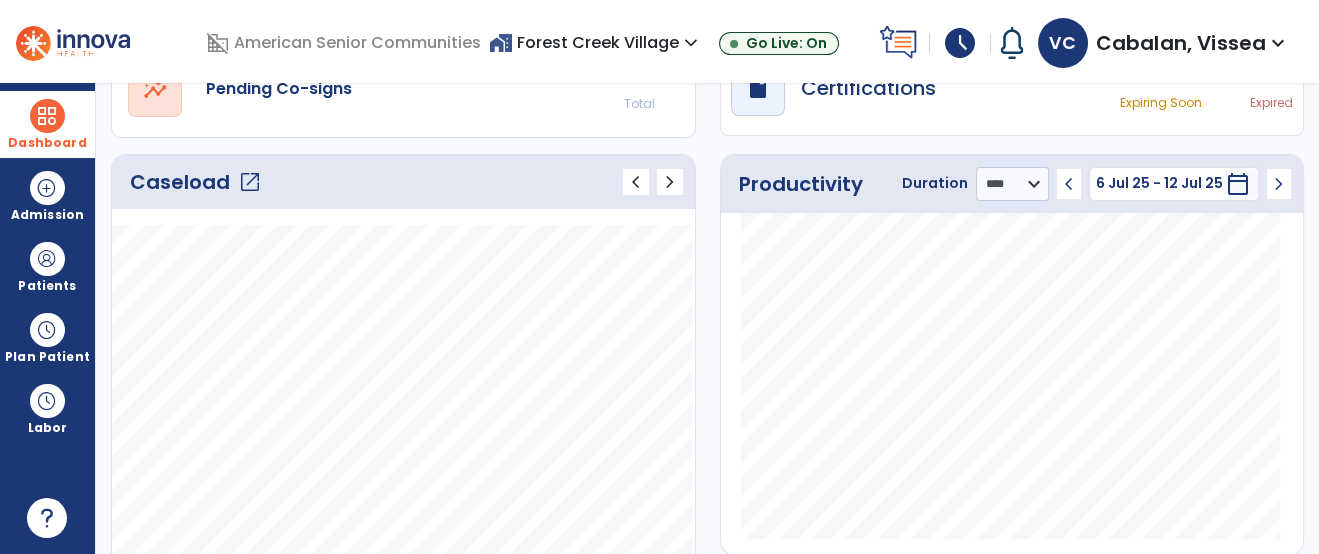 click on "open_in_new" 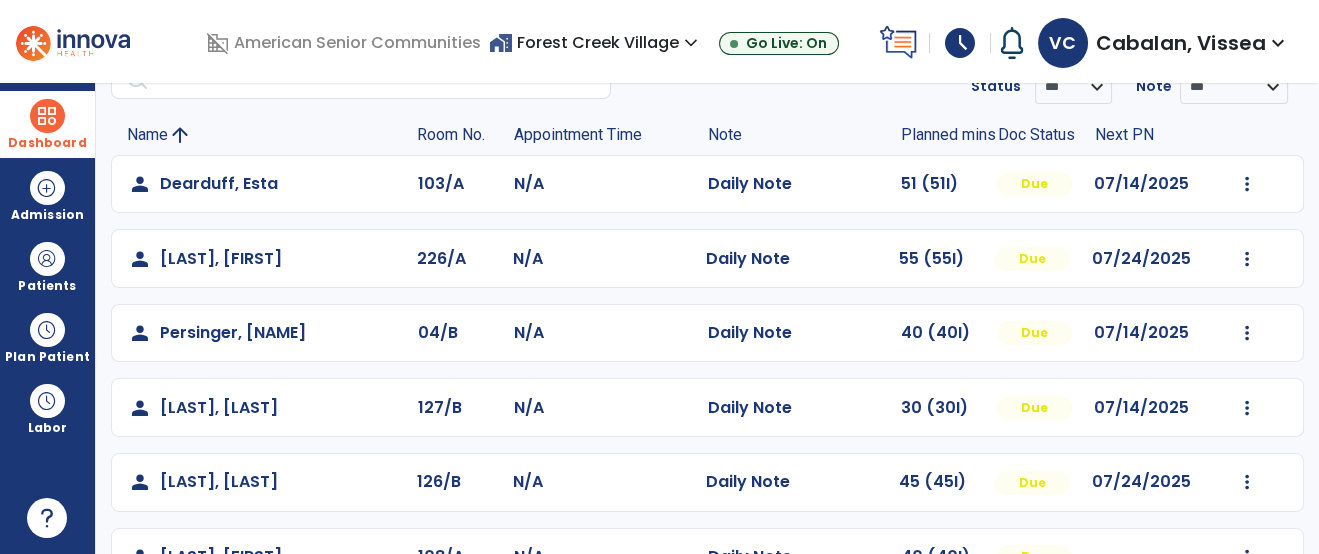 scroll, scrollTop: 0, scrollLeft: 0, axis: both 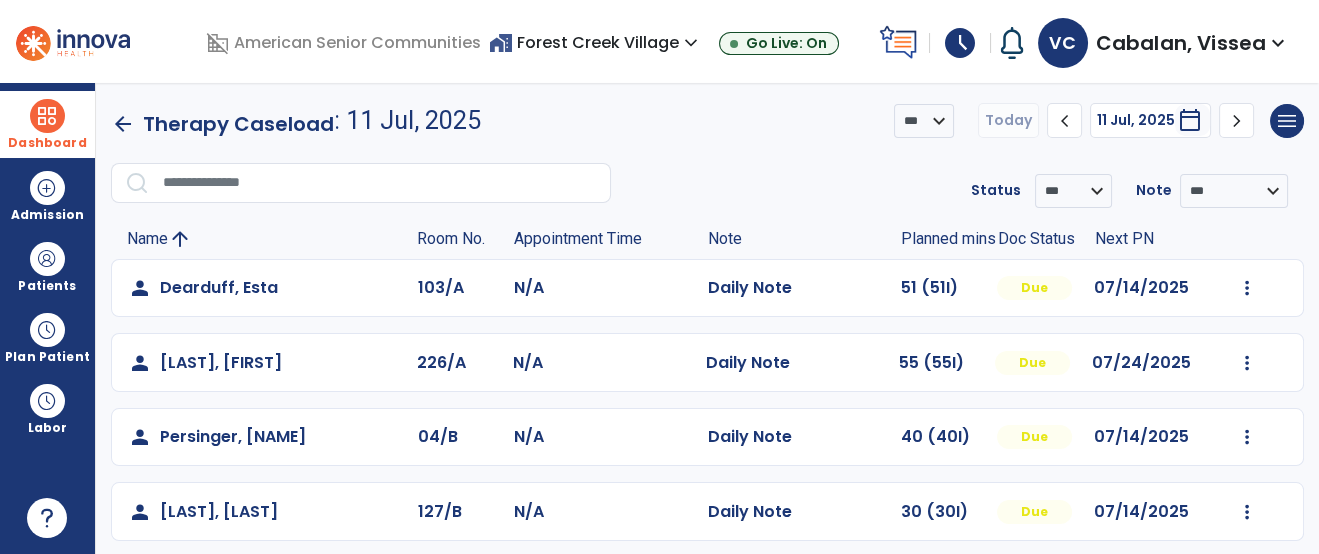 click on "chevron_left" 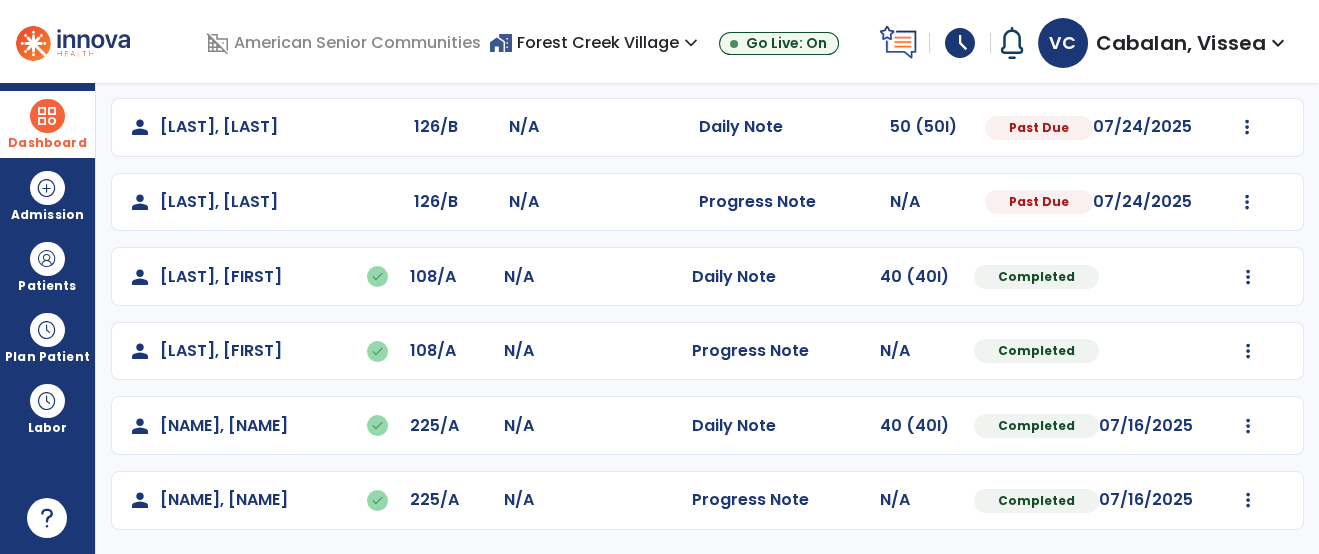 scroll, scrollTop: 623, scrollLeft: 0, axis: vertical 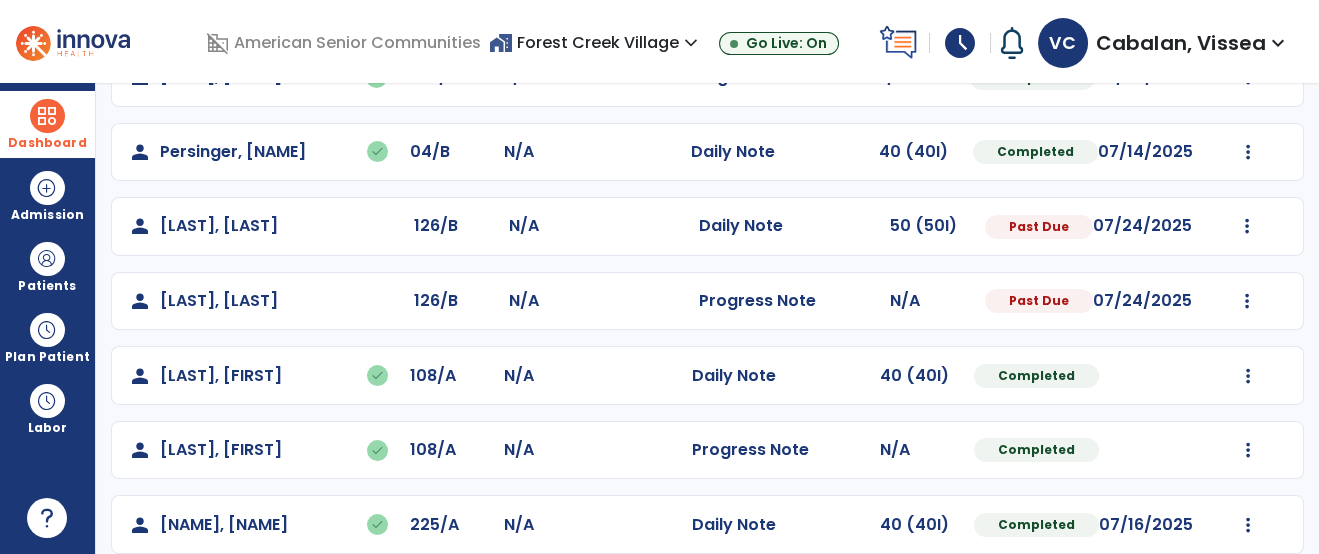 click on "Mark Visit As Complete   Reset Note   Open Document   G + C Mins" 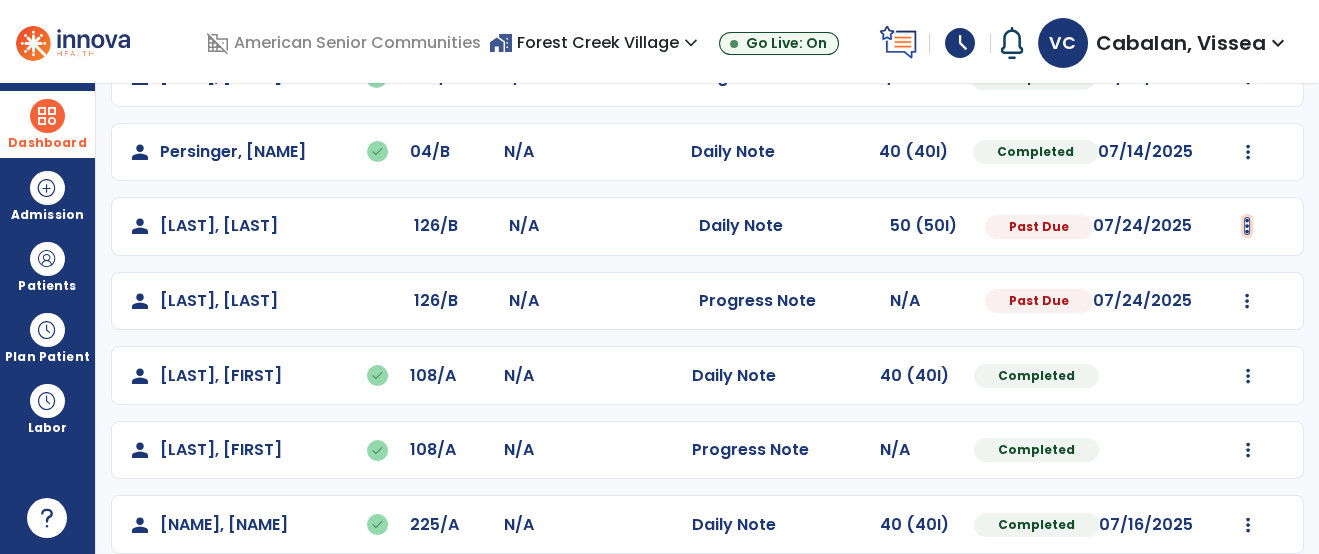 click at bounding box center (1248, -221) 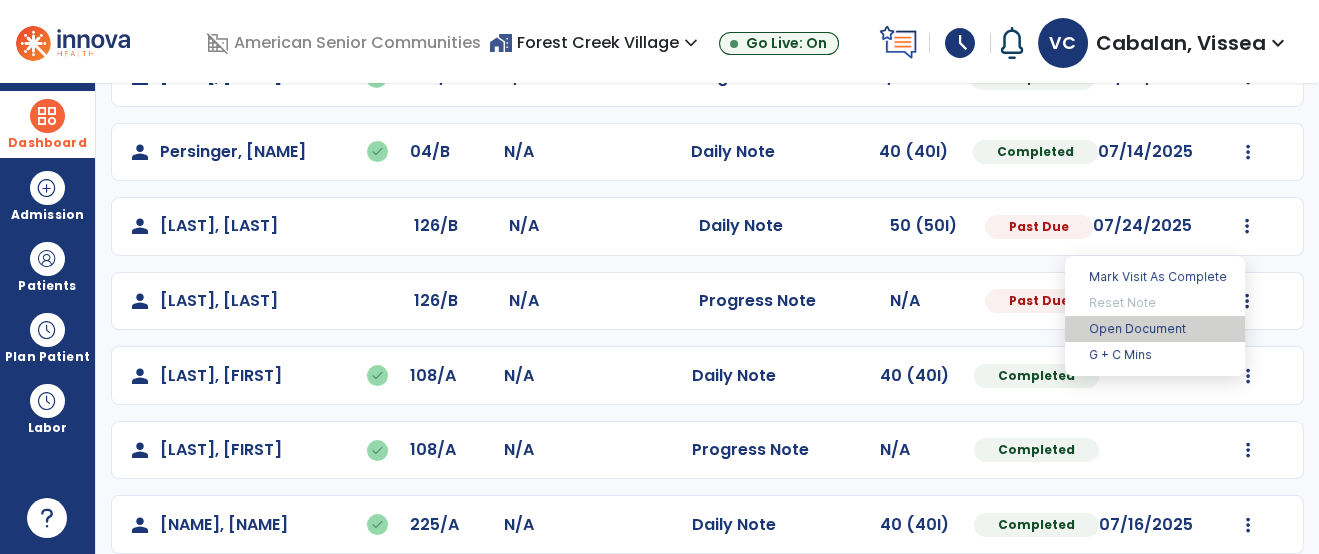 click on "Open Document" at bounding box center [1155, 329] 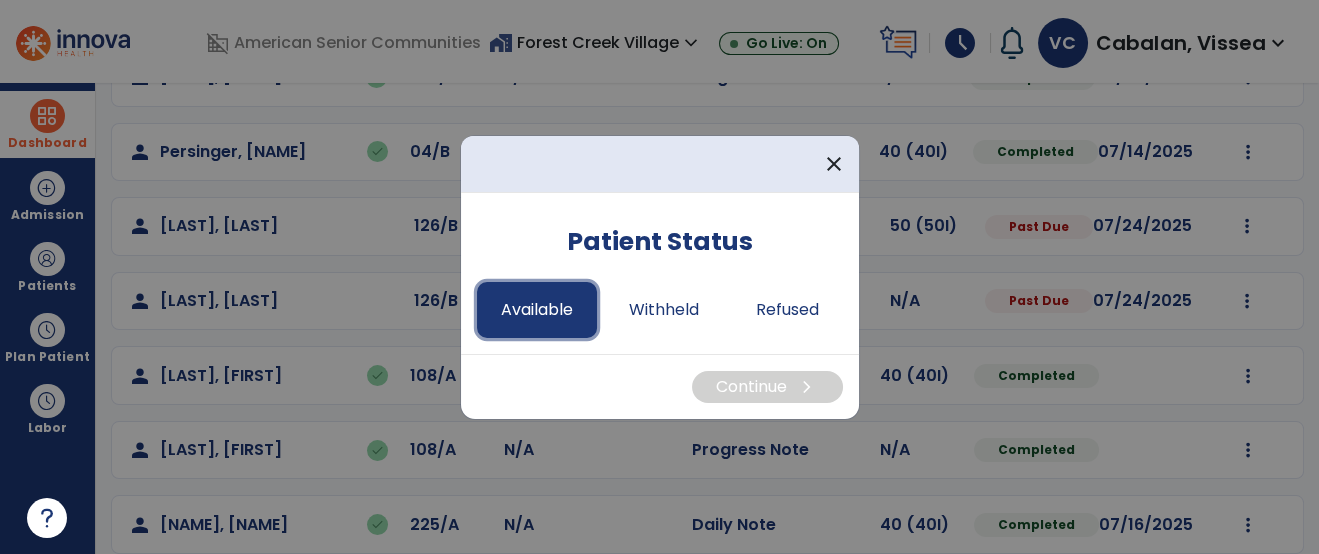 click on "Available" at bounding box center (537, 310) 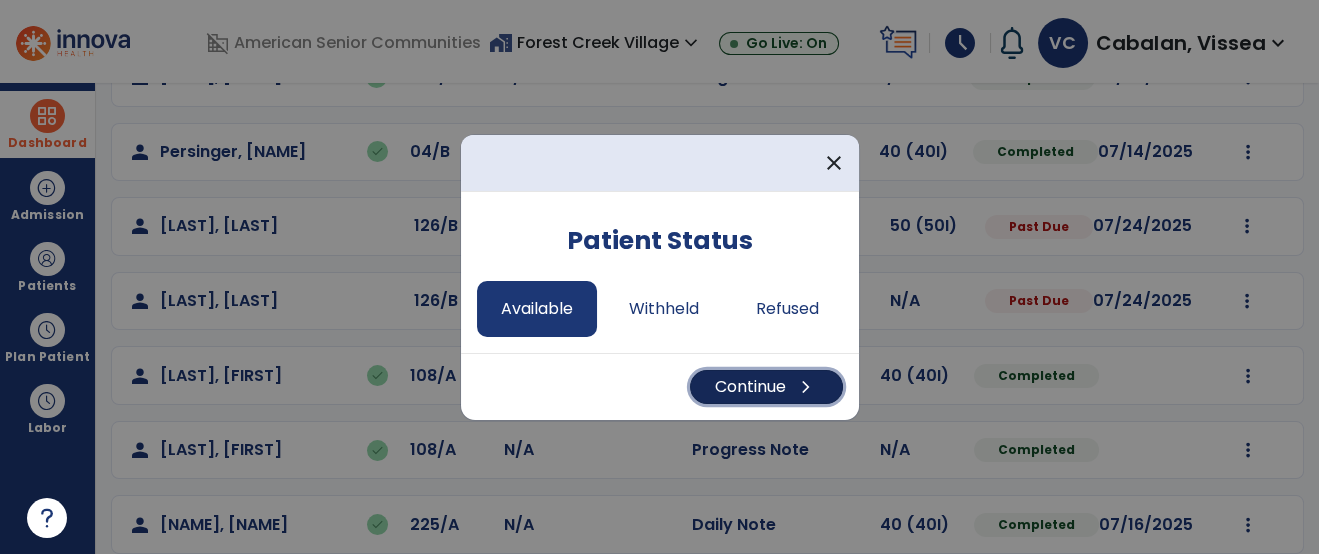 click on "Continue   chevron_right" at bounding box center (766, 387) 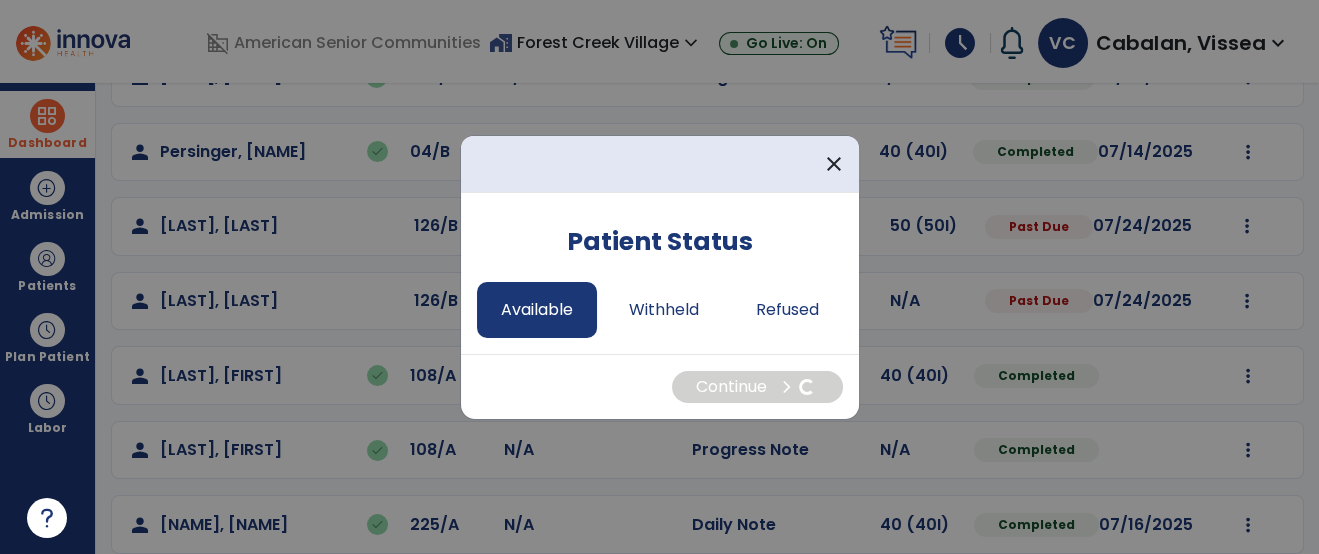 select on "*" 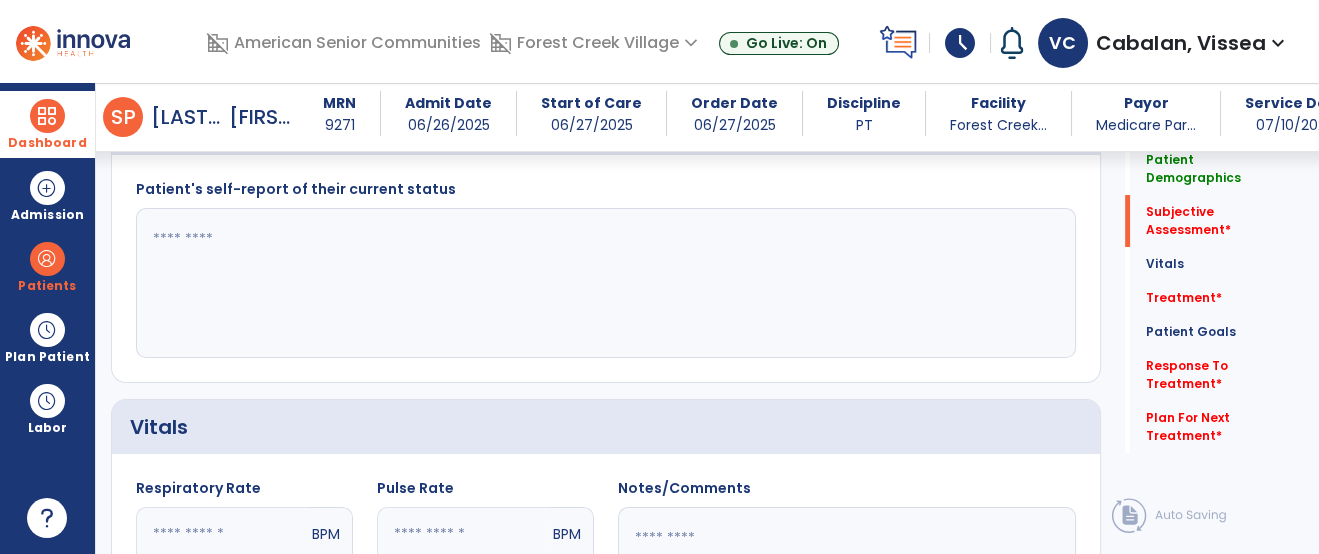 scroll, scrollTop: 427, scrollLeft: 0, axis: vertical 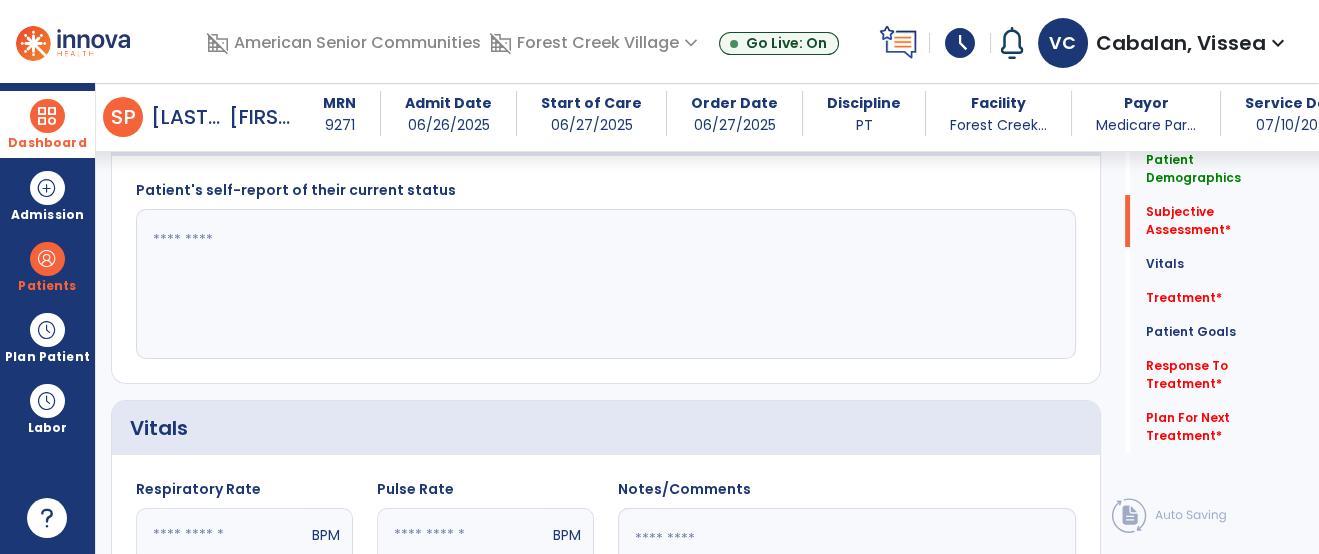 click 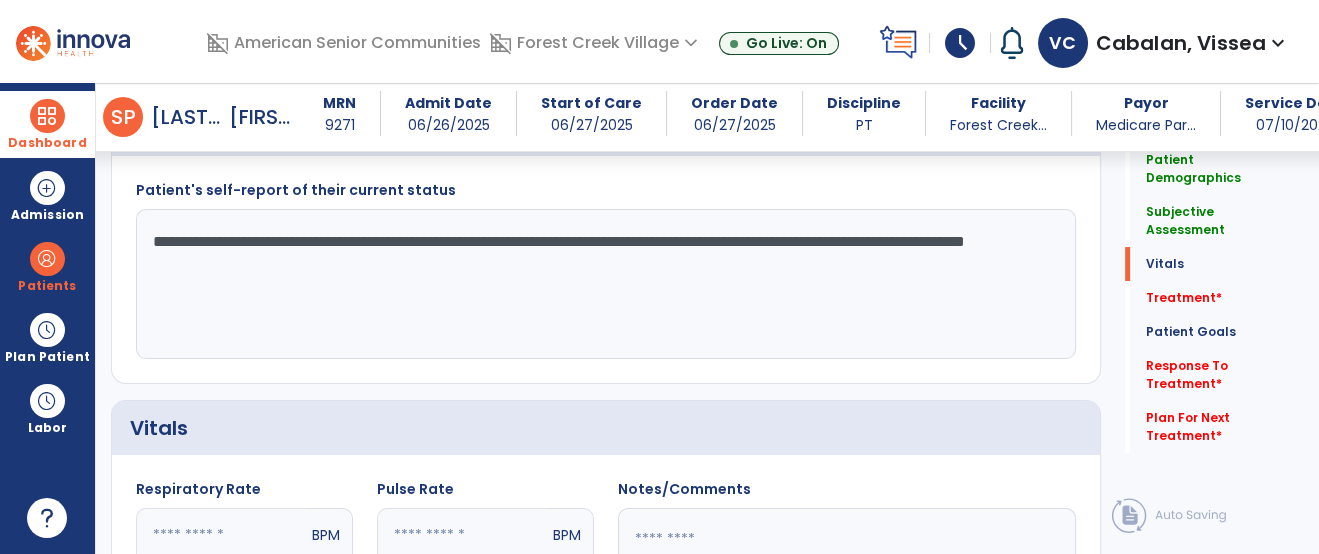 scroll, scrollTop: 647, scrollLeft: 0, axis: vertical 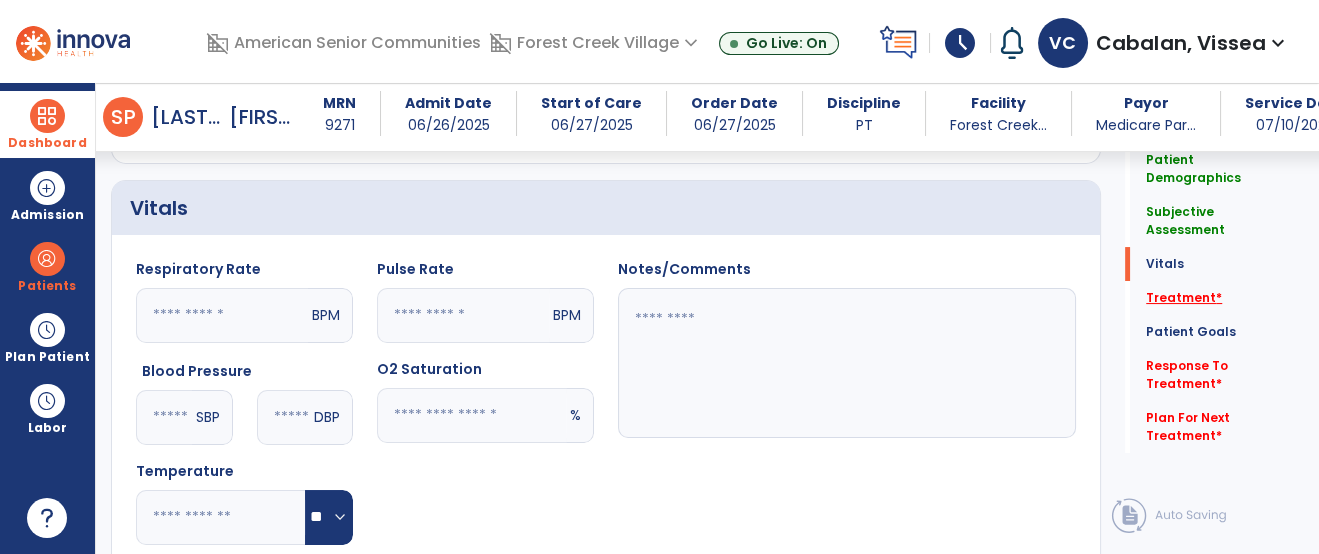 type on "**********" 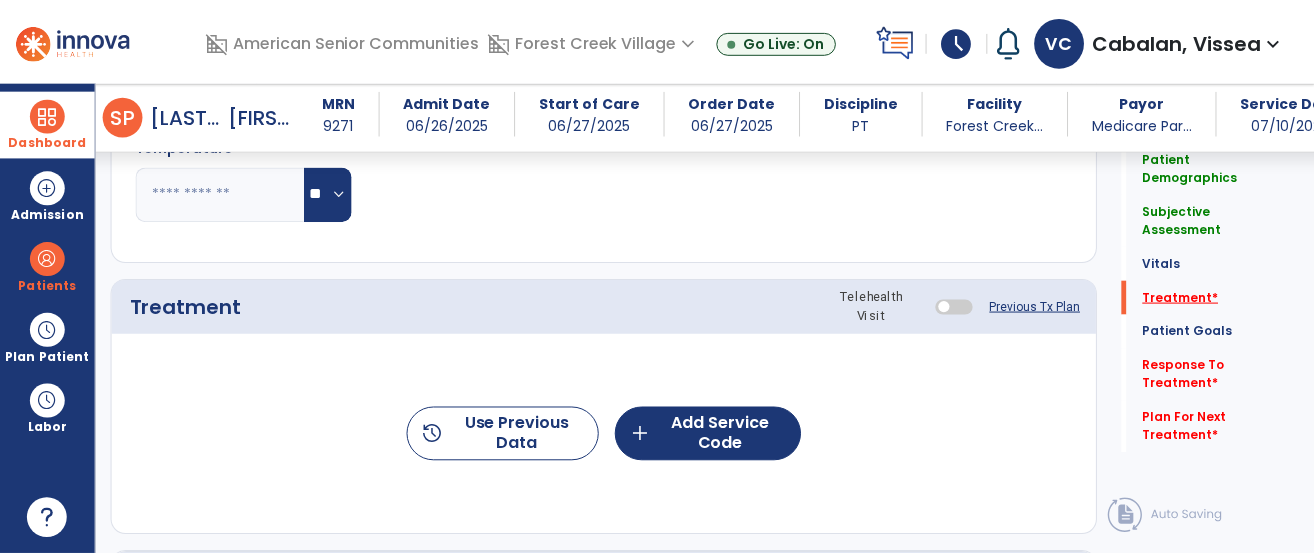 scroll, scrollTop: 1057, scrollLeft: 0, axis: vertical 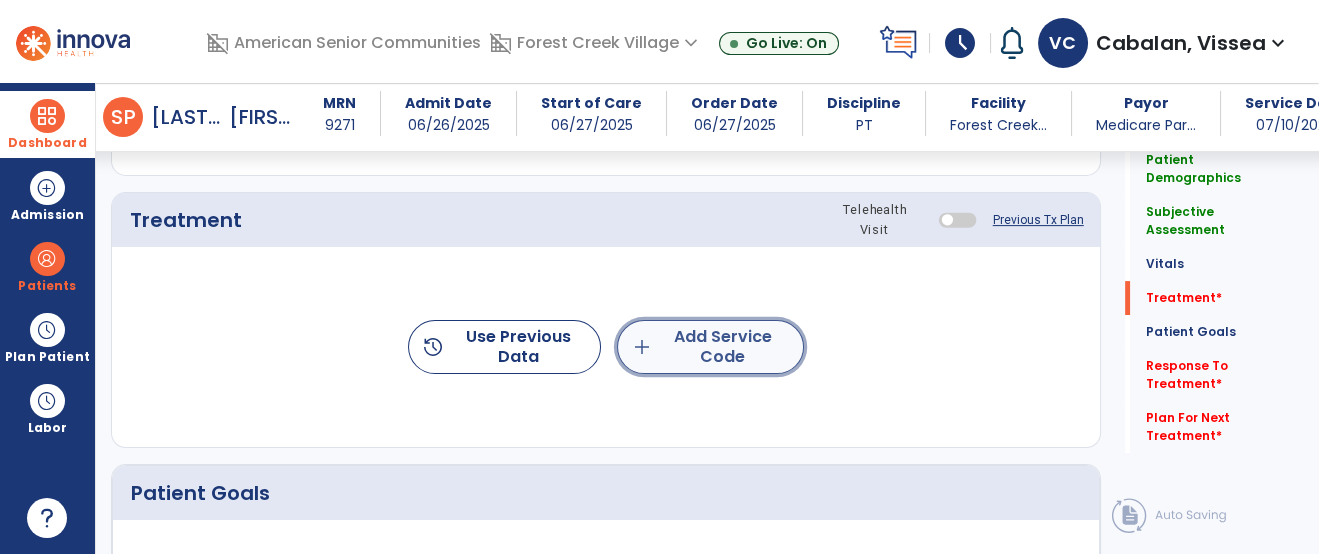 click on "add  Add Service Code" 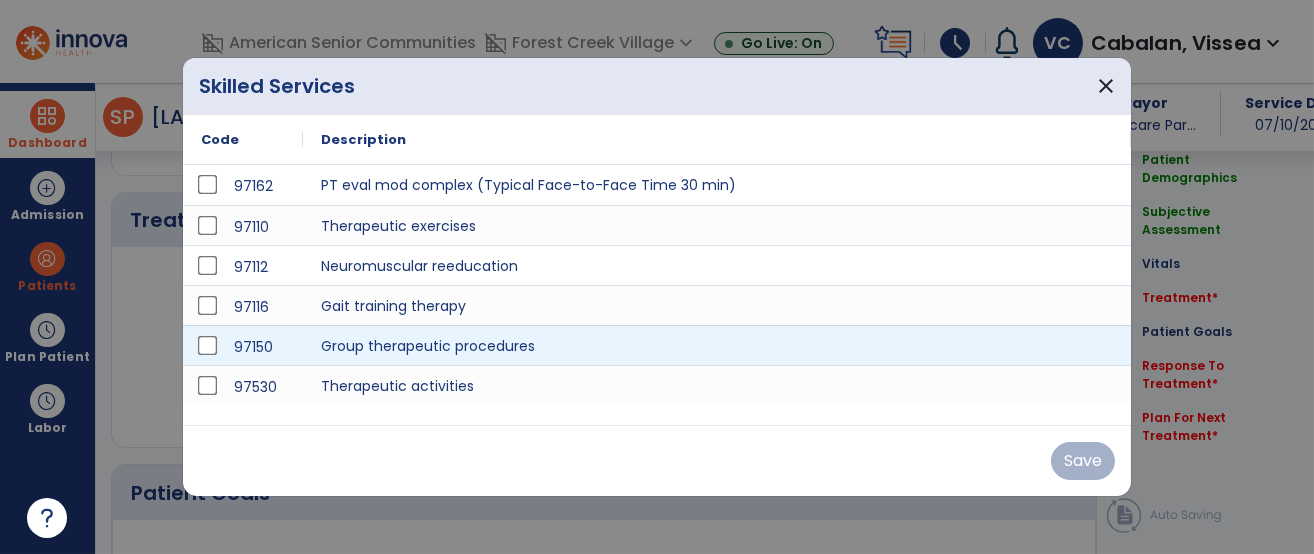scroll, scrollTop: 1057, scrollLeft: 0, axis: vertical 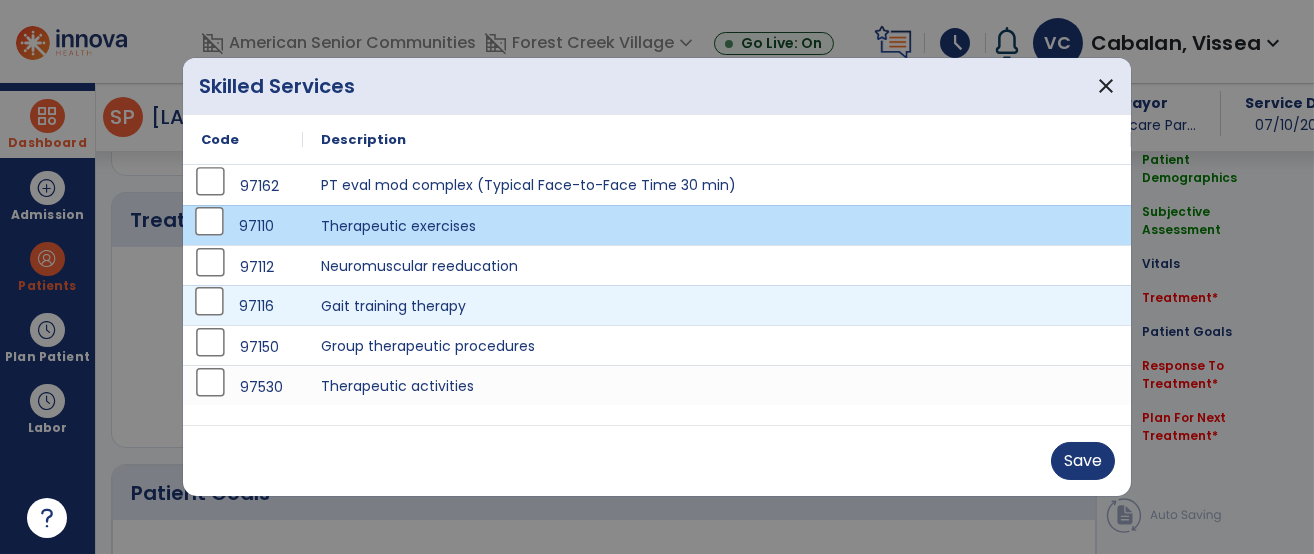 click on "97116" at bounding box center (243, 306) 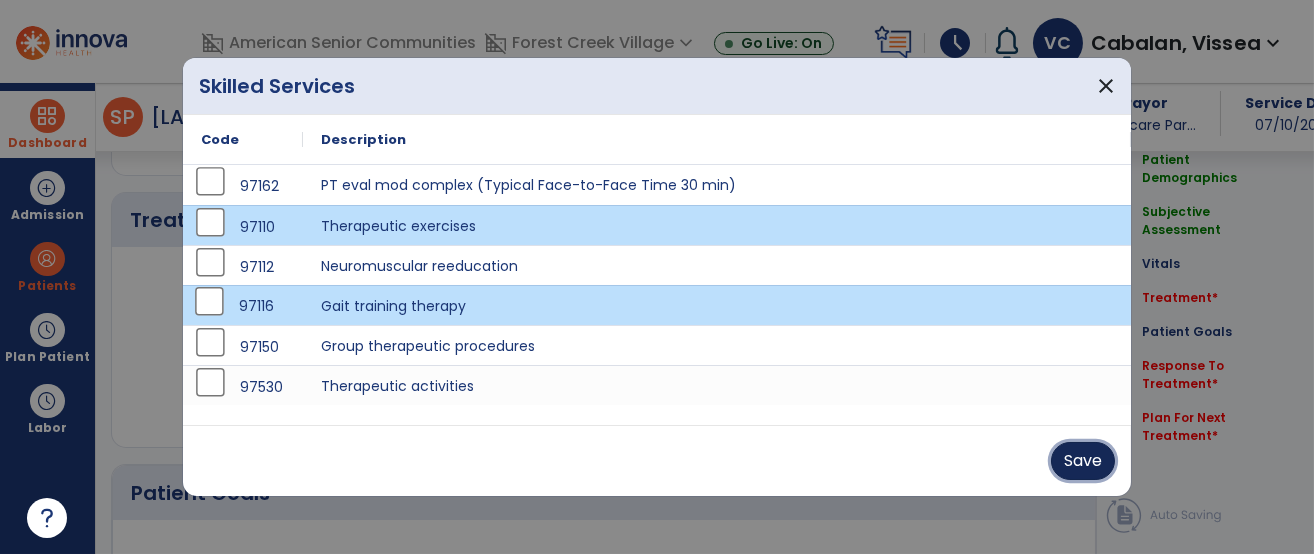 click on "Save" at bounding box center (1083, 461) 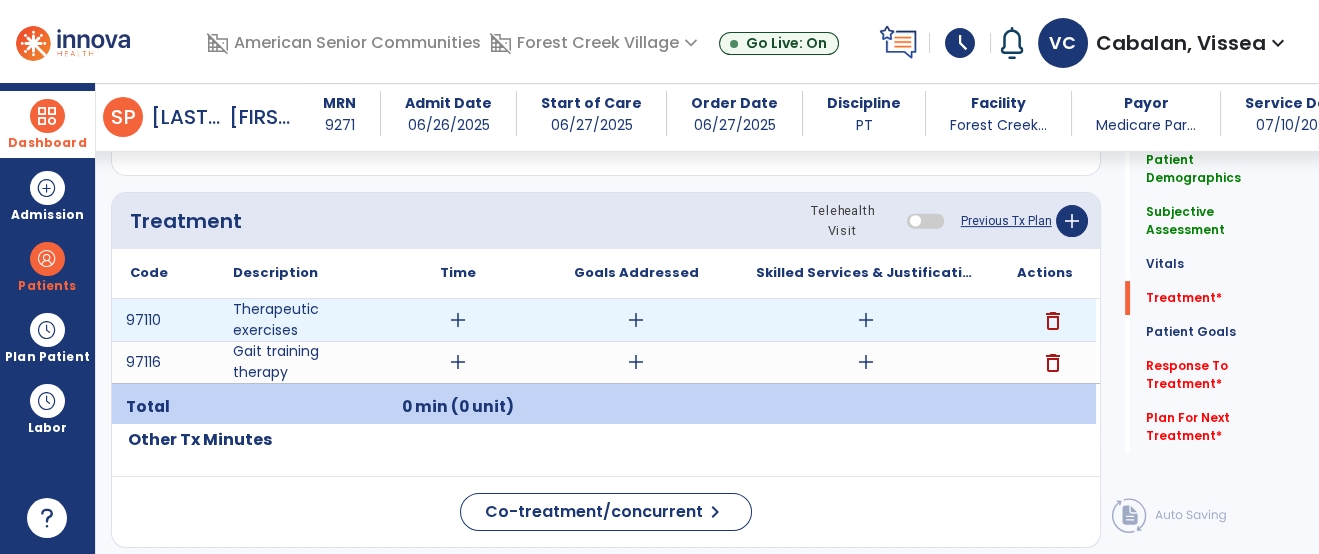 click on "add" at bounding box center (458, 320) 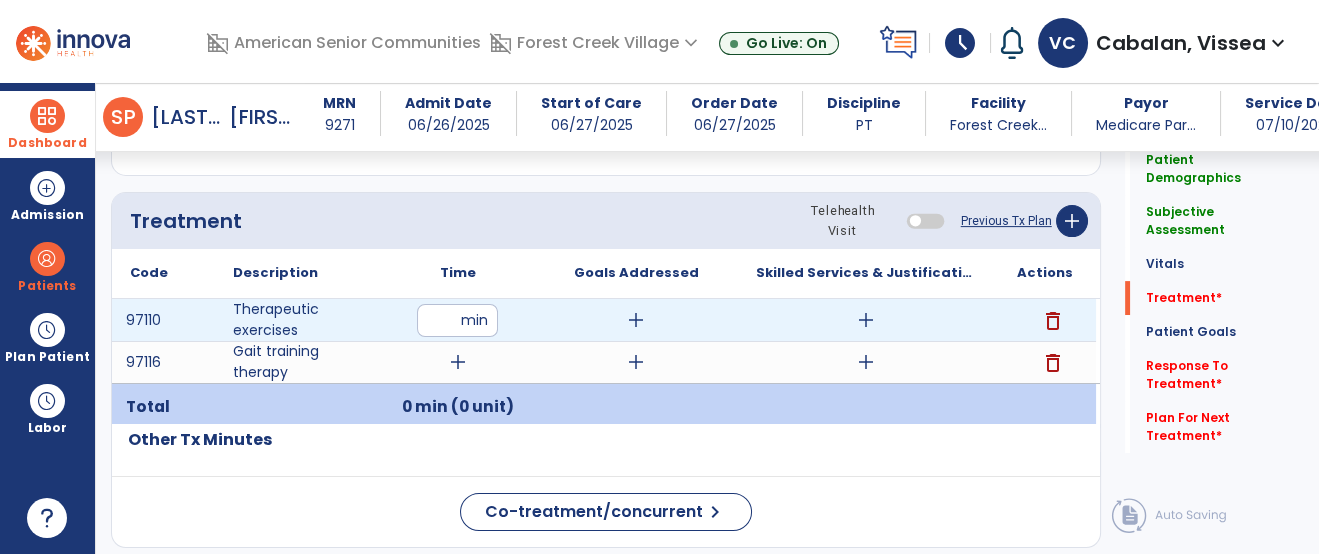 type on "**" 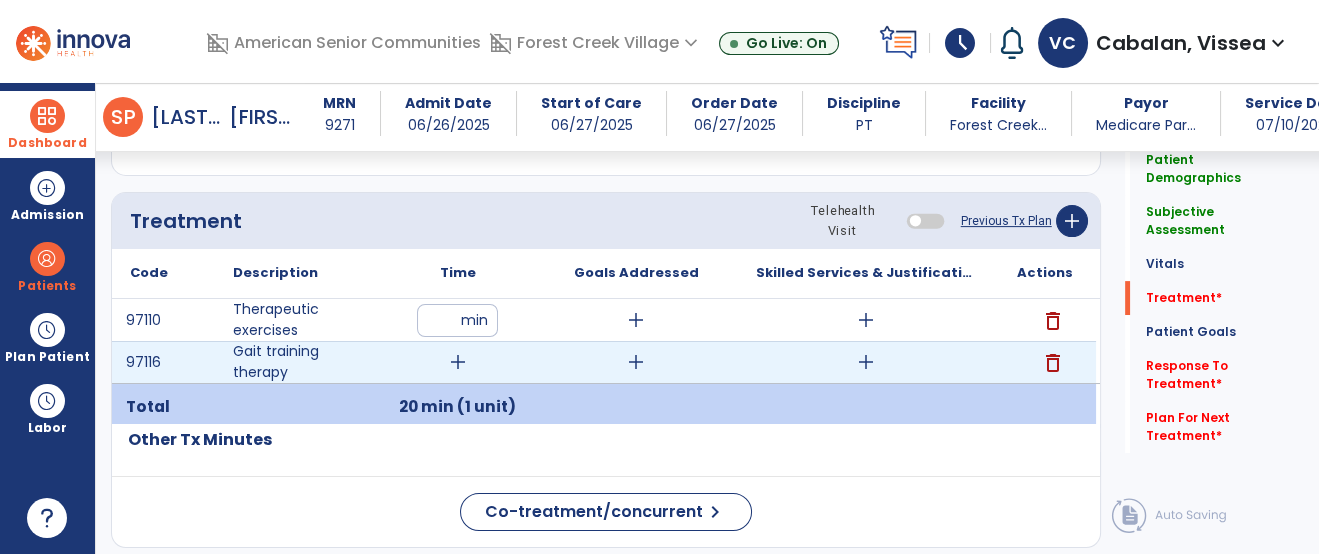 click on "delete" at bounding box center [1053, 363] 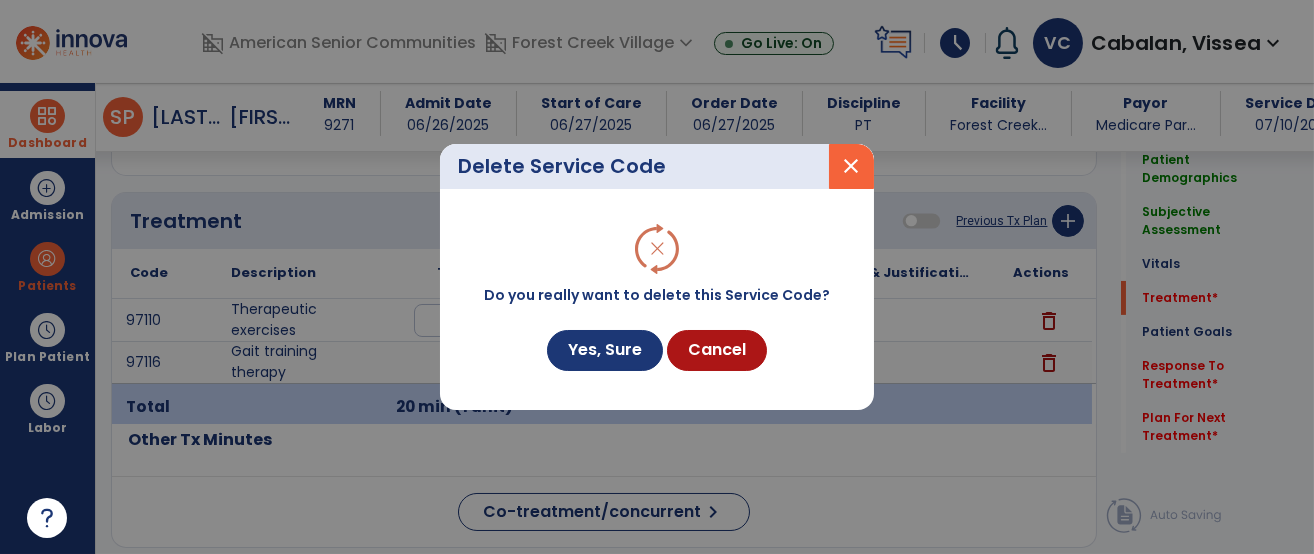 scroll, scrollTop: 1057, scrollLeft: 0, axis: vertical 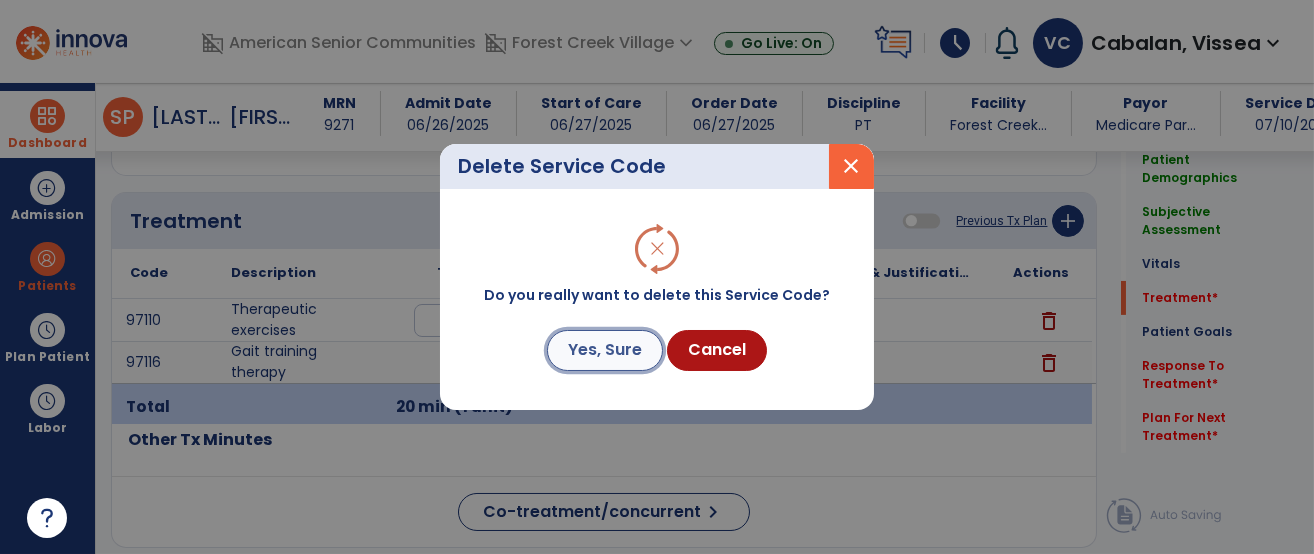 click on "Yes, Sure" at bounding box center [605, 350] 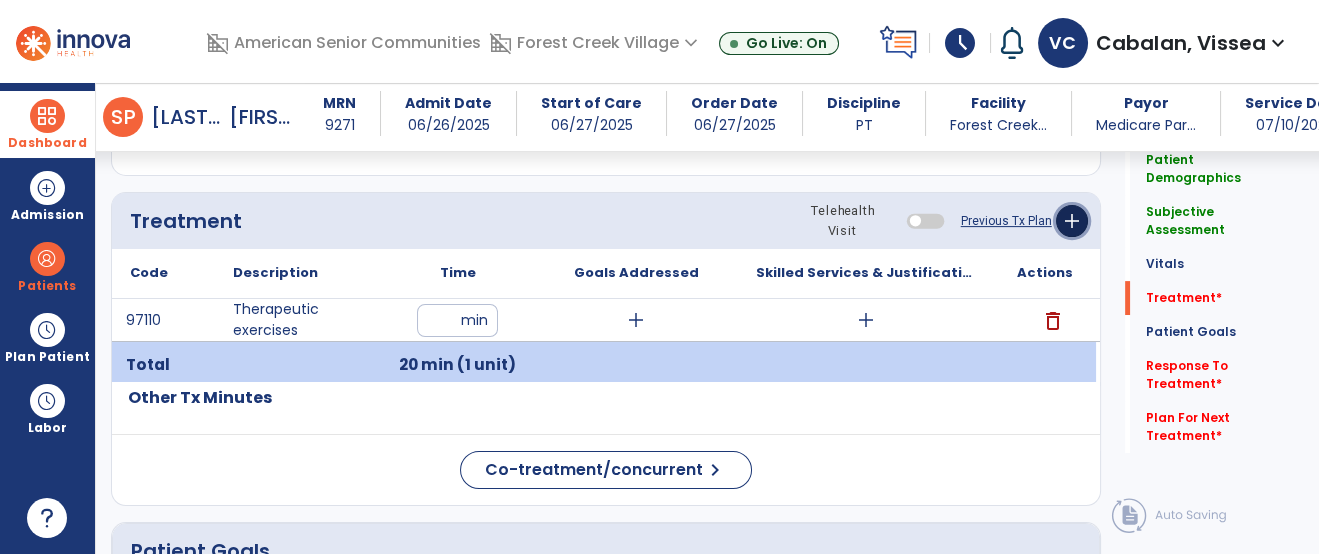 click on "add" 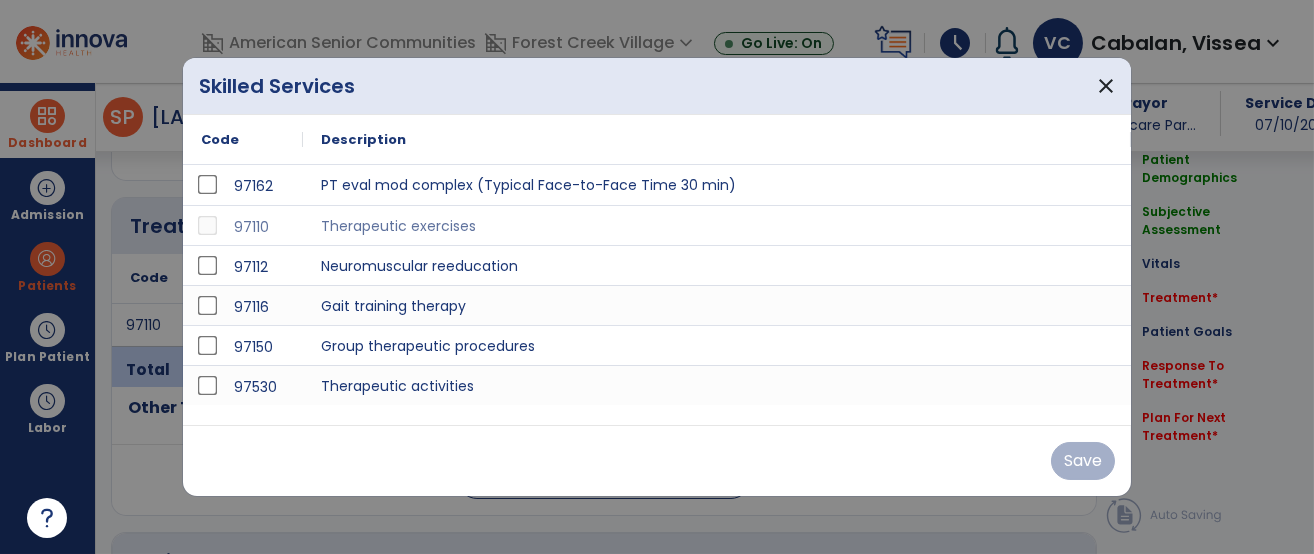 scroll, scrollTop: 1057, scrollLeft: 0, axis: vertical 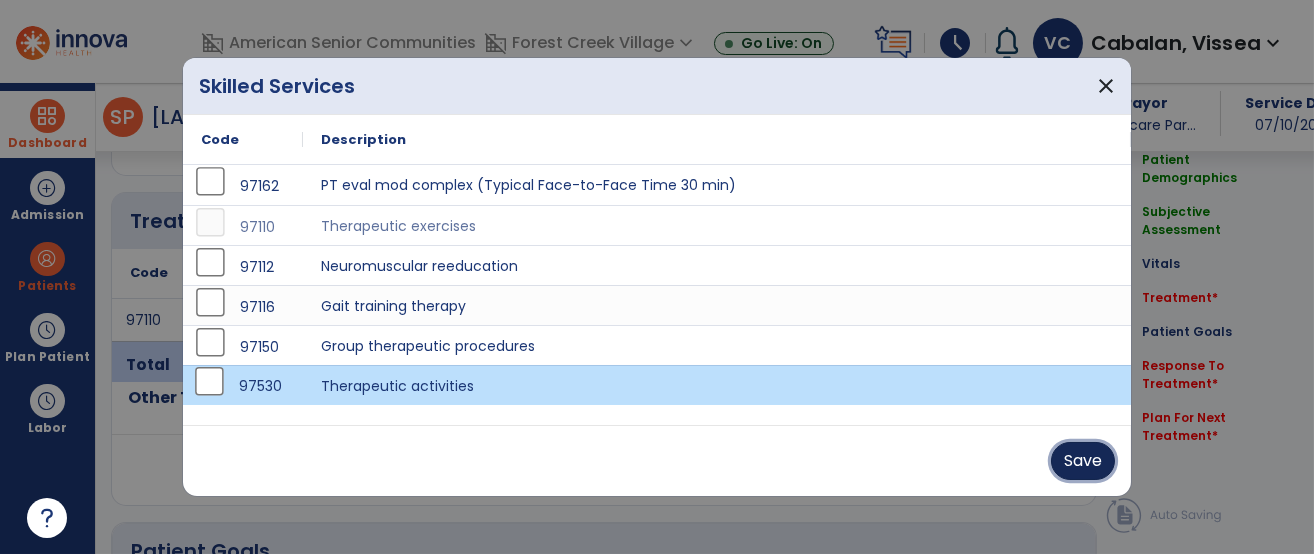 click on "Save" at bounding box center [1083, 461] 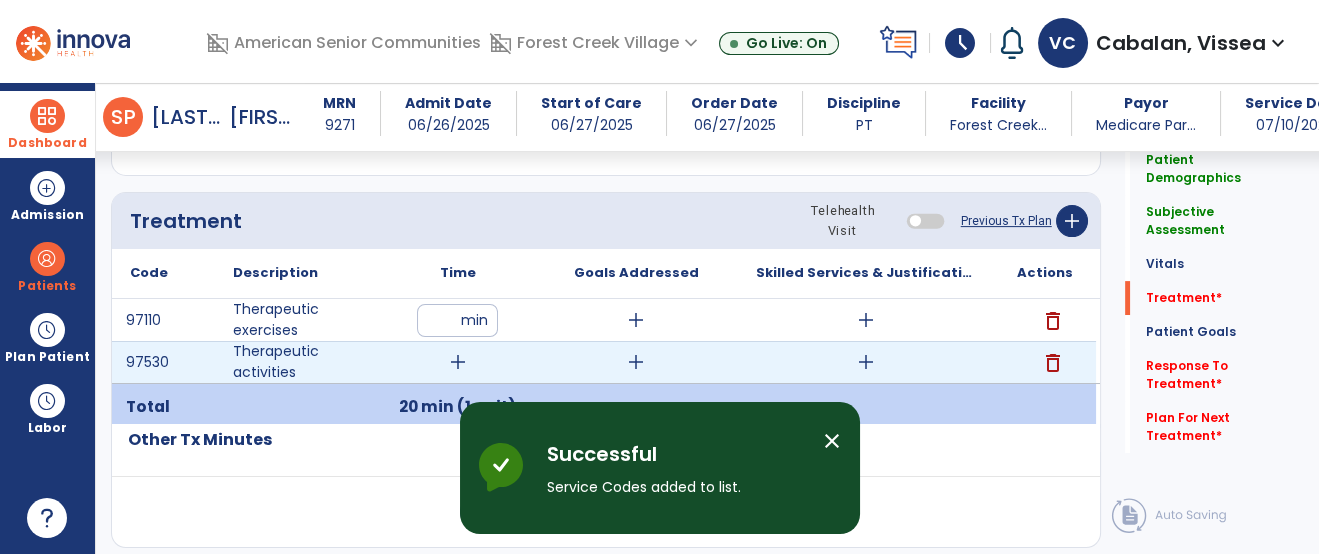 click on "add" at bounding box center [458, 362] 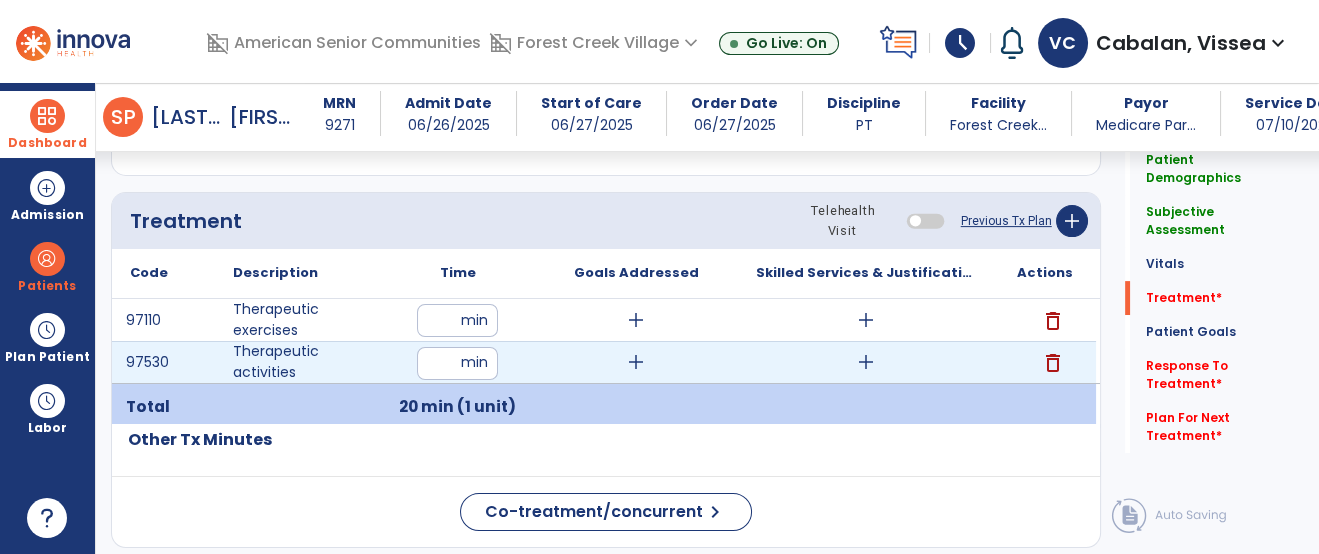 type on "**" 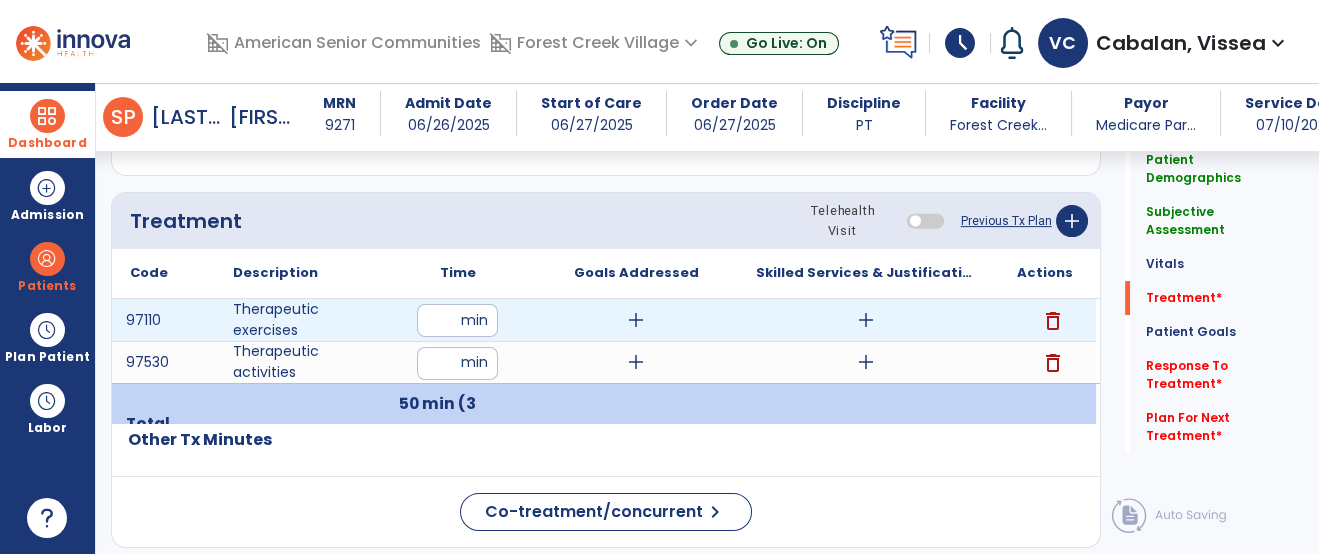 click on "add" at bounding box center [866, 320] 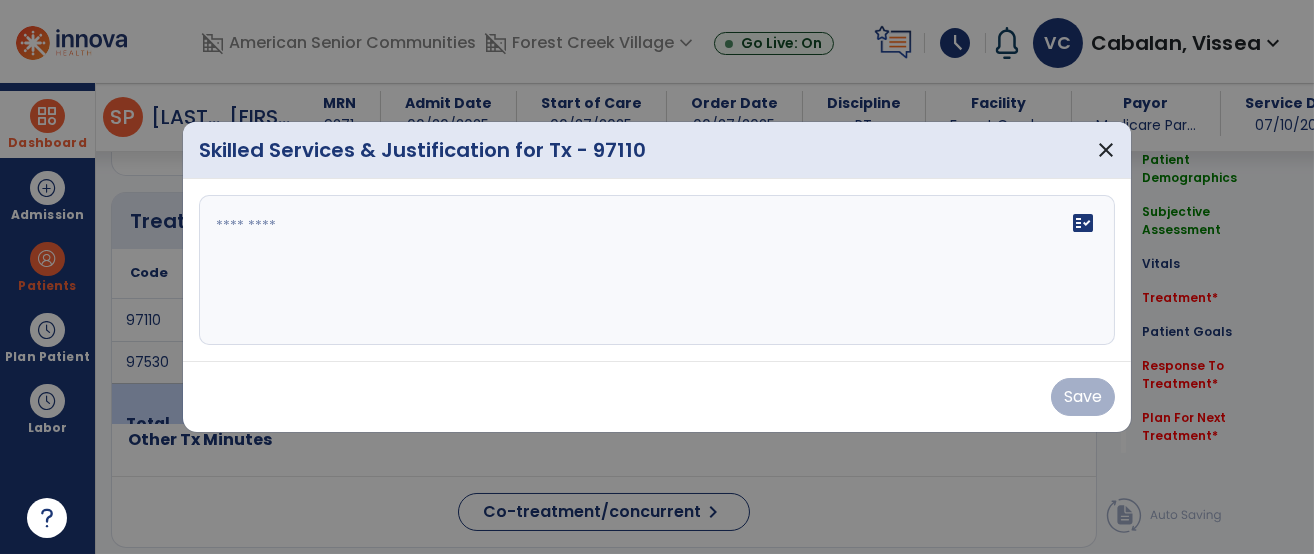 scroll, scrollTop: 1057, scrollLeft: 0, axis: vertical 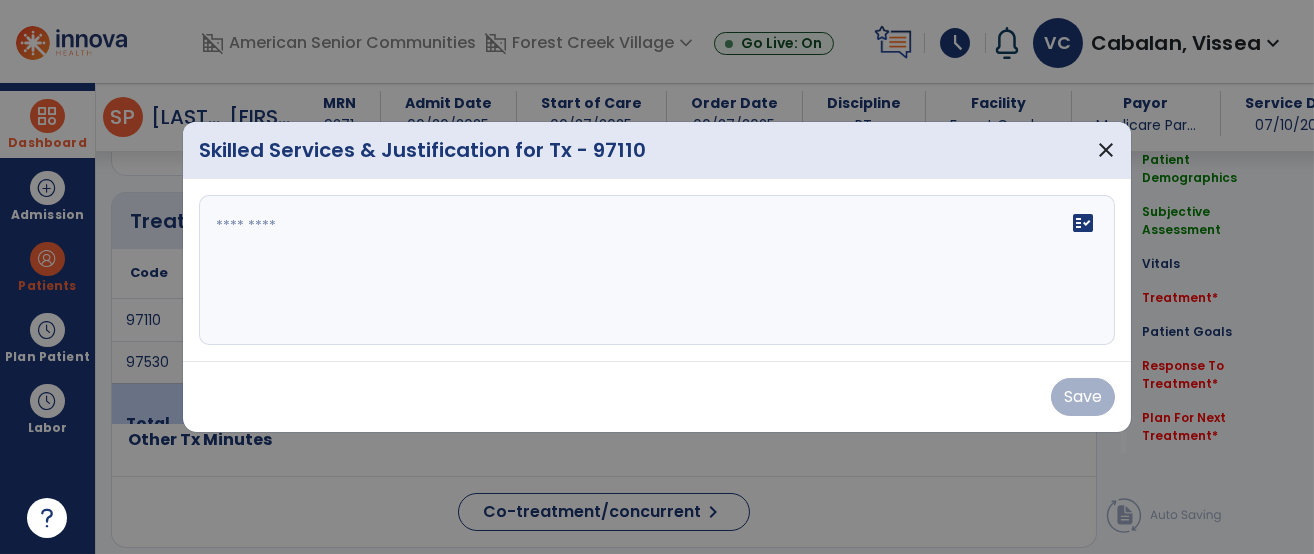 click on "fact_check" at bounding box center (657, 270) 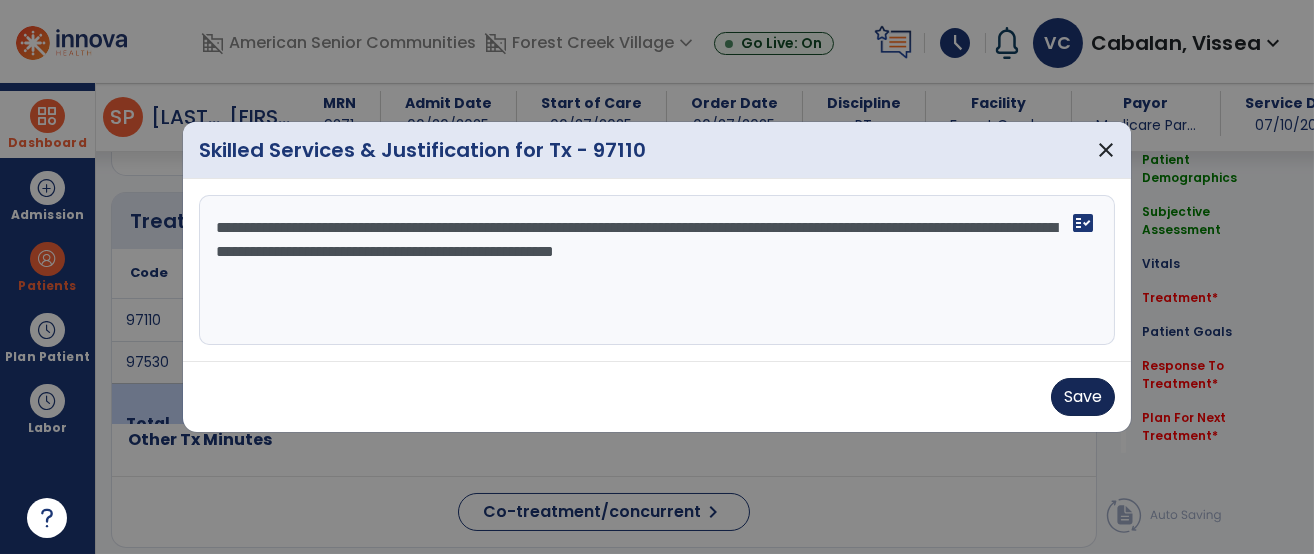 type on "**********" 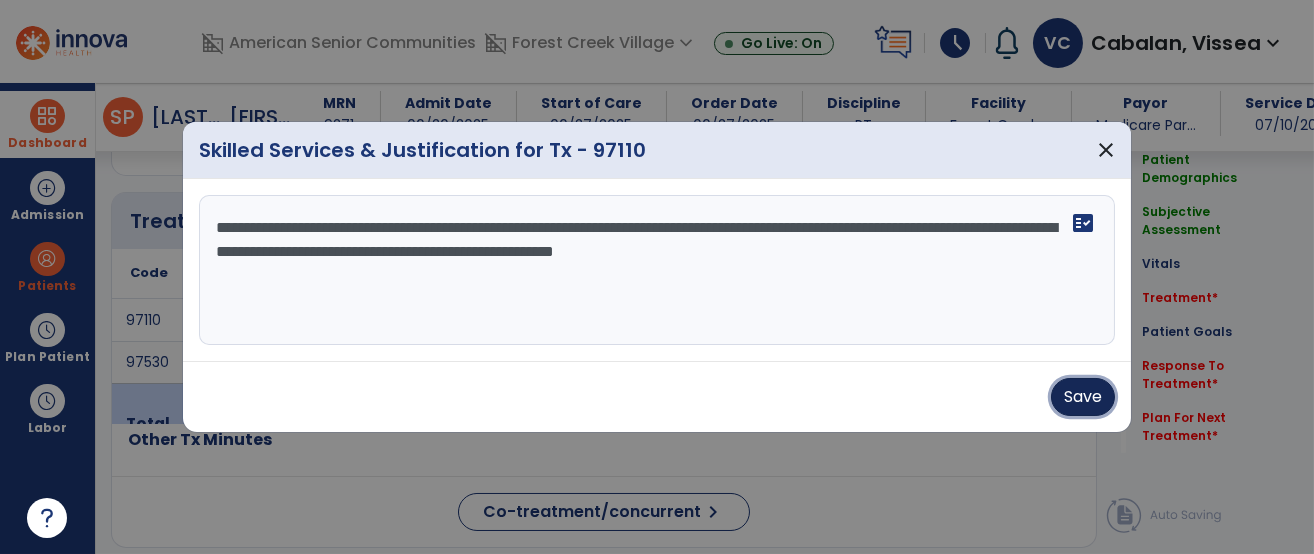 click on "Save" at bounding box center [1083, 397] 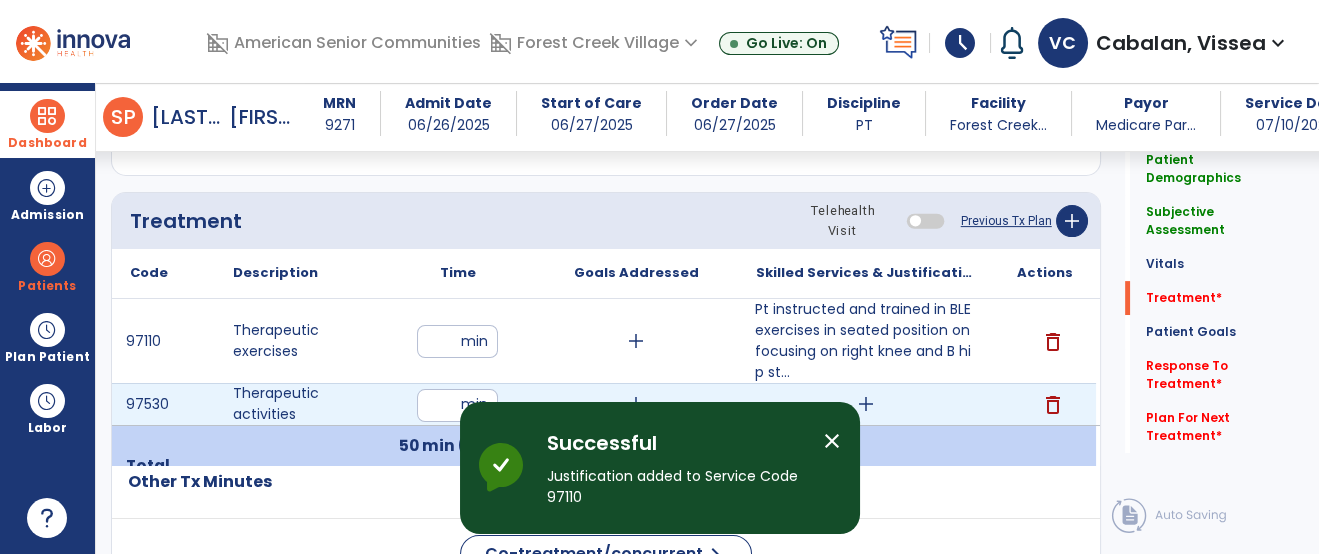 click on "add" at bounding box center [866, 404] 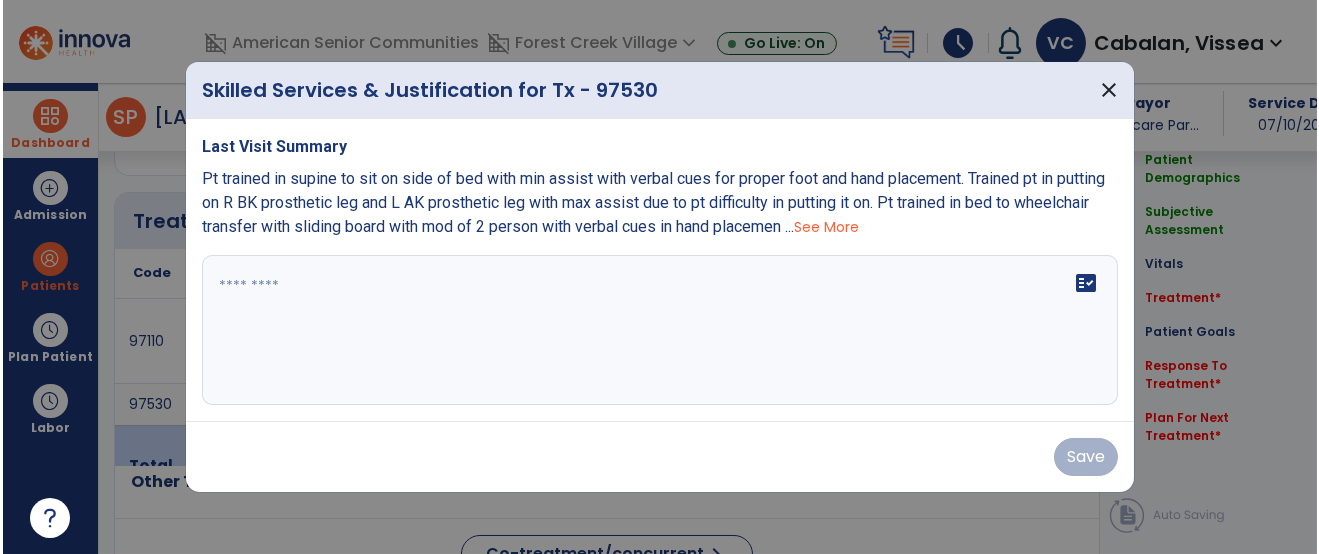 scroll, scrollTop: 1057, scrollLeft: 0, axis: vertical 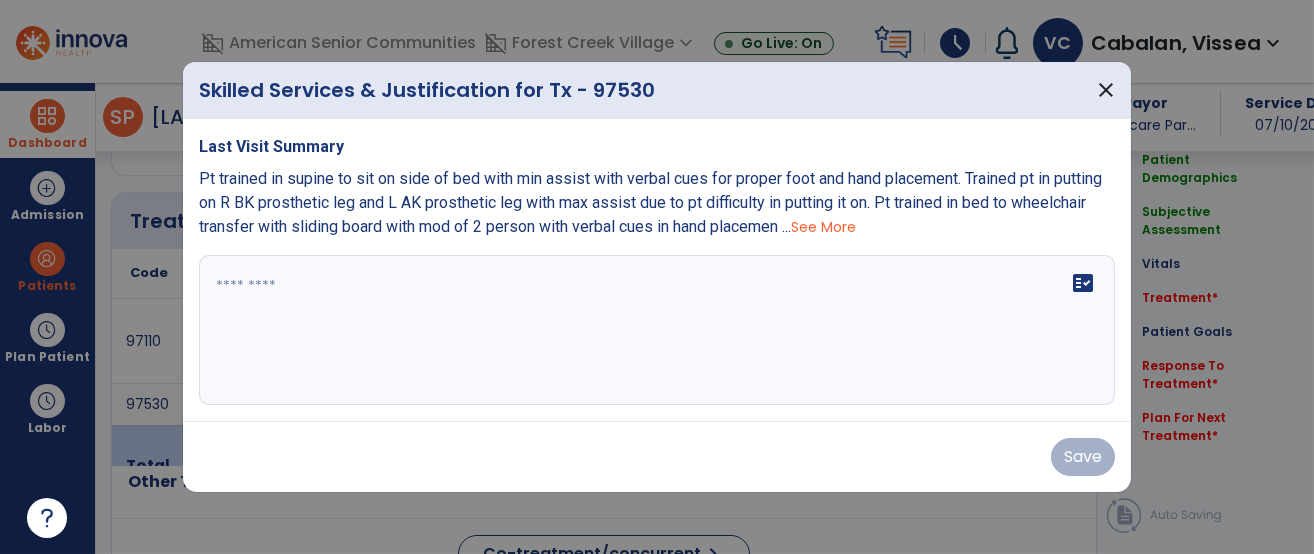 click on "fact_check" at bounding box center [657, 330] 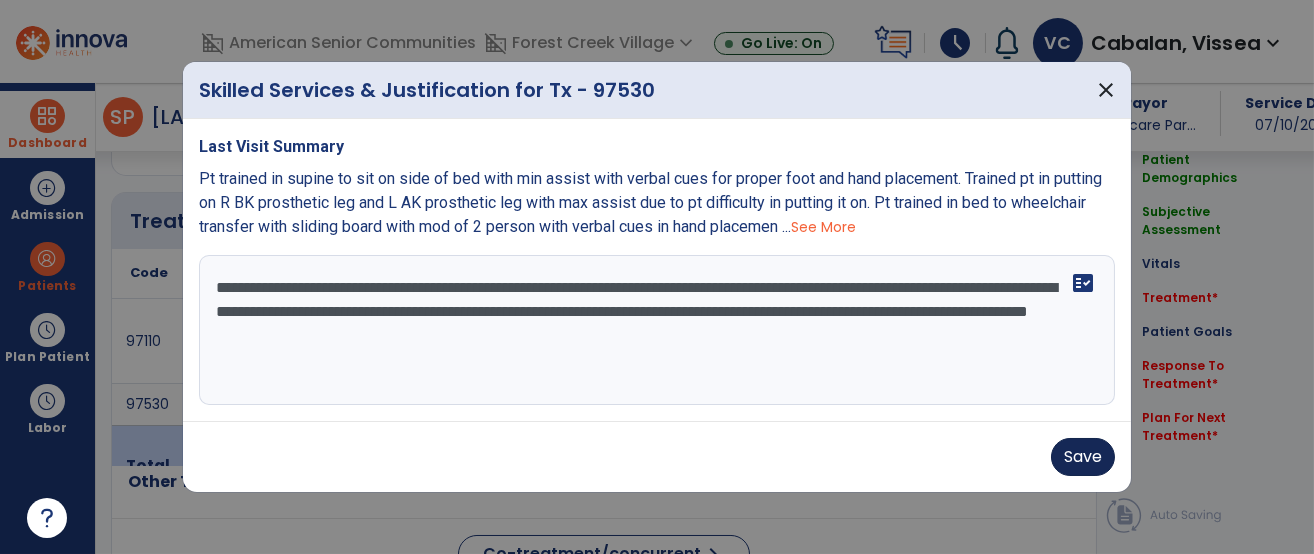 type on "**********" 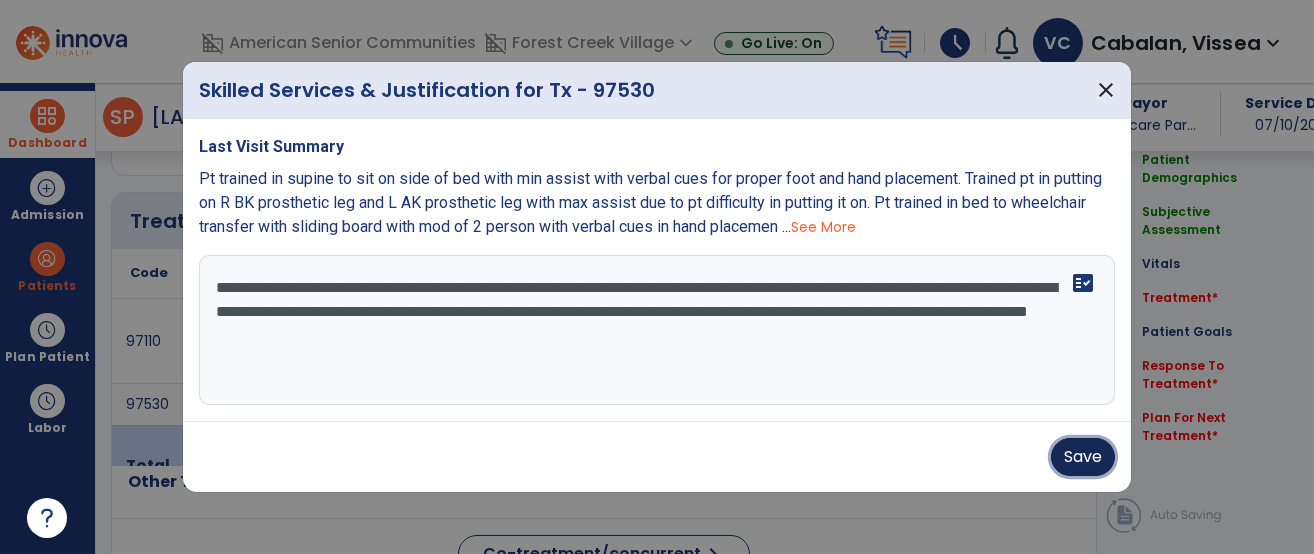 click on "Save" at bounding box center (1083, 457) 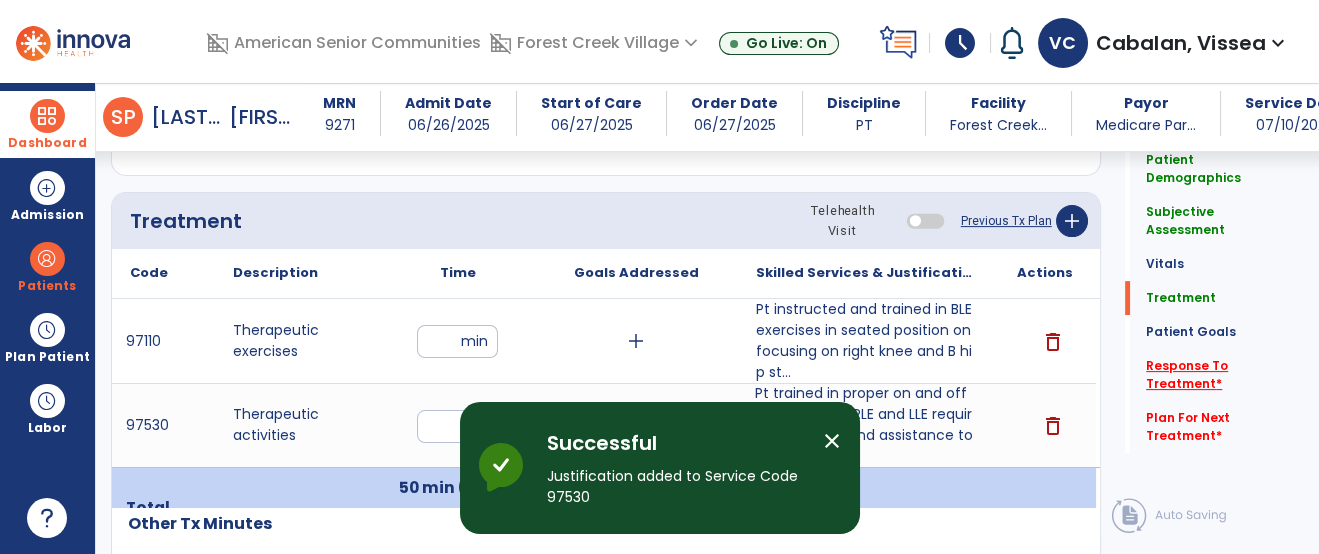 click on "Response To Treatment   *" 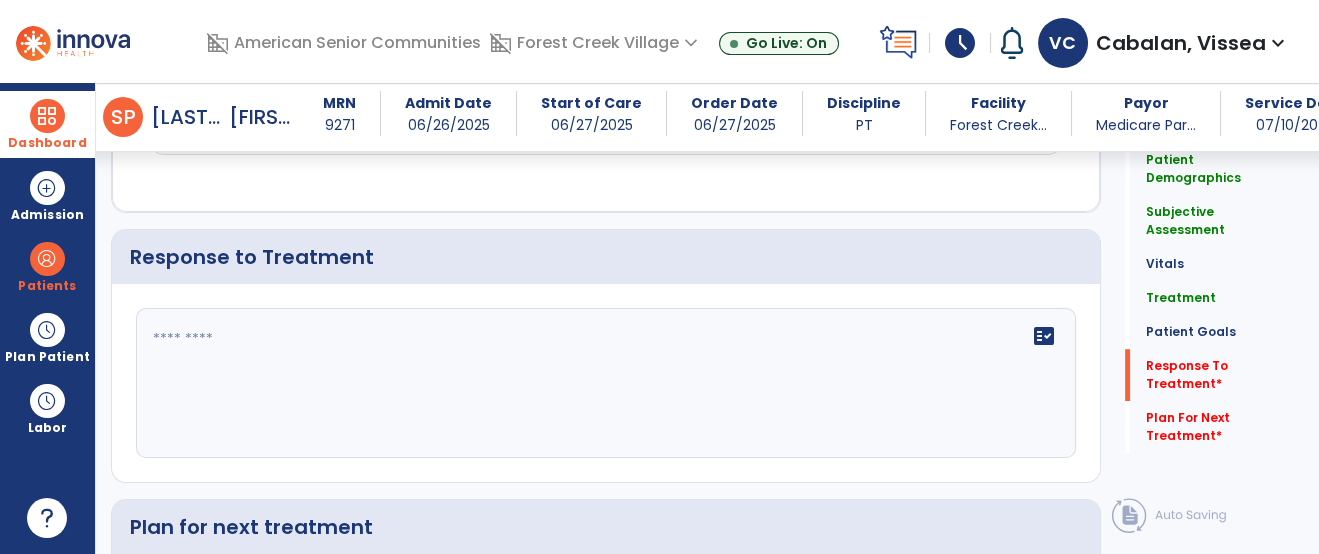 scroll, scrollTop: 2549, scrollLeft: 0, axis: vertical 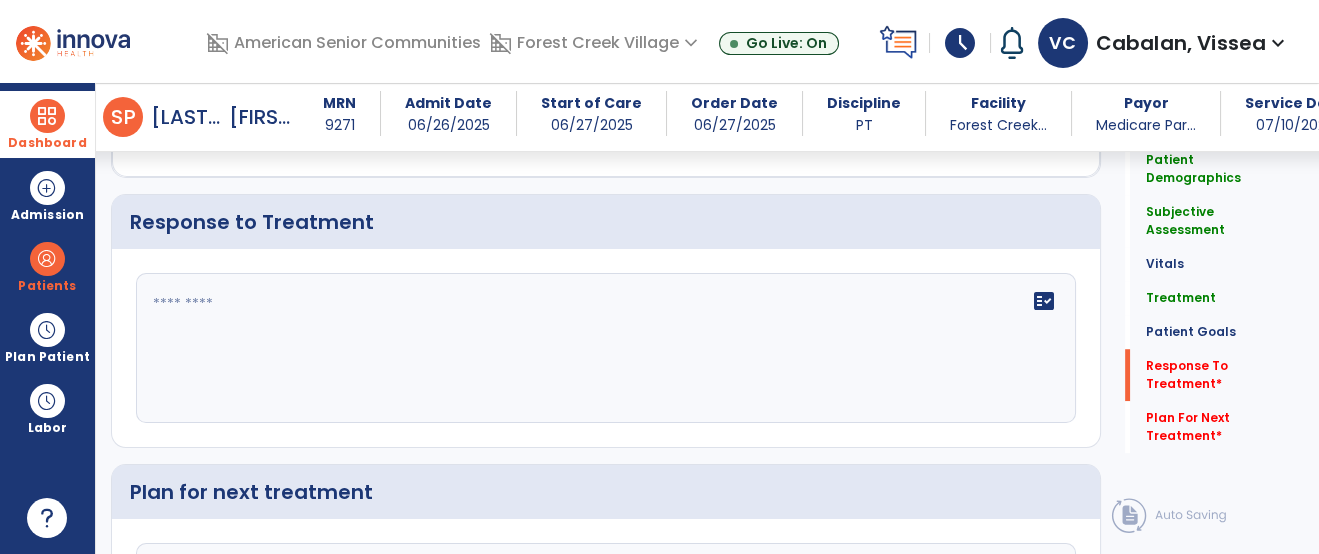 click on "fact_check" 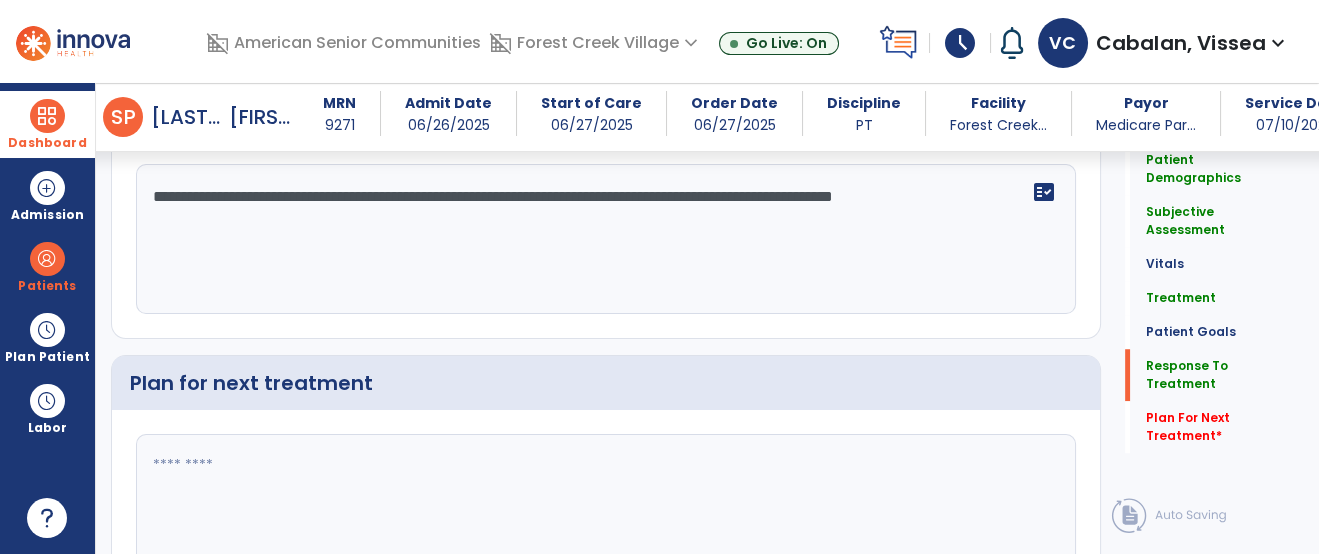 scroll, scrollTop: 2775, scrollLeft: 0, axis: vertical 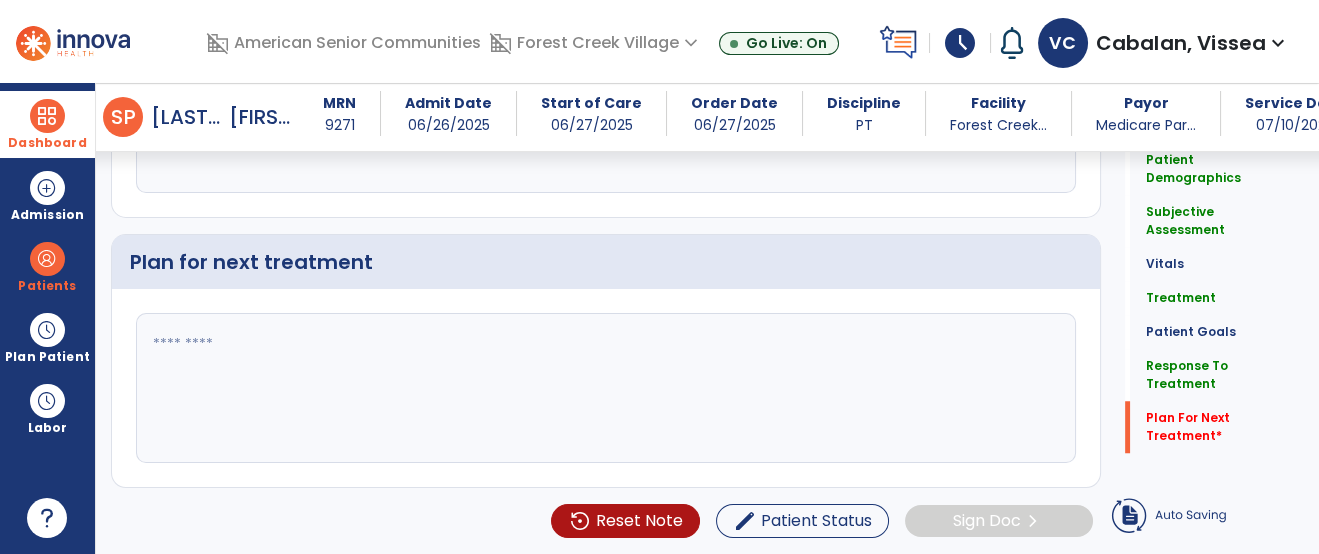 type on "**********" 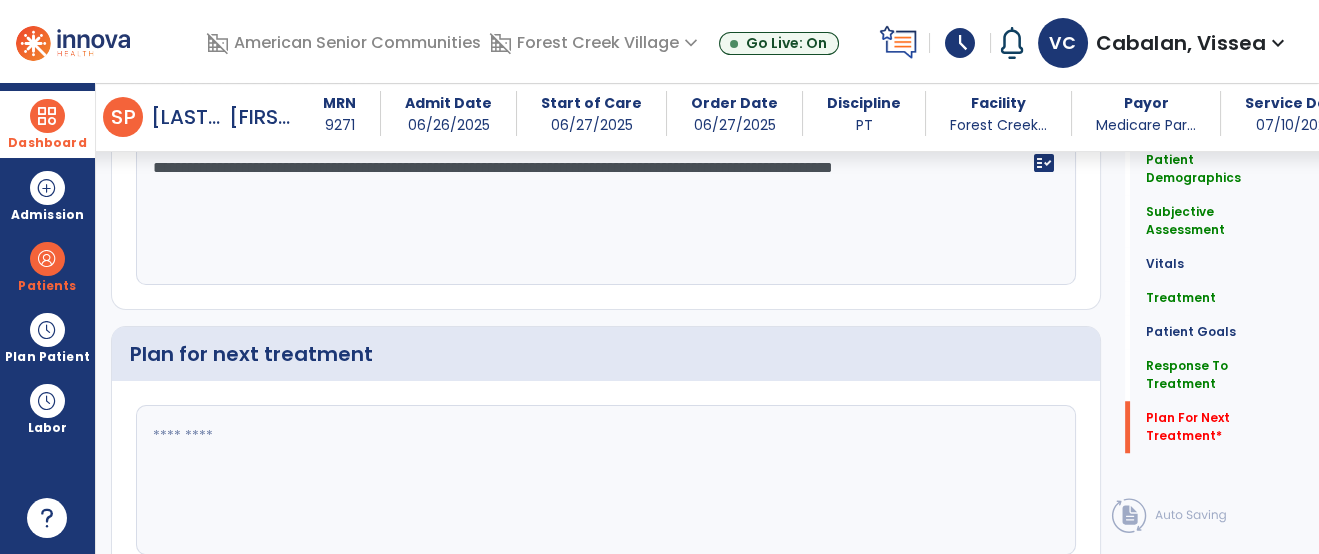 scroll, scrollTop: 2775, scrollLeft: 0, axis: vertical 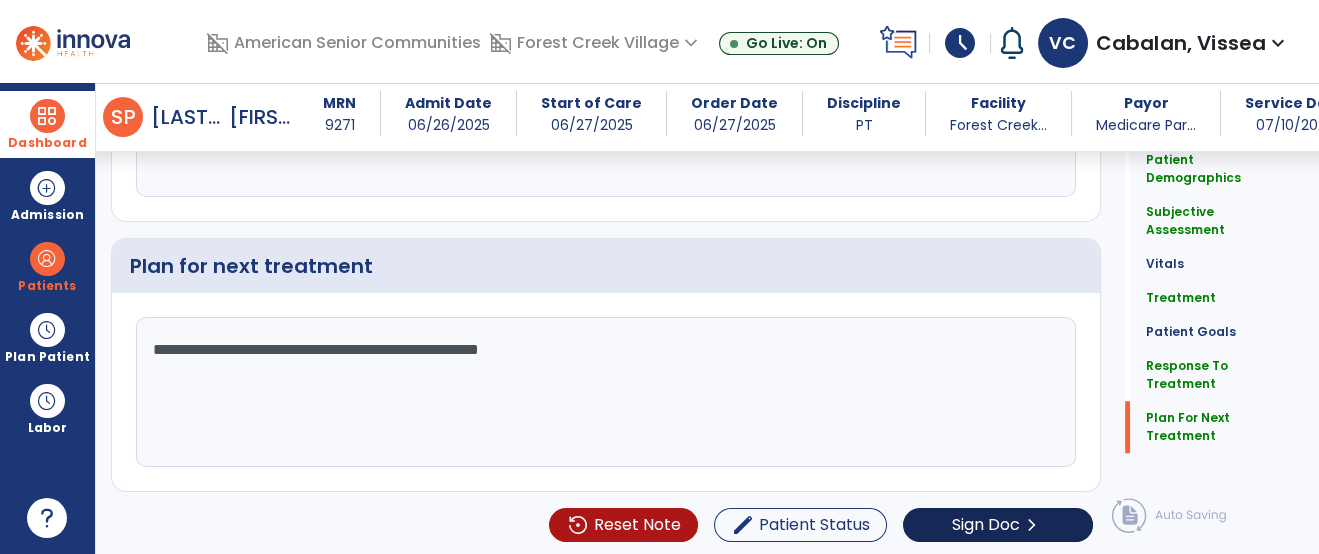 type on "**********" 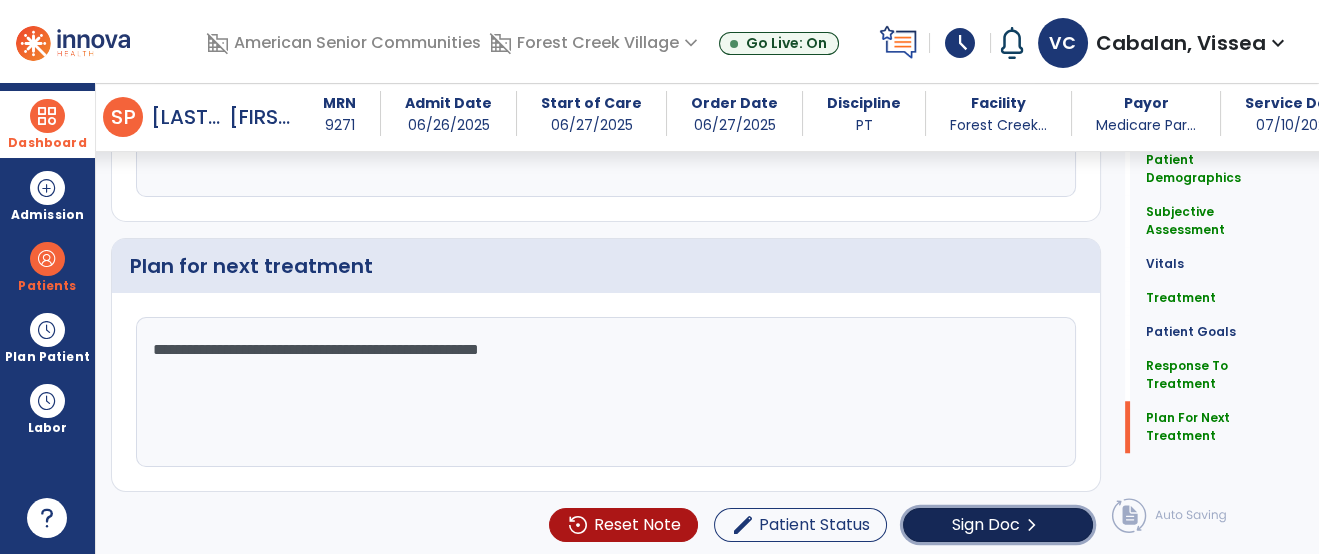 click on "Sign Doc" 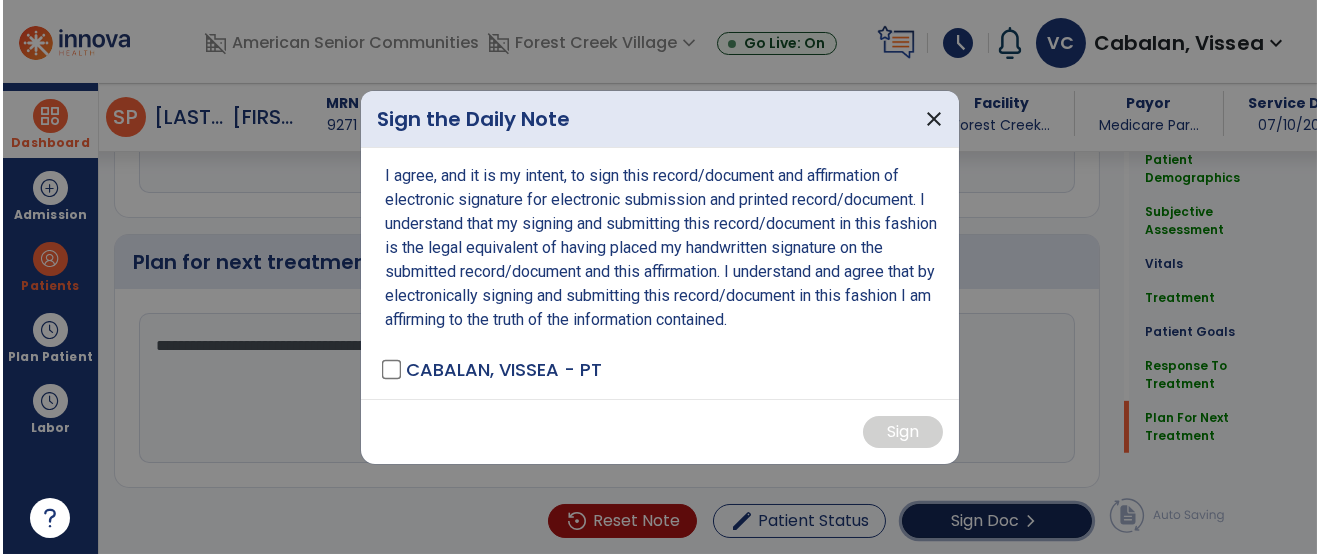 scroll, scrollTop: 2796, scrollLeft: 0, axis: vertical 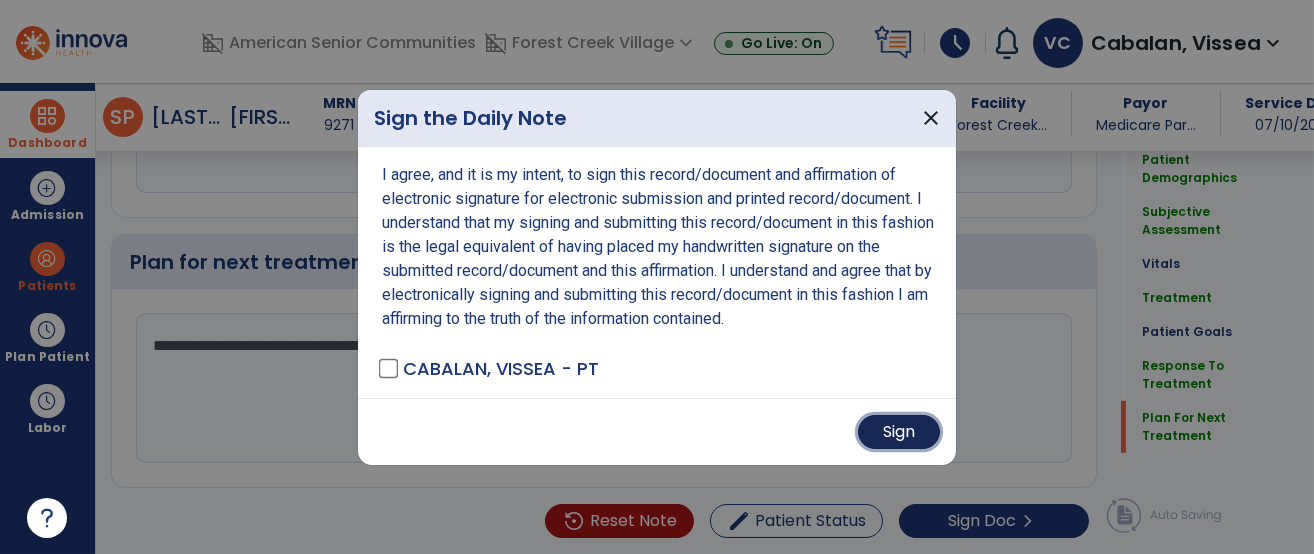 click on "Sign" at bounding box center (899, 432) 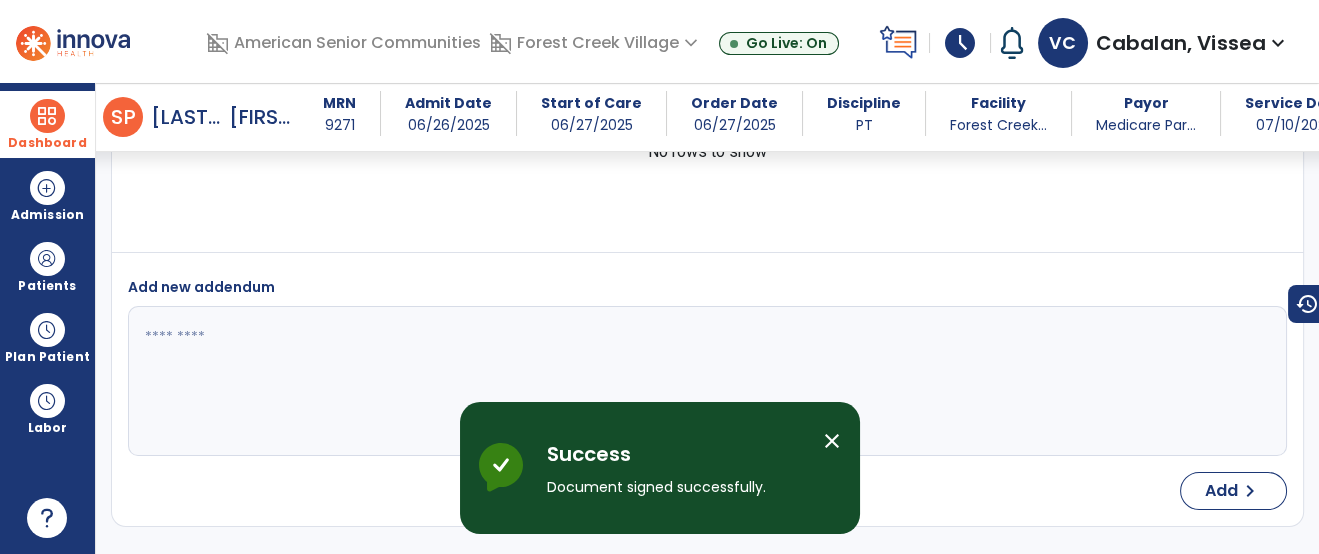 click at bounding box center (47, 116) 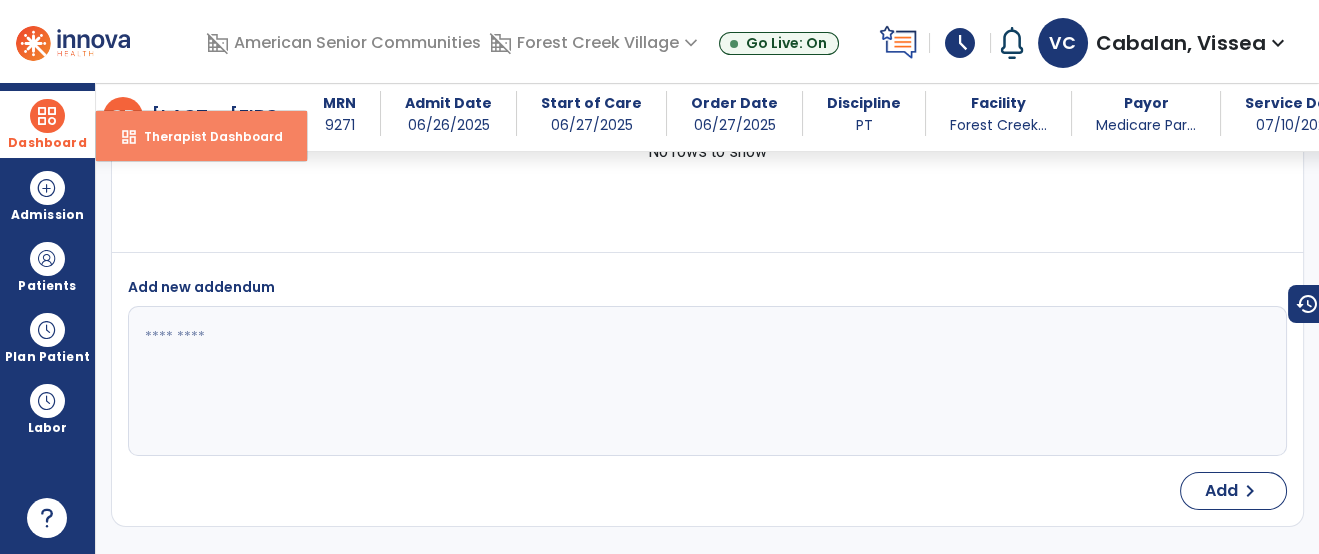 click on "dashboard  Therapist Dashboard" at bounding box center [201, 136] 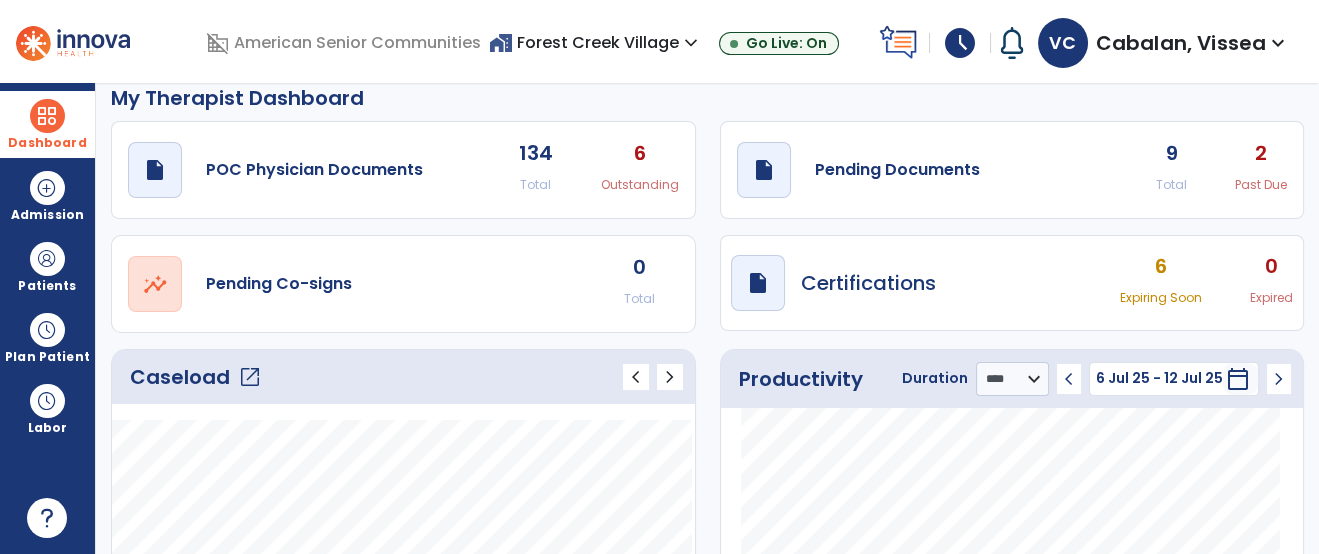 scroll, scrollTop: 19, scrollLeft: 0, axis: vertical 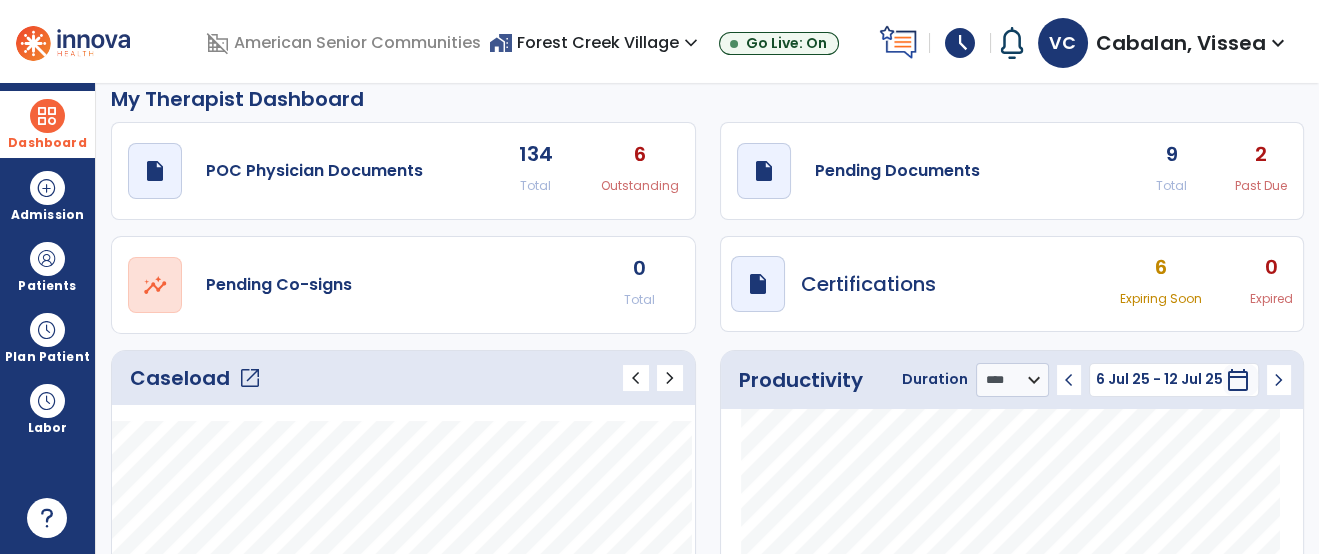 click on "open_in_new" 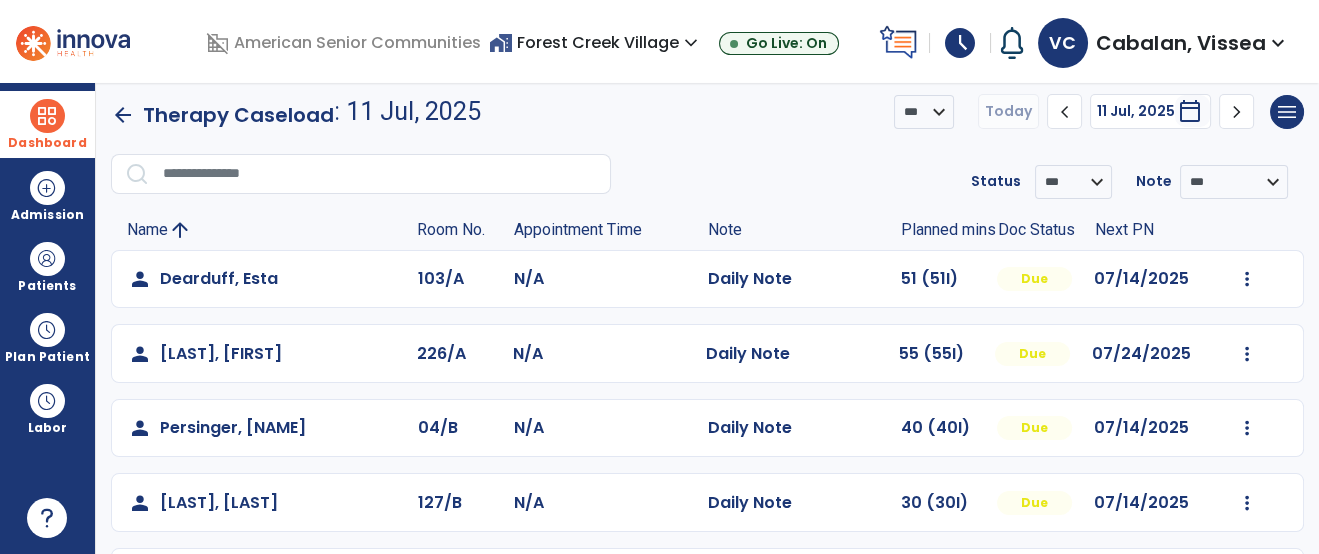 scroll, scrollTop: 0, scrollLeft: 0, axis: both 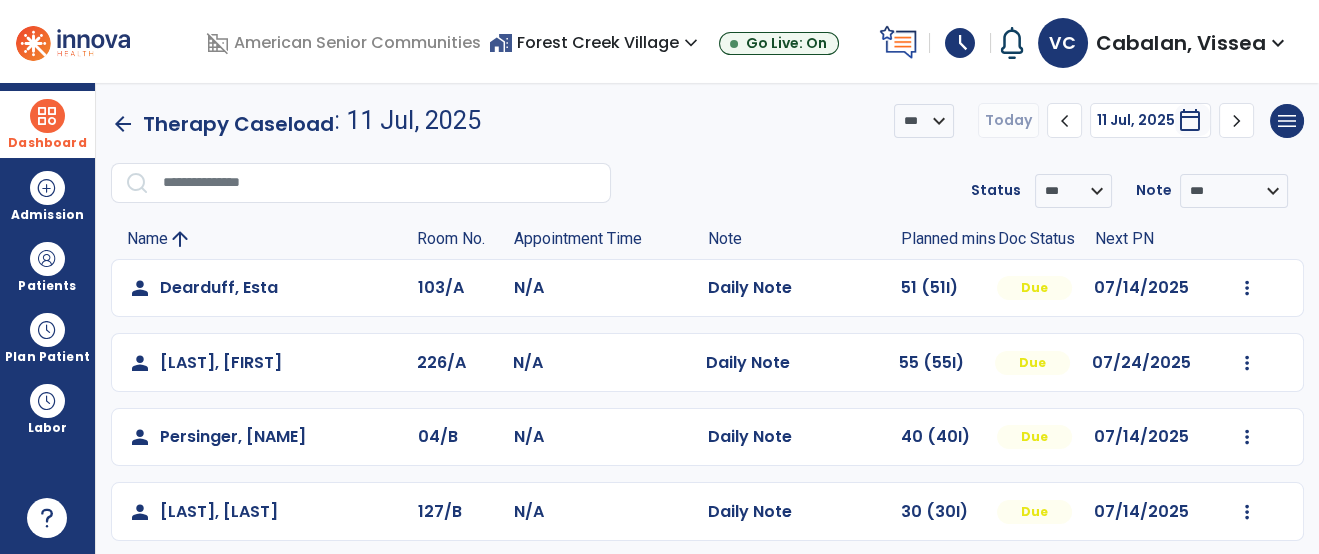 click on "chevron_left" 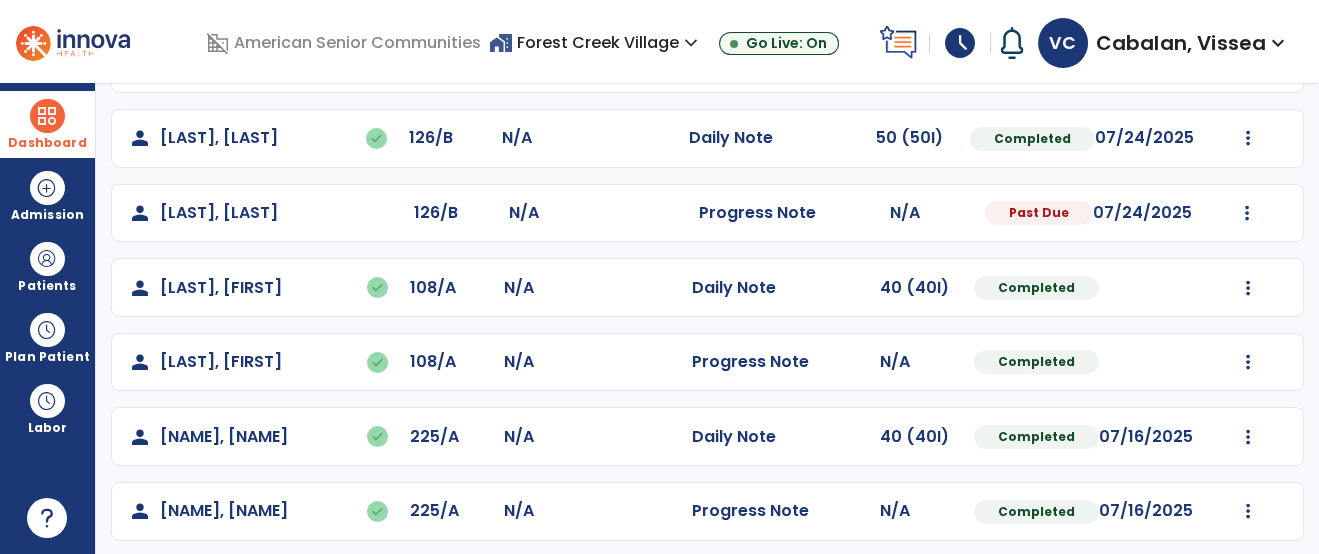 scroll, scrollTop: 623, scrollLeft: 0, axis: vertical 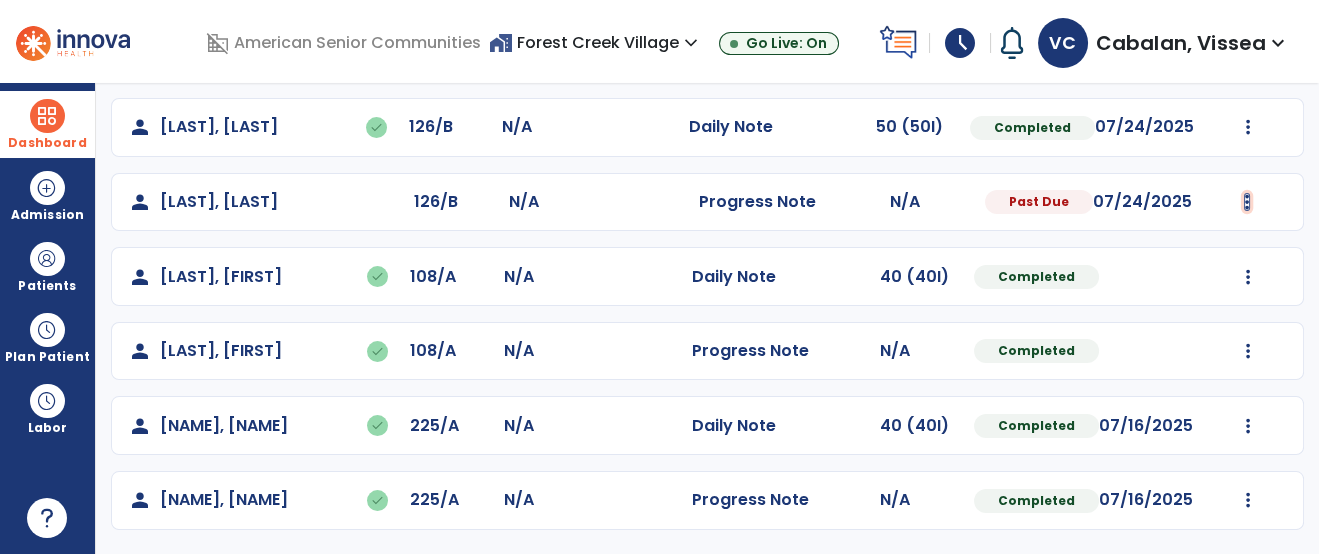click at bounding box center [1248, -320] 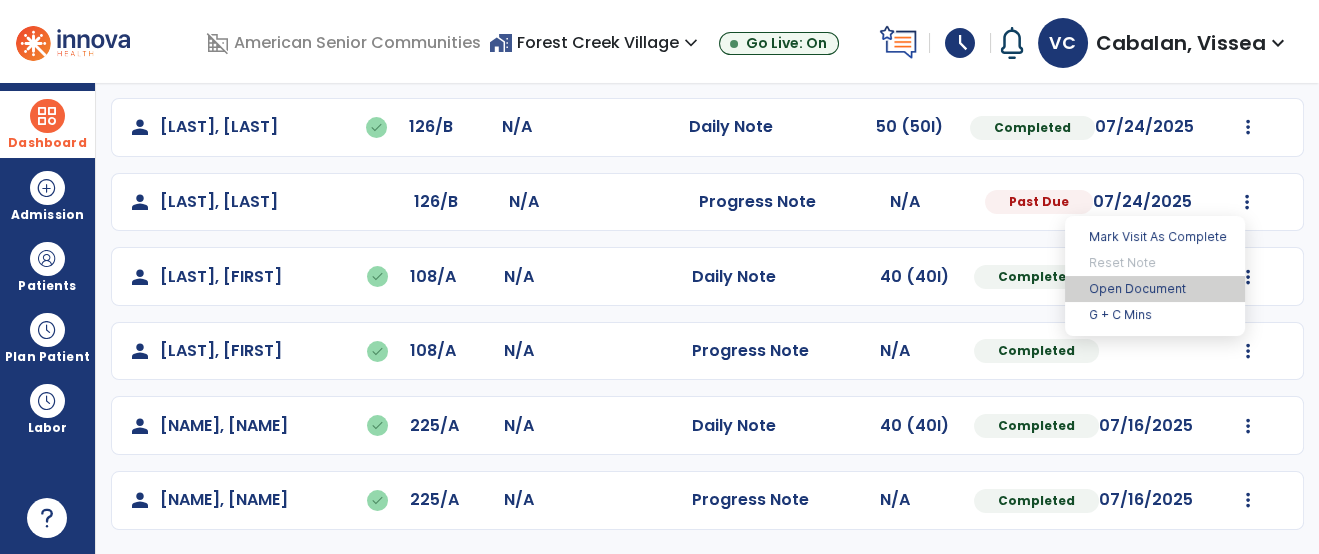 click on "Open Document" at bounding box center [1155, 289] 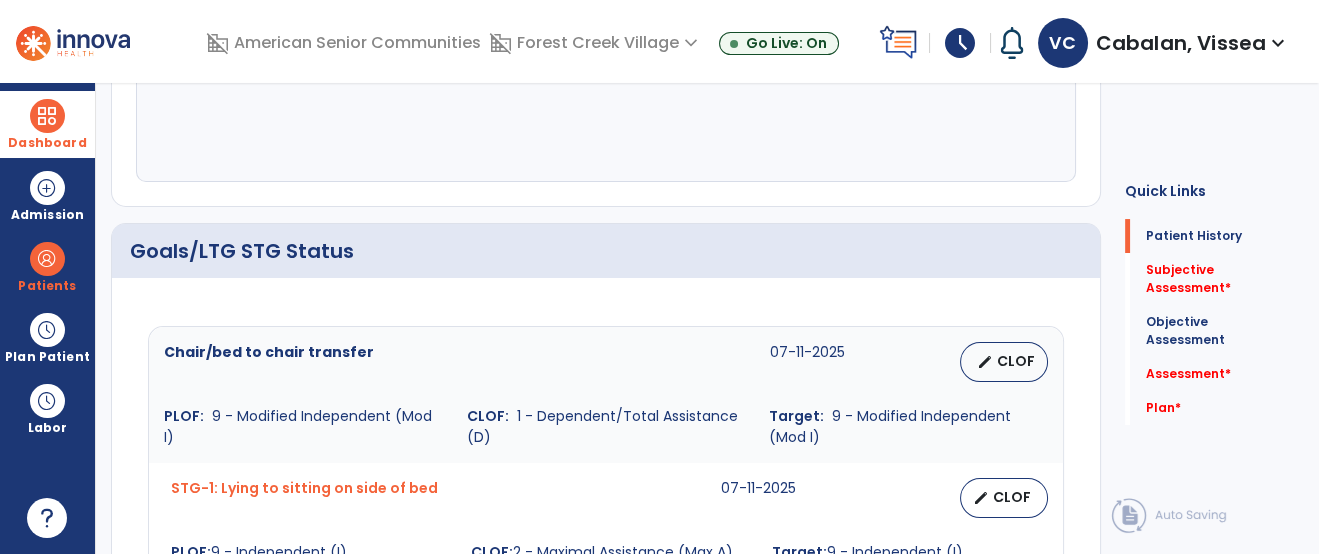scroll, scrollTop: 0, scrollLeft: 0, axis: both 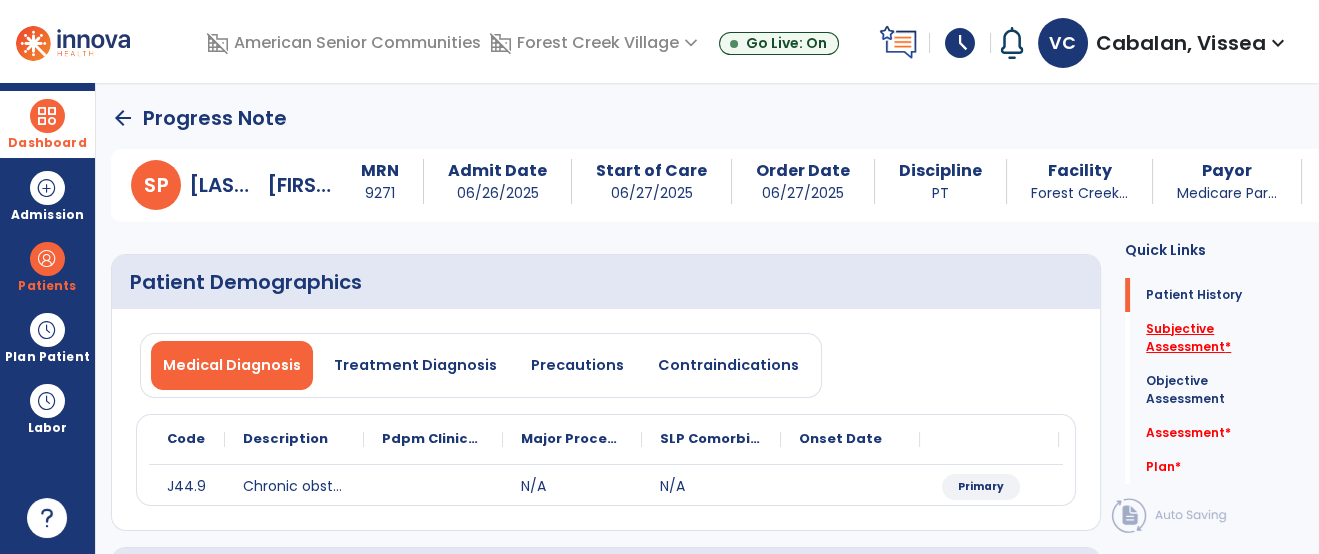 click on "Subjective Assessment   *" 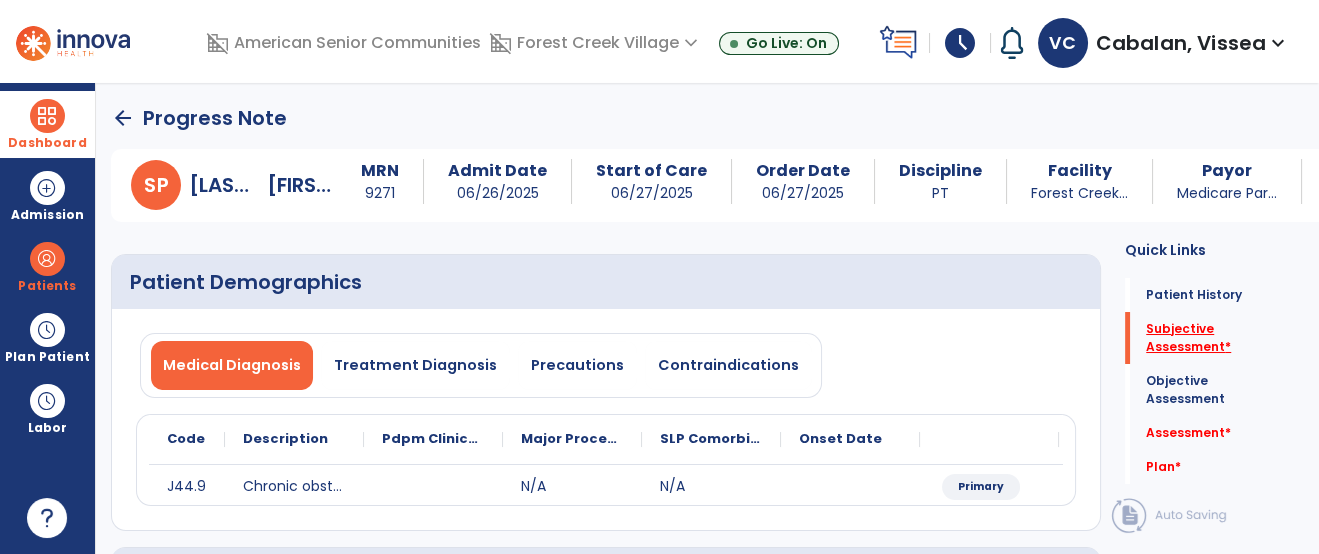 scroll, scrollTop: 357, scrollLeft: 0, axis: vertical 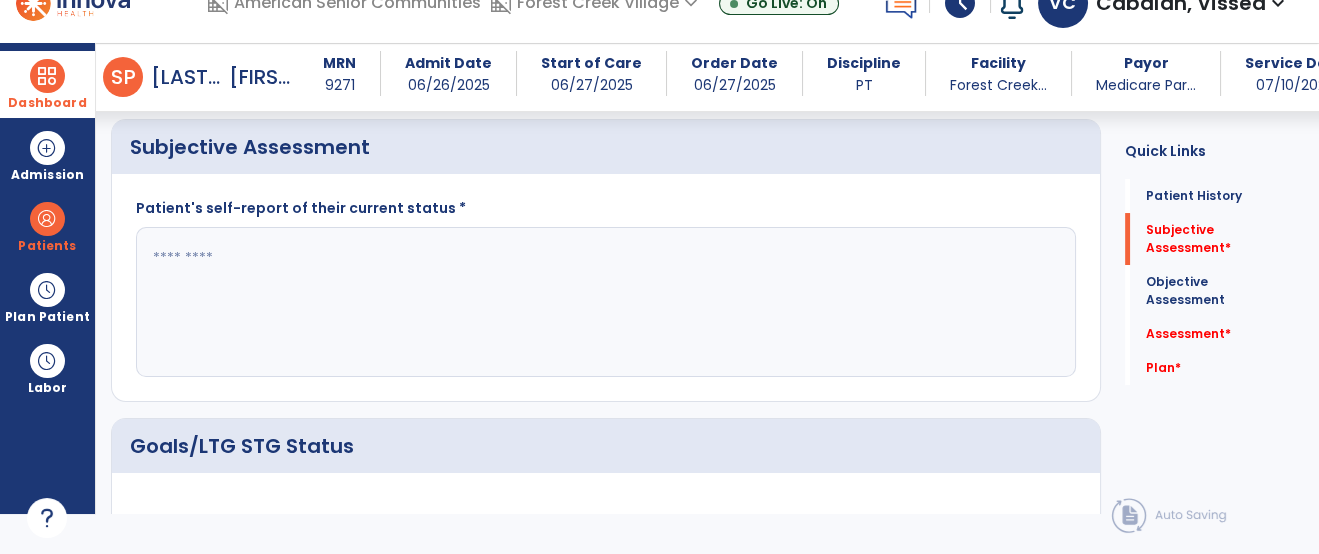 click 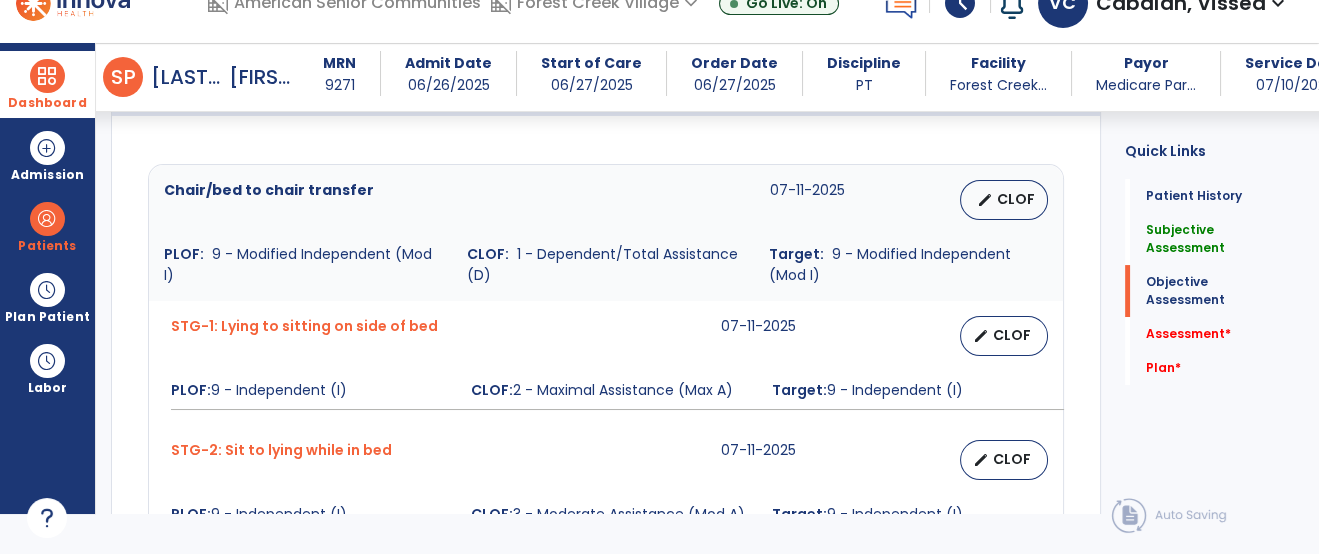 scroll, scrollTop: 727, scrollLeft: 0, axis: vertical 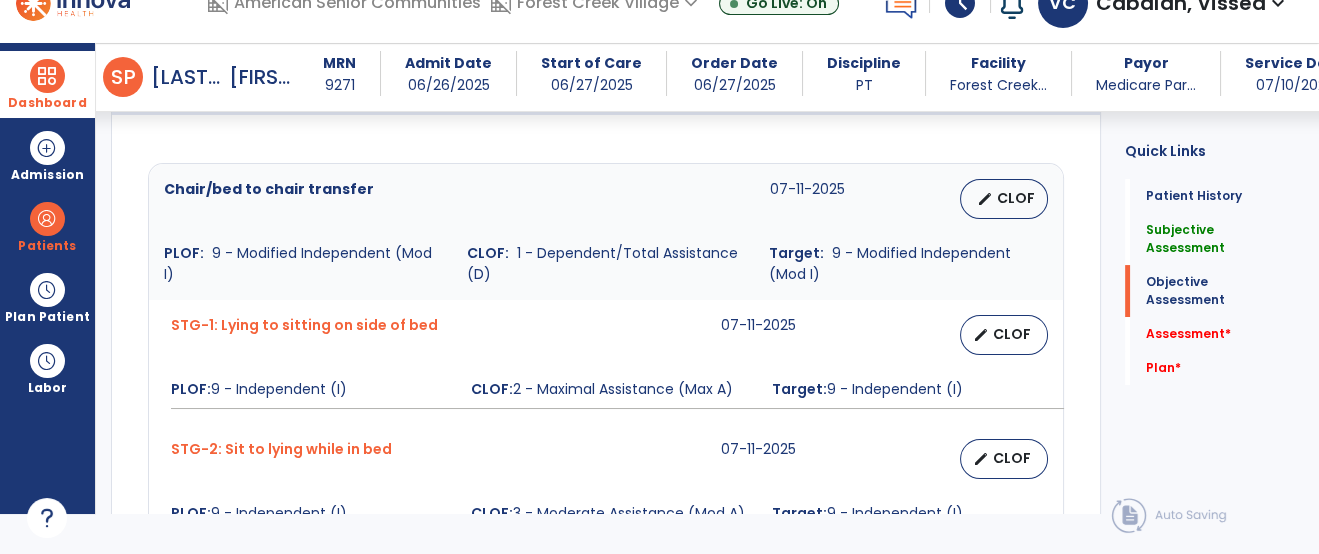 type on "**********" 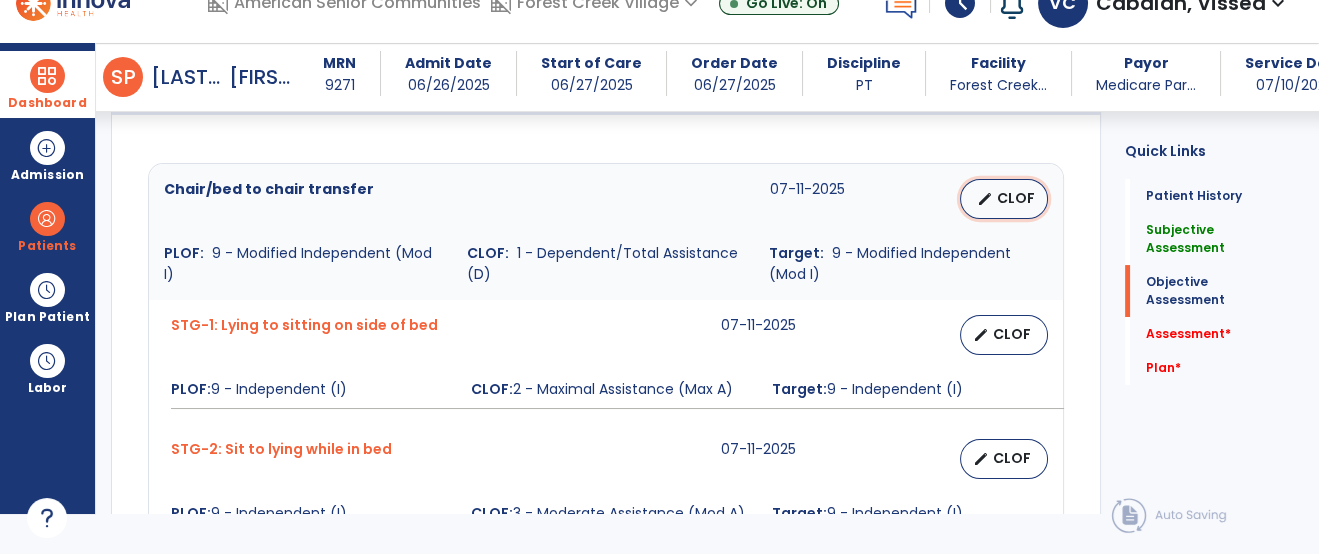 click on "CLOF" at bounding box center [1016, 198] 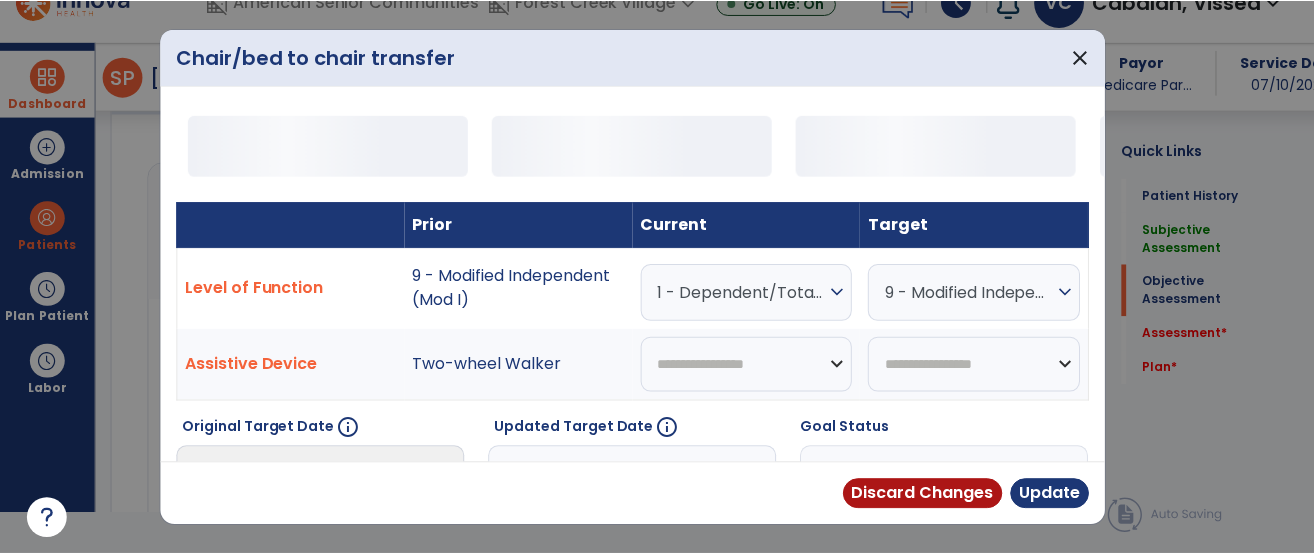 scroll, scrollTop: 0, scrollLeft: 0, axis: both 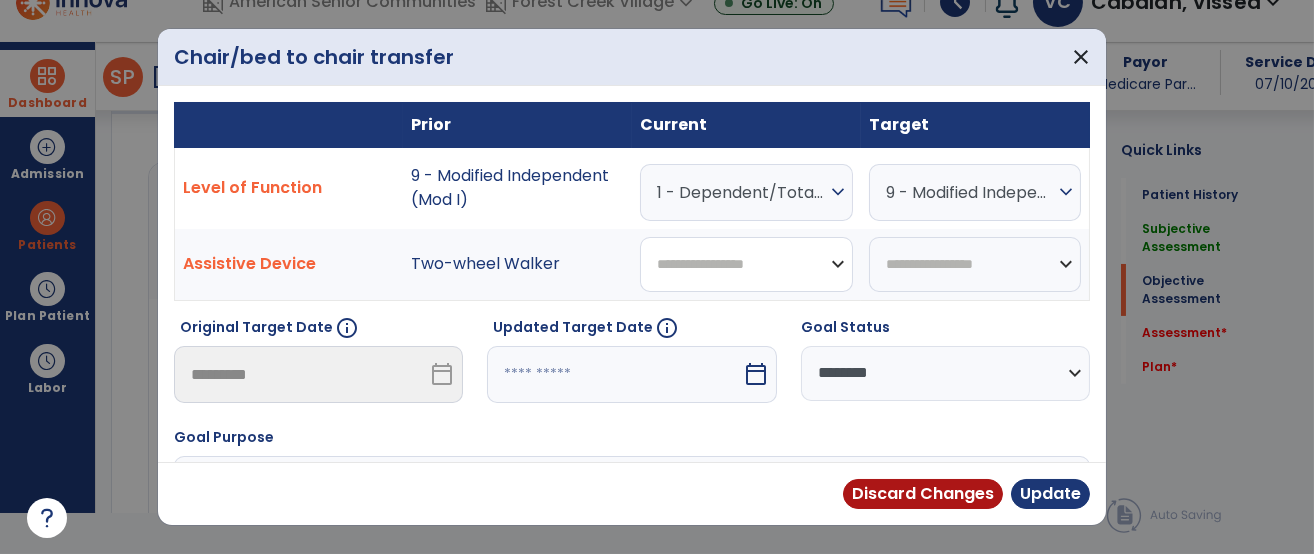 click on "**********" at bounding box center (746, 264) 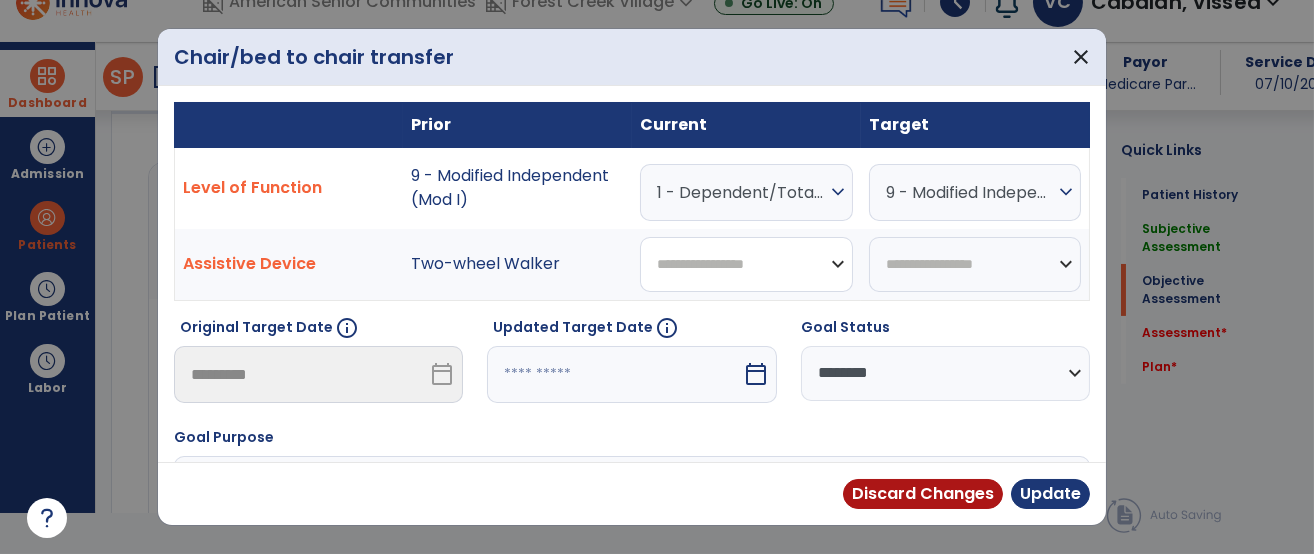 select on "**********" 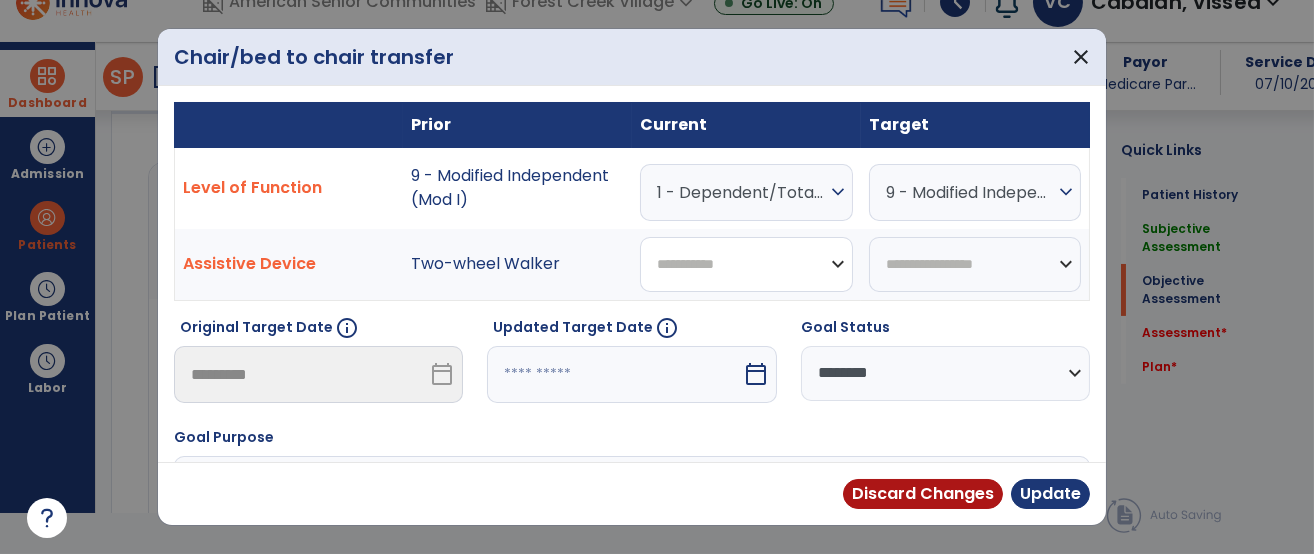 click on "**********" at bounding box center (746, 264) 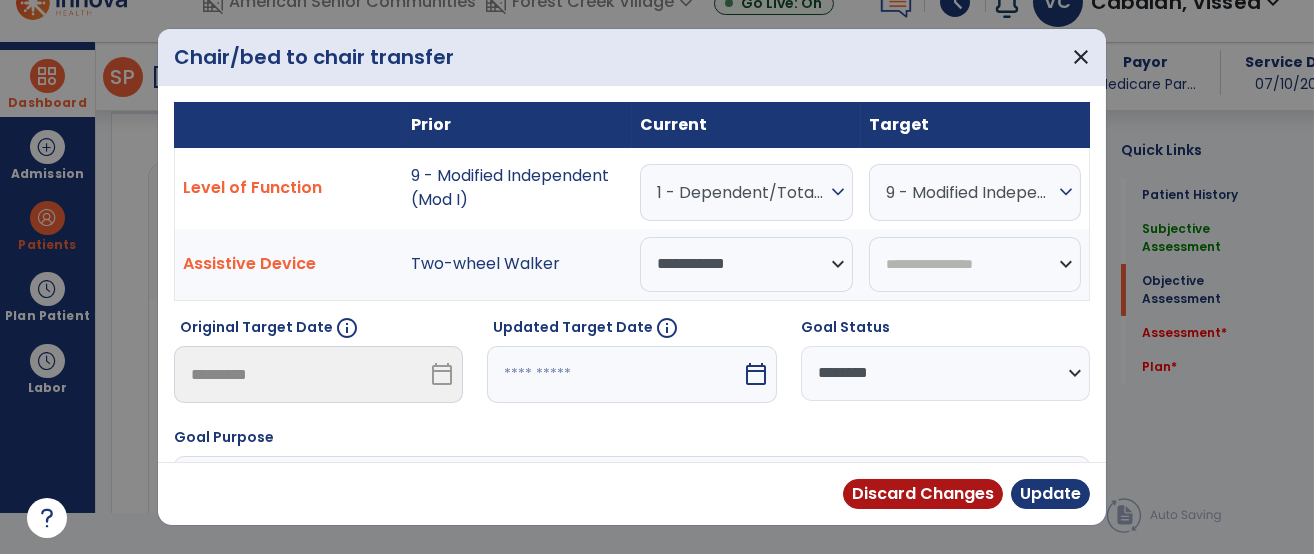 click on "1 - Dependent/Total Assistance (D)" at bounding box center [741, 192] 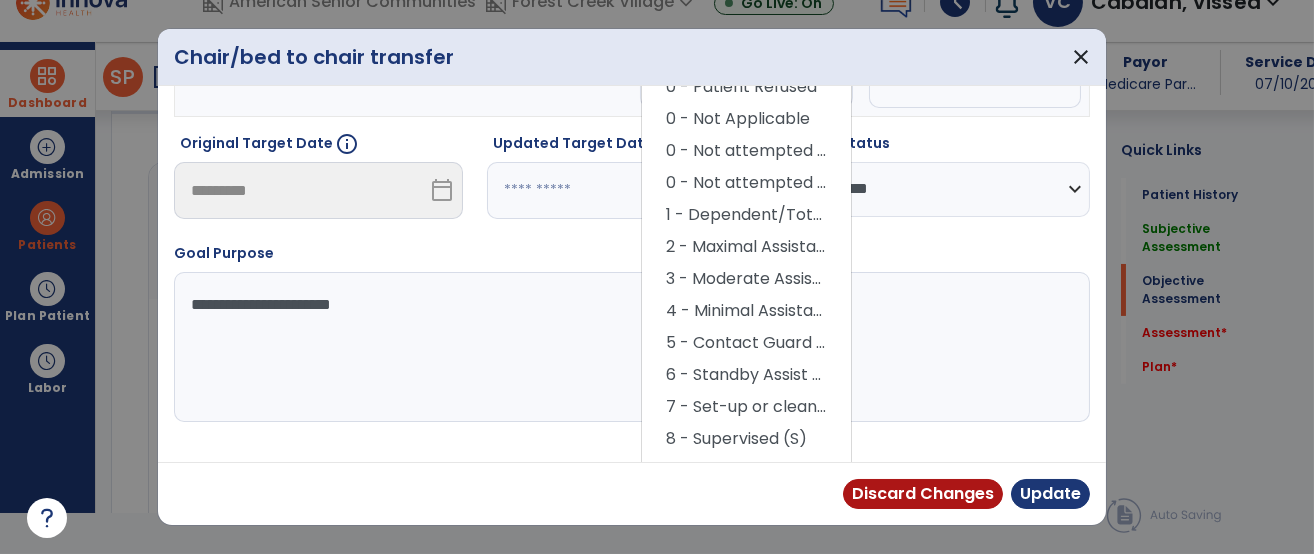 scroll, scrollTop: 197, scrollLeft: 0, axis: vertical 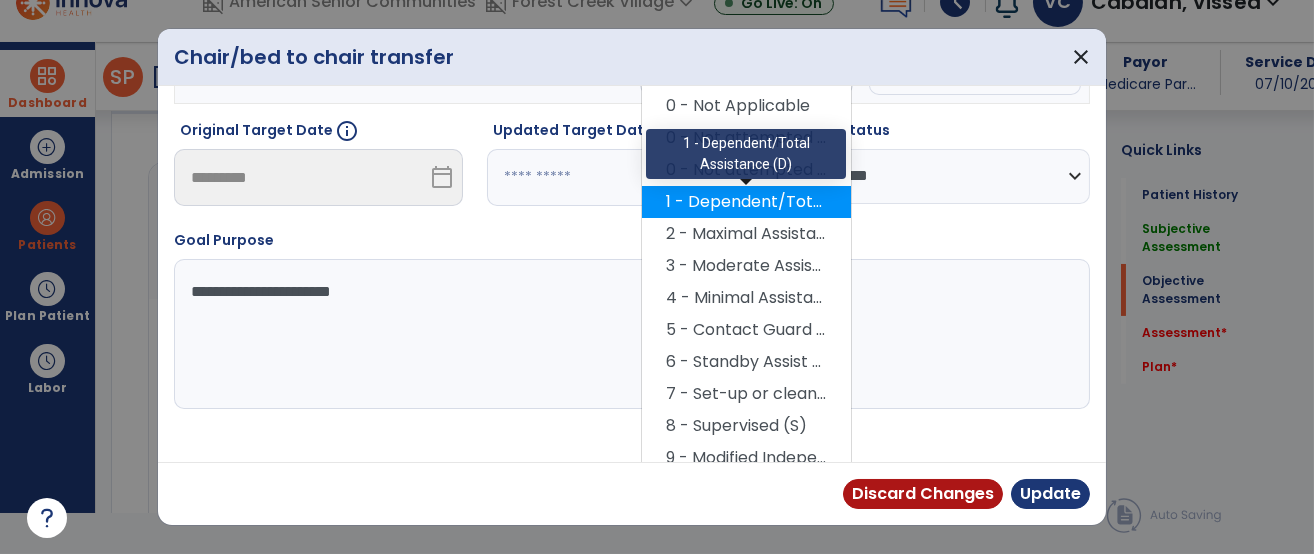 click on "1 - Dependent/Total Assistance (D)" at bounding box center [746, 202] 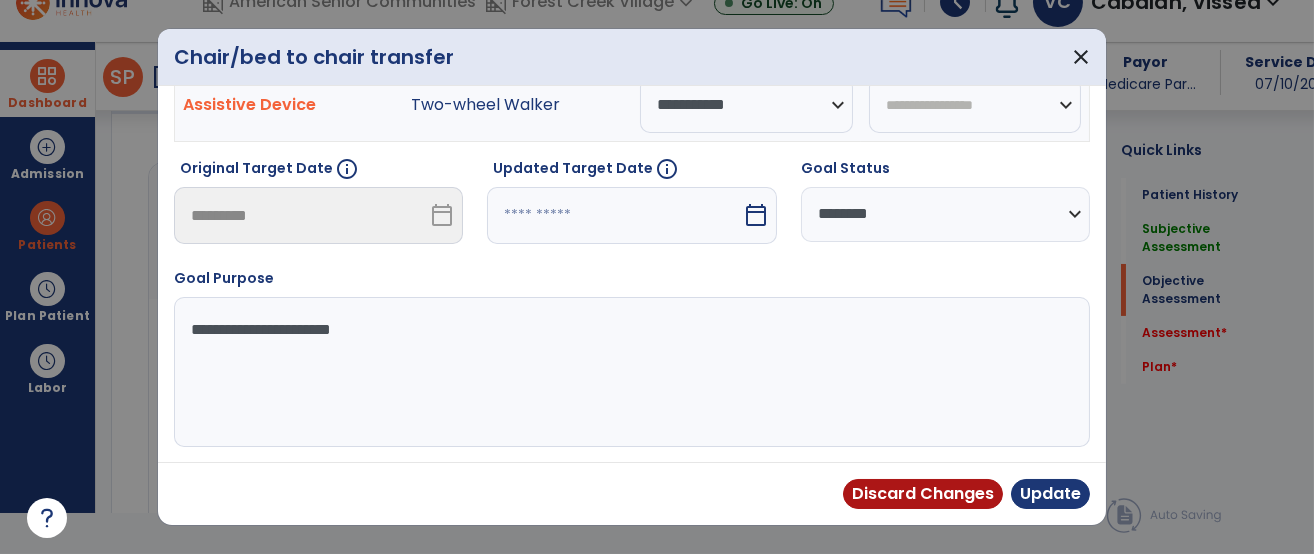 scroll, scrollTop: 159, scrollLeft: 0, axis: vertical 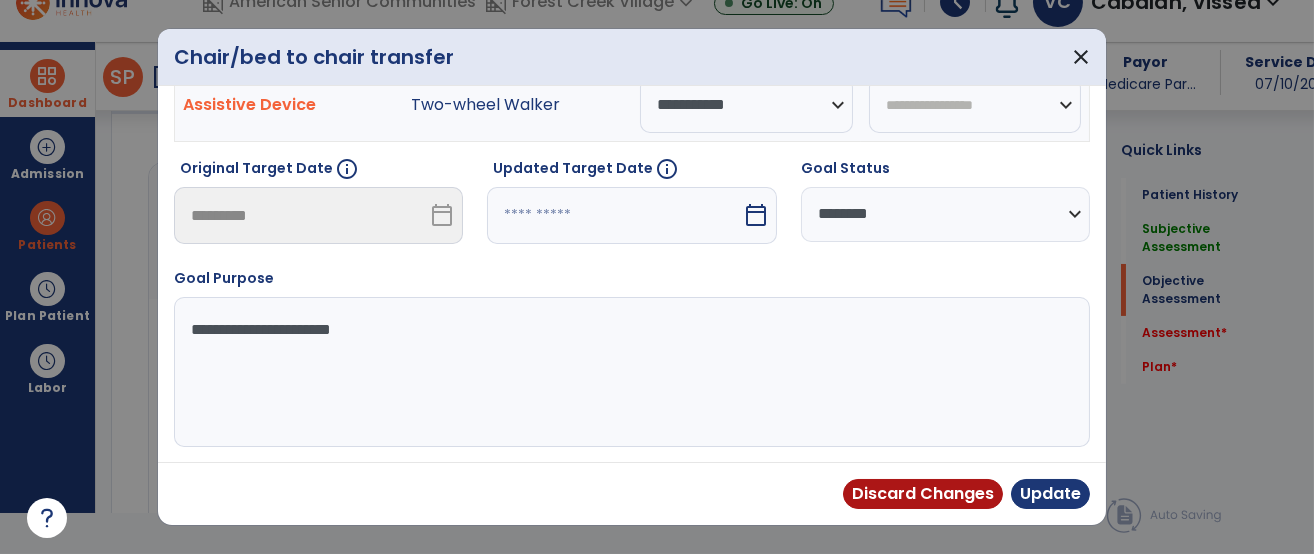 click at bounding box center [614, 215] 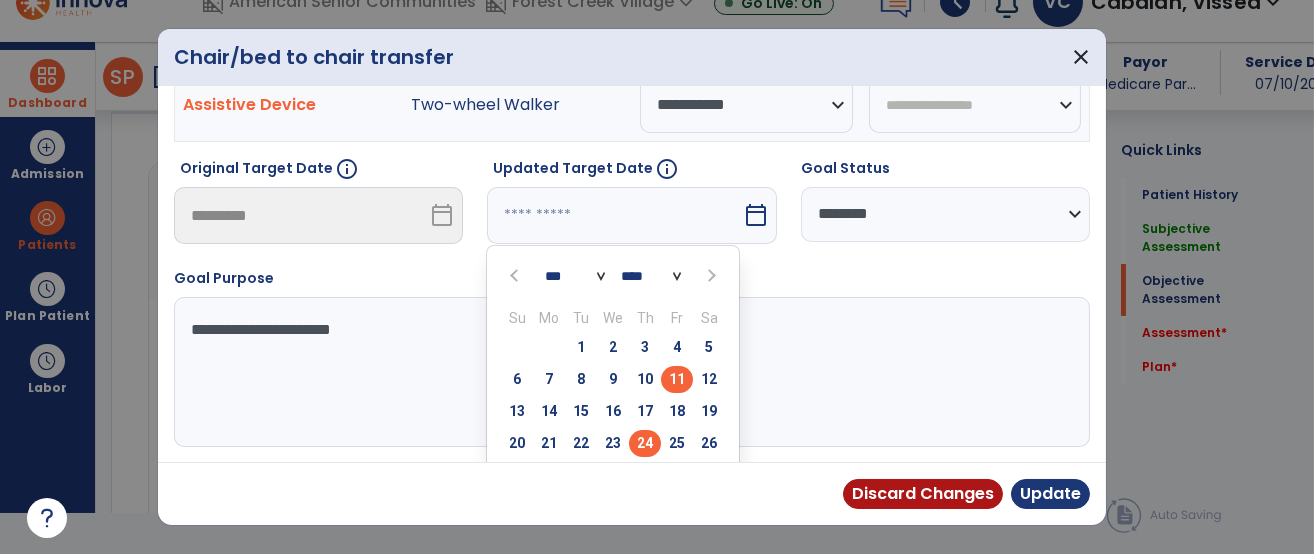 click on "24" at bounding box center (645, 443) 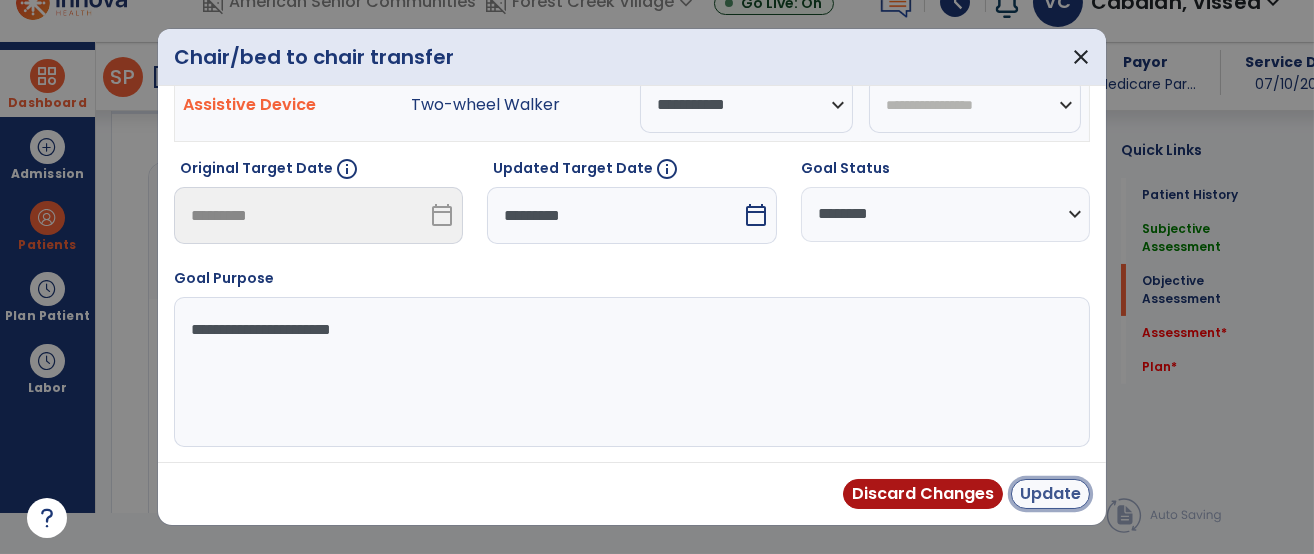 click on "Update" at bounding box center [1050, 494] 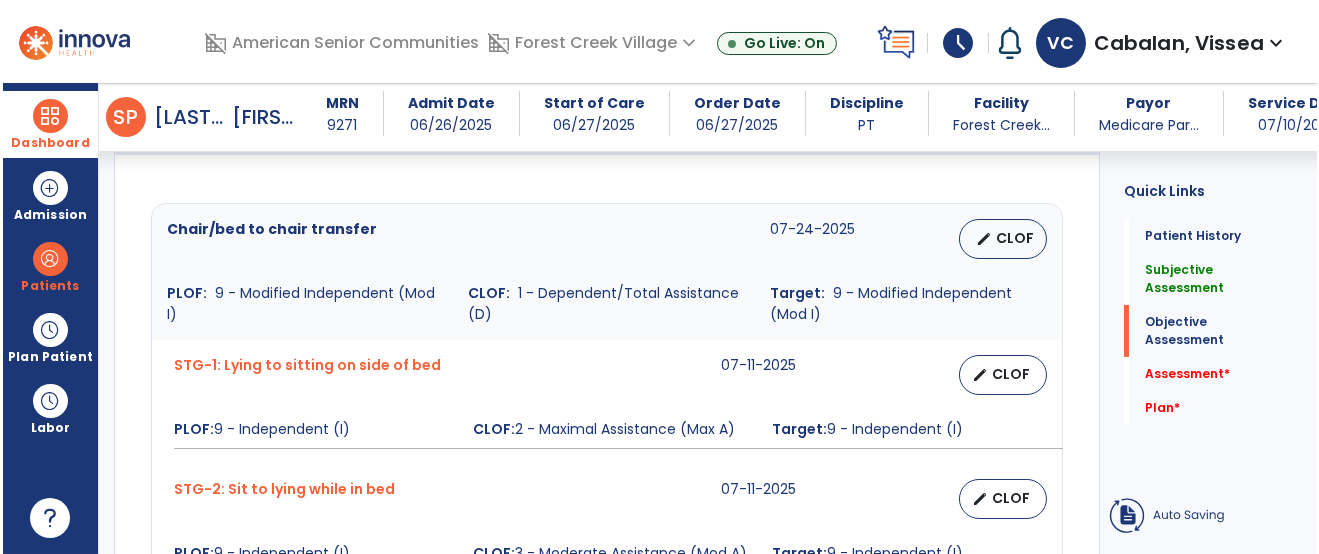 scroll, scrollTop: 40, scrollLeft: 0, axis: vertical 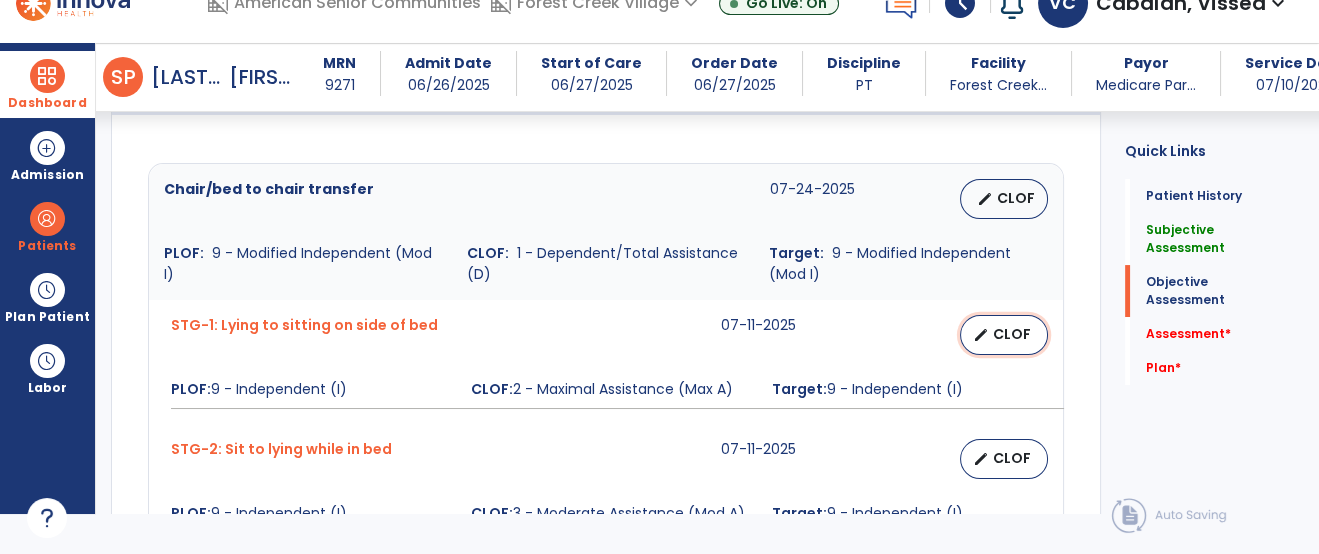 click on "CLOF" at bounding box center [1012, 334] 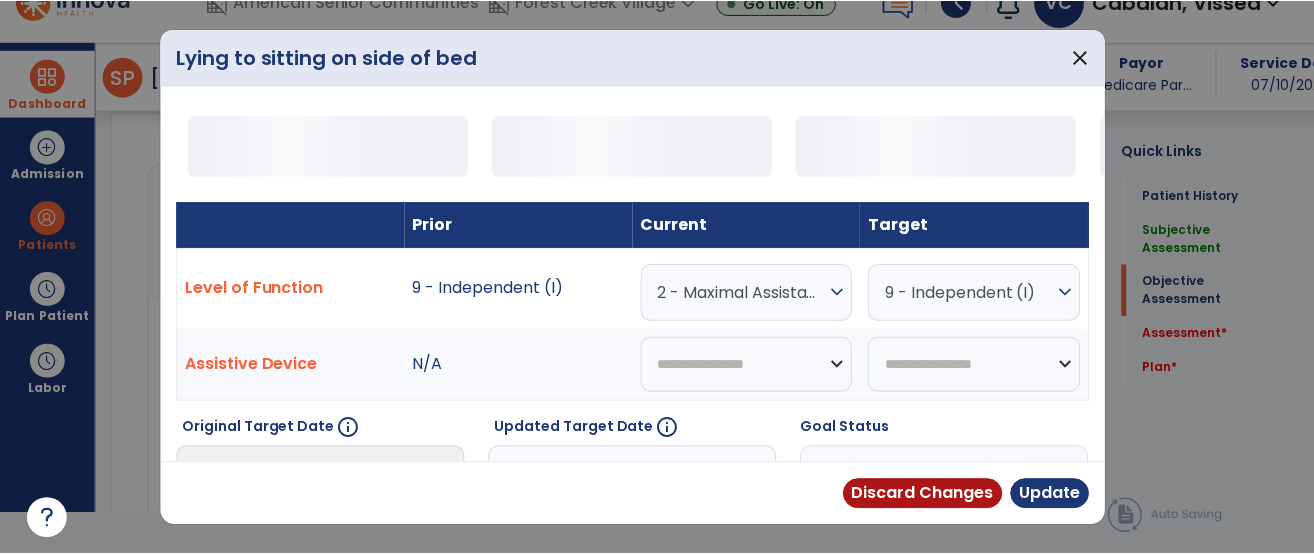 scroll, scrollTop: 0, scrollLeft: 0, axis: both 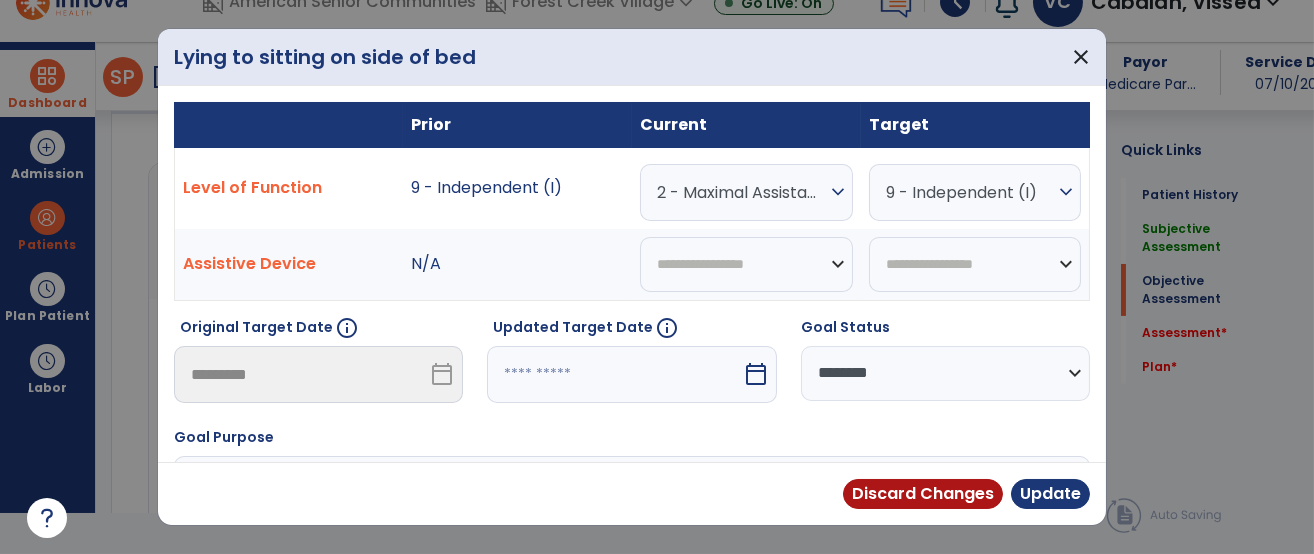 click on "expand_more" at bounding box center [838, 192] 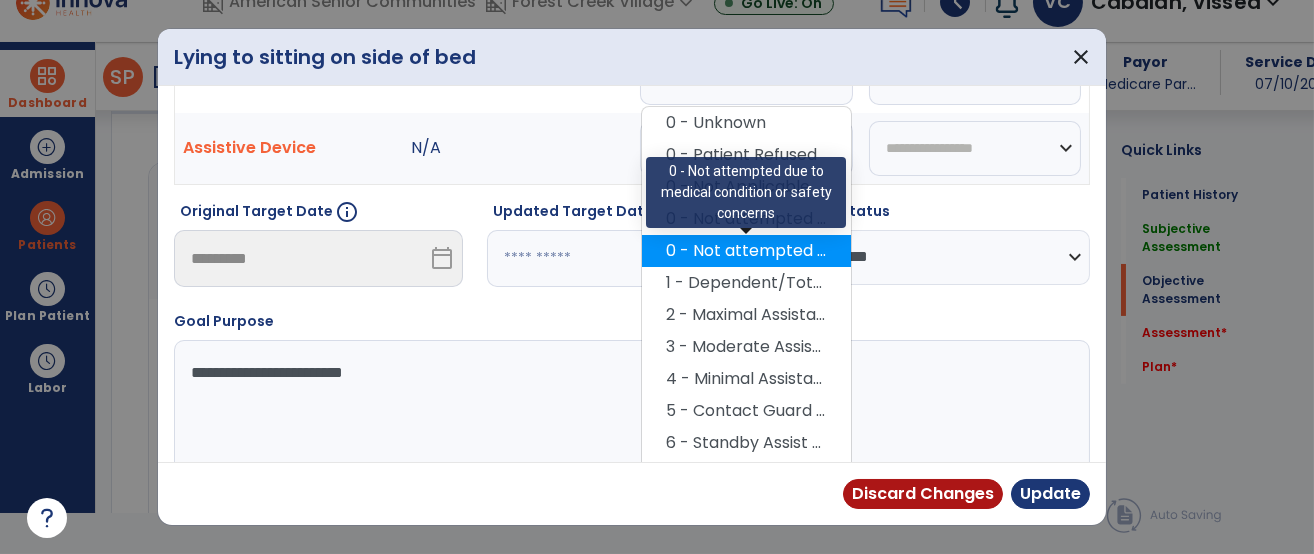 scroll, scrollTop: 120, scrollLeft: 0, axis: vertical 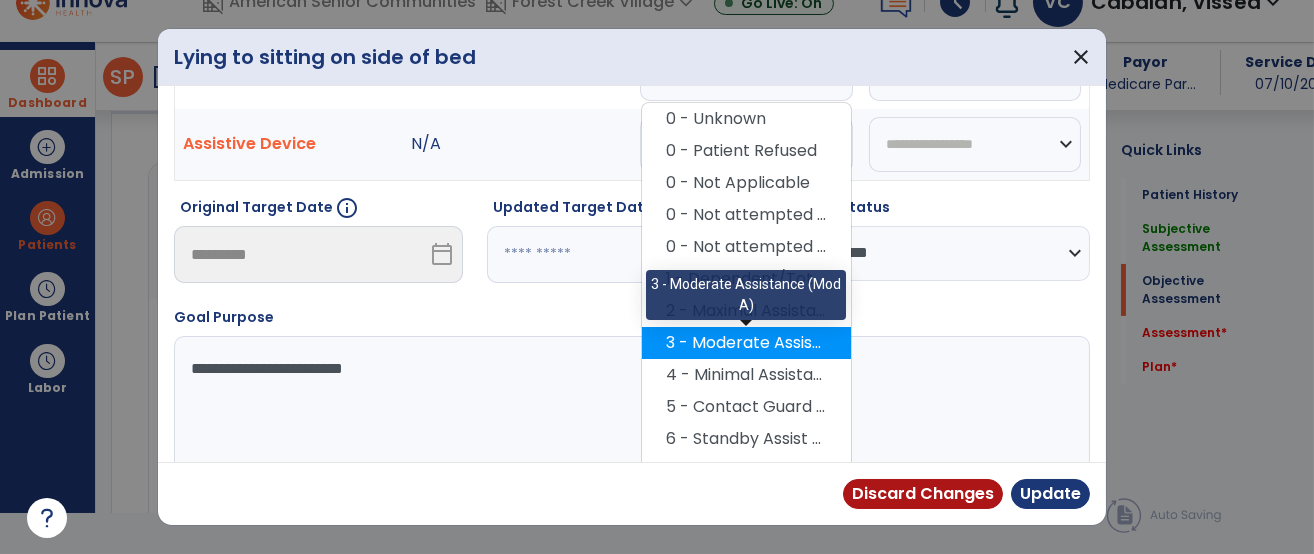 click on "3 - Moderate Assistance (Mod A)" at bounding box center (746, 343) 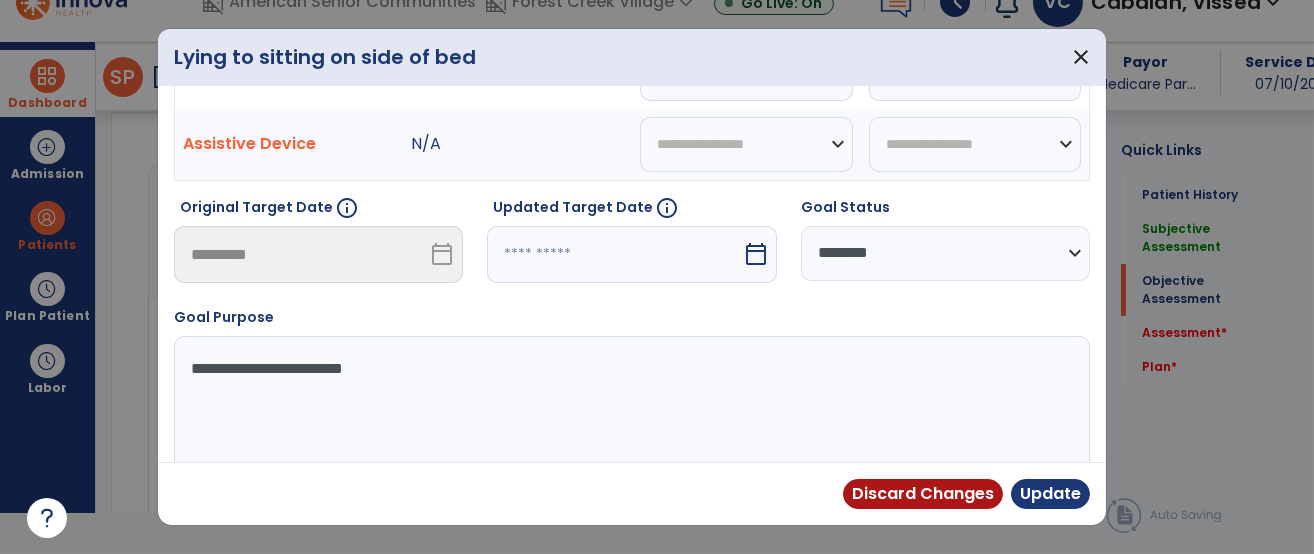 click at bounding box center [614, 254] 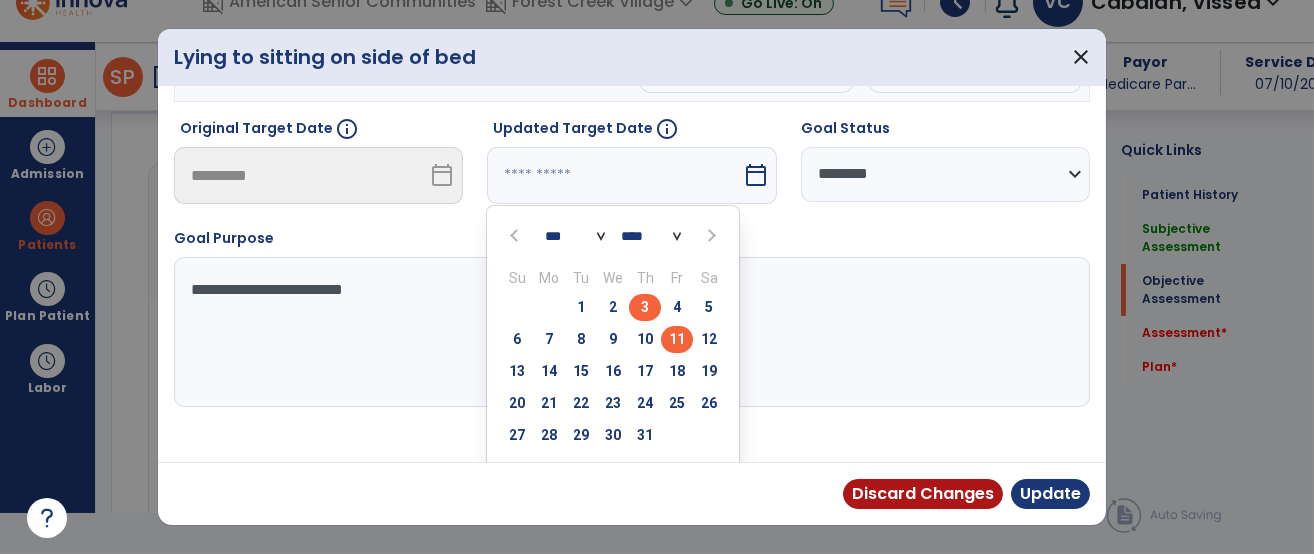 scroll, scrollTop: 233, scrollLeft: 0, axis: vertical 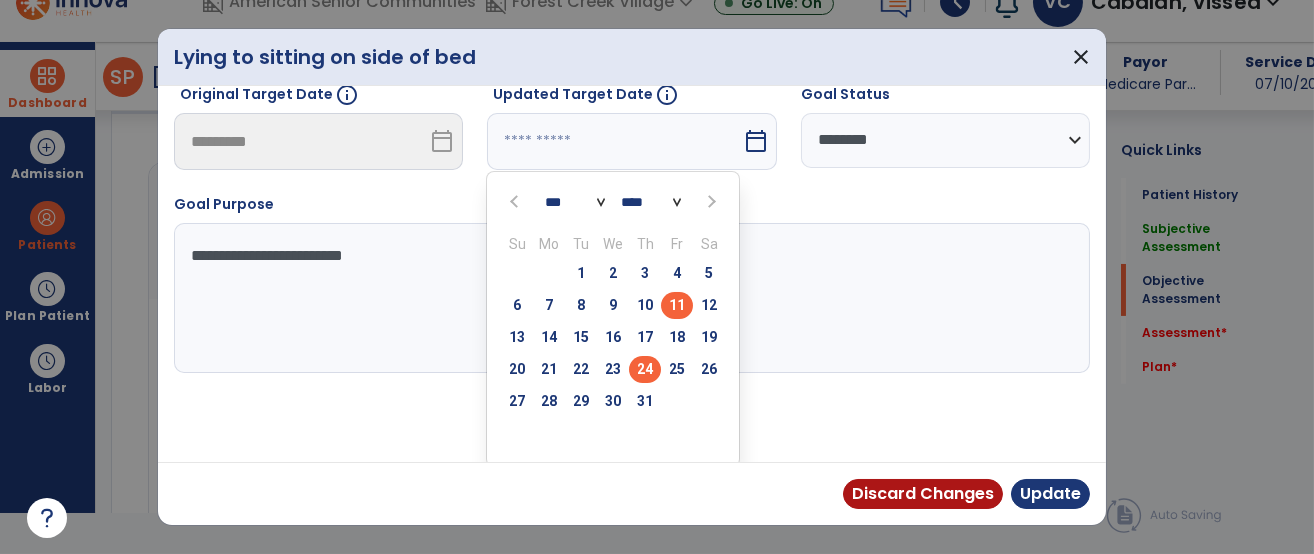 click on "24" at bounding box center [645, 369] 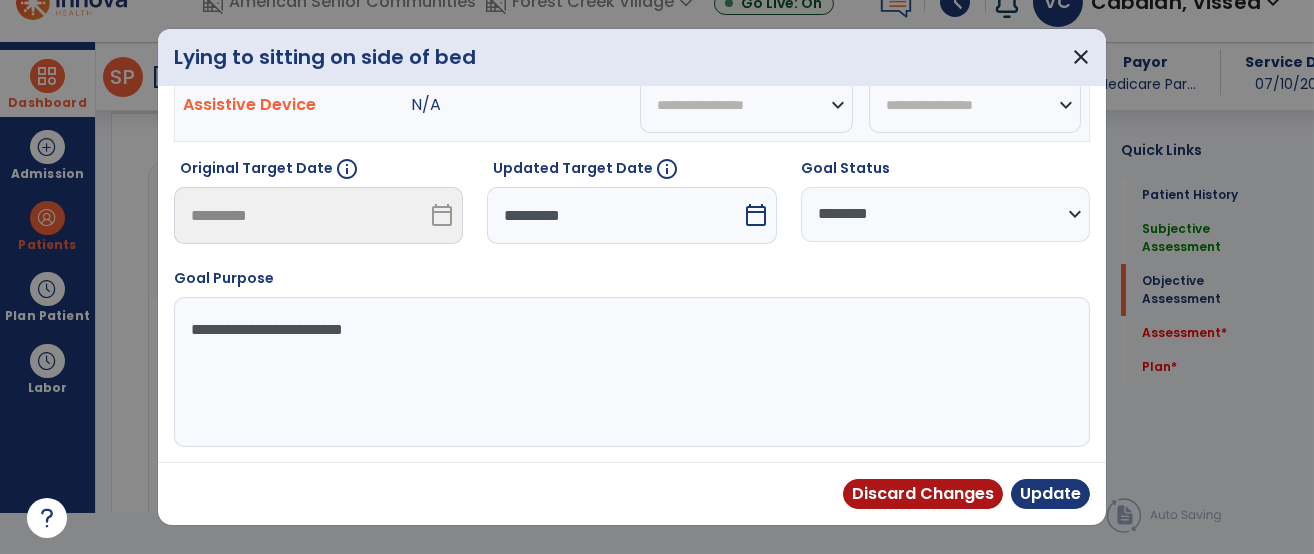 scroll, scrollTop: 159, scrollLeft: 0, axis: vertical 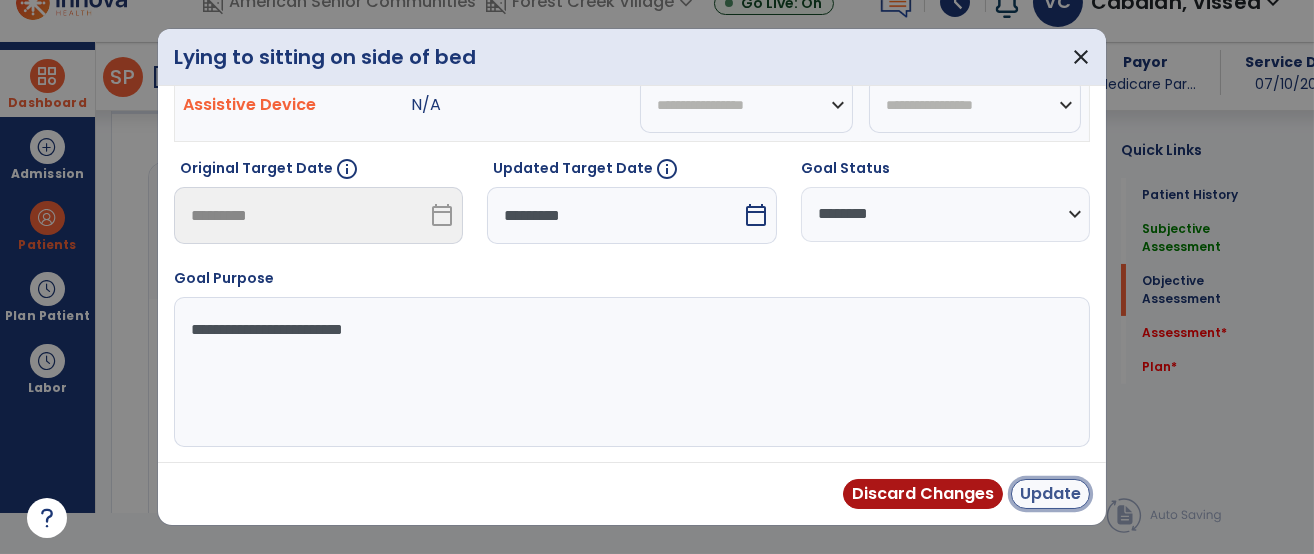 click on "Update" at bounding box center (1050, 494) 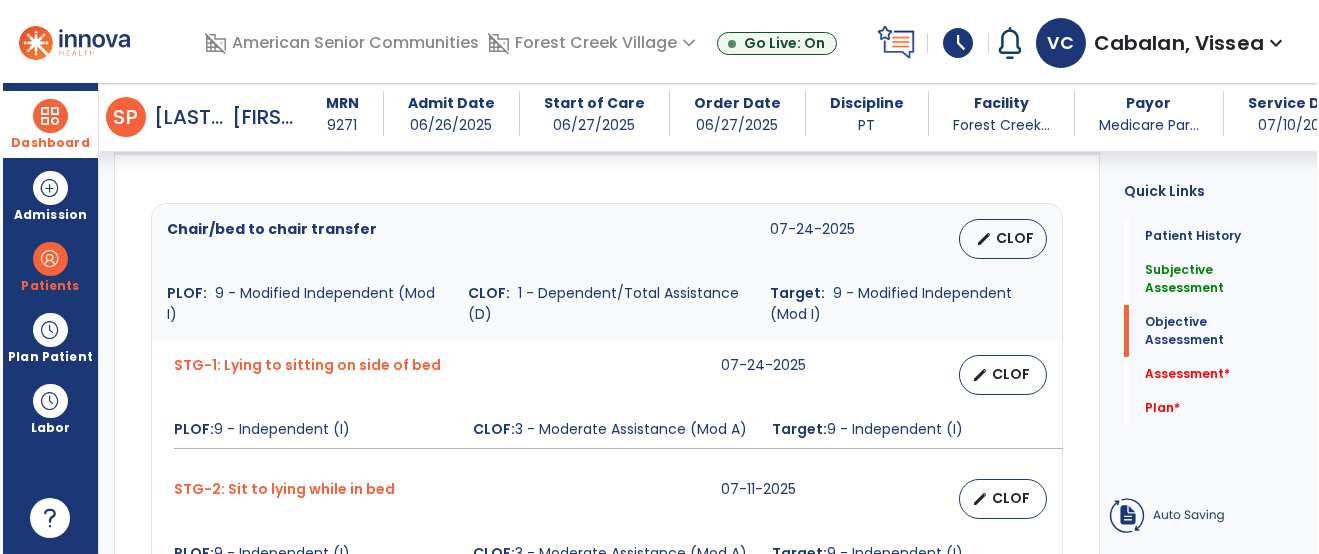 scroll, scrollTop: 40, scrollLeft: 0, axis: vertical 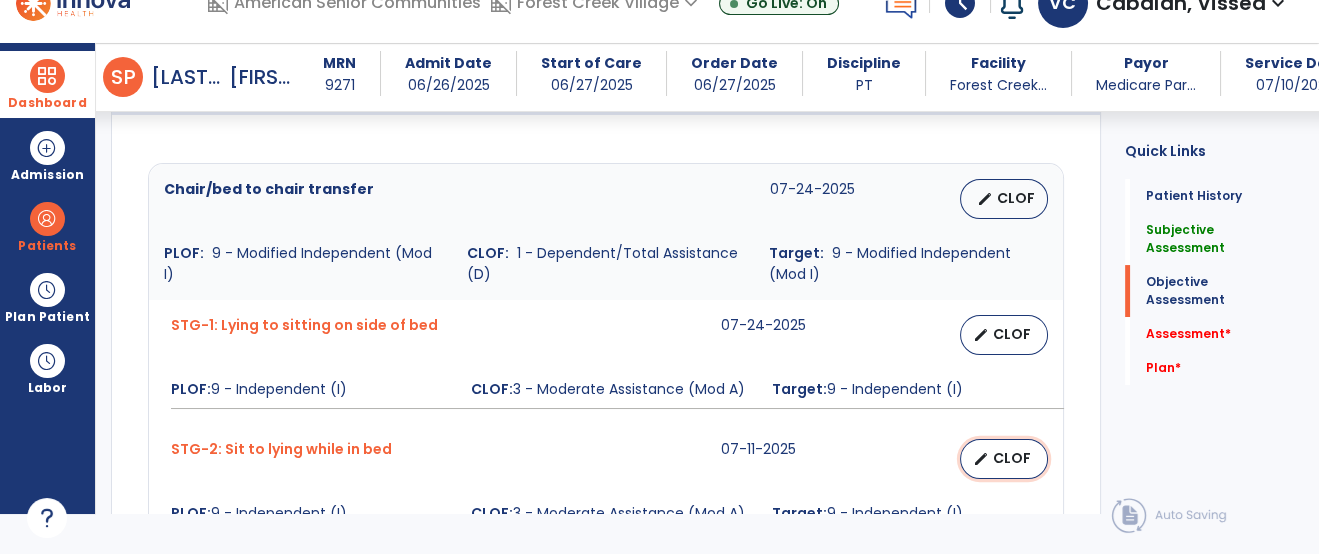 click on "CLOF" at bounding box center (1012, 458) 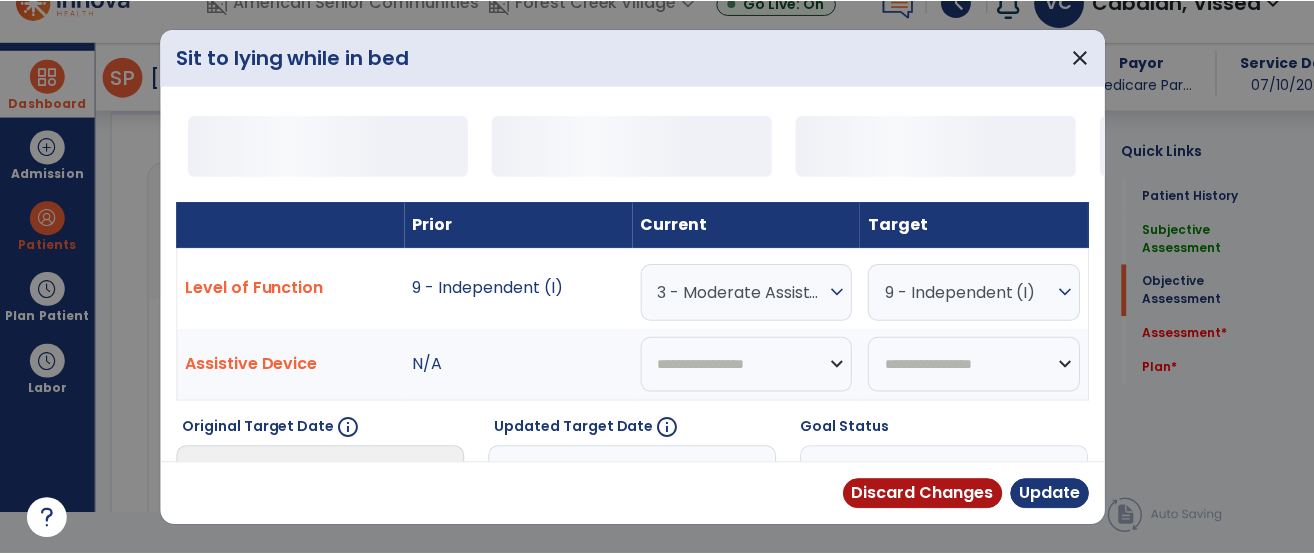 scroll, scrollTop: 0, scrollLeft: 0, axis: both 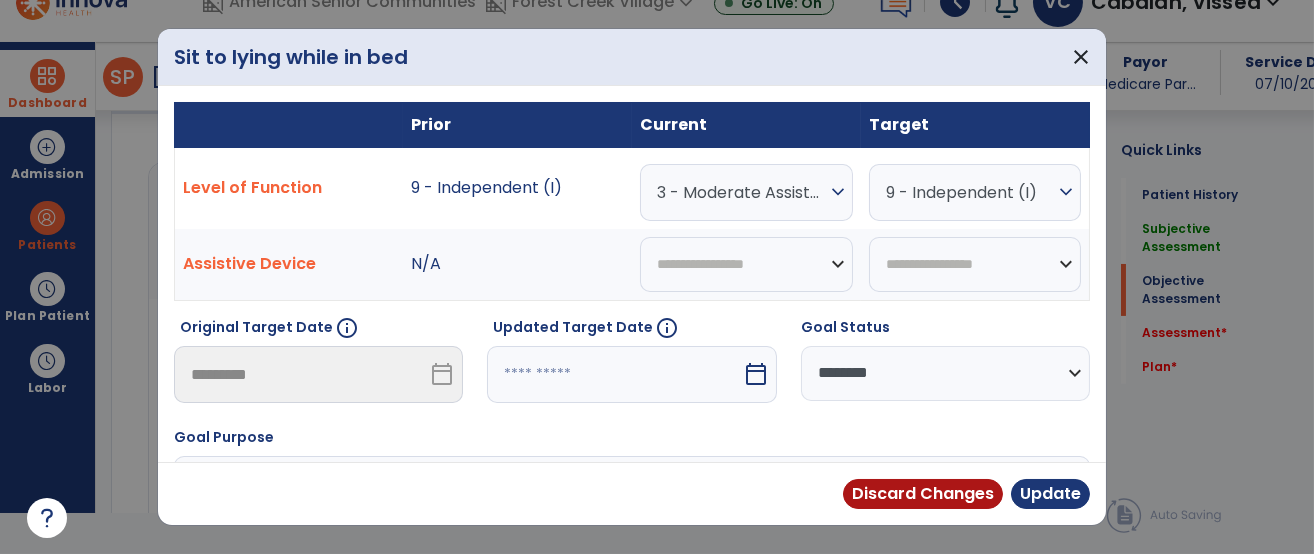 click at bounding box center [614, 374] 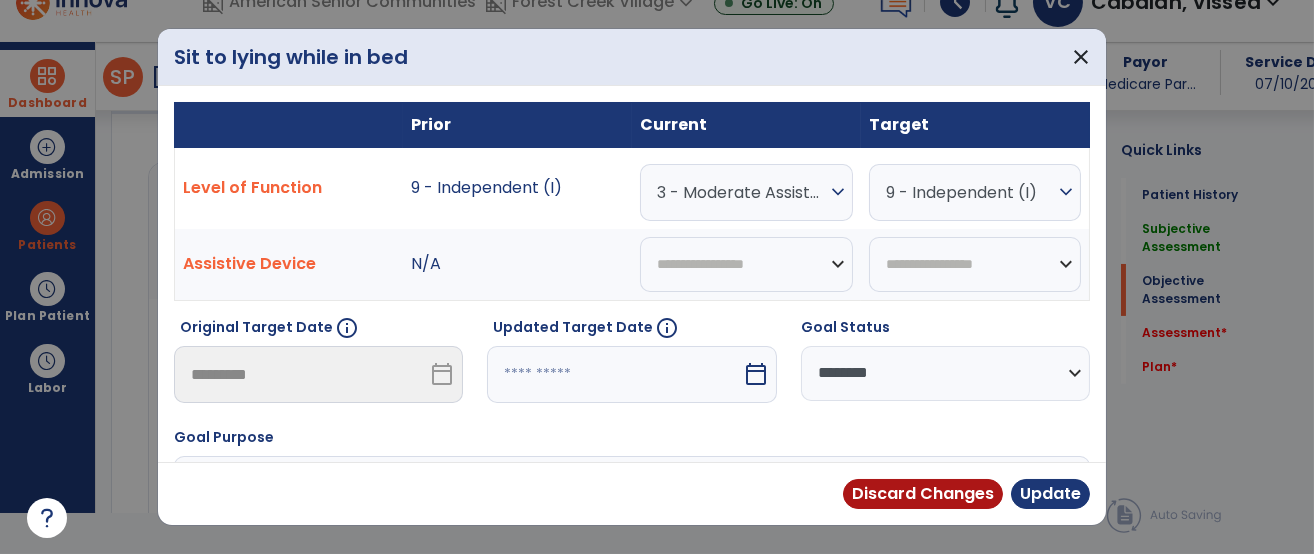 select on "*" 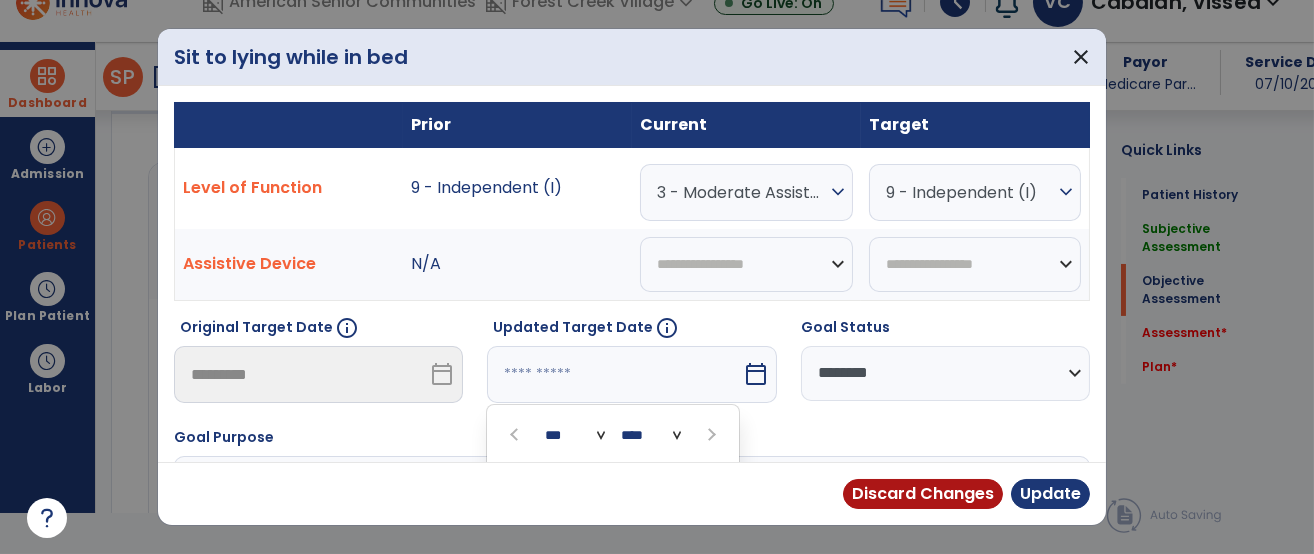 scroll, scrollTop: 236, scrollLeft: 0, axis: vertical 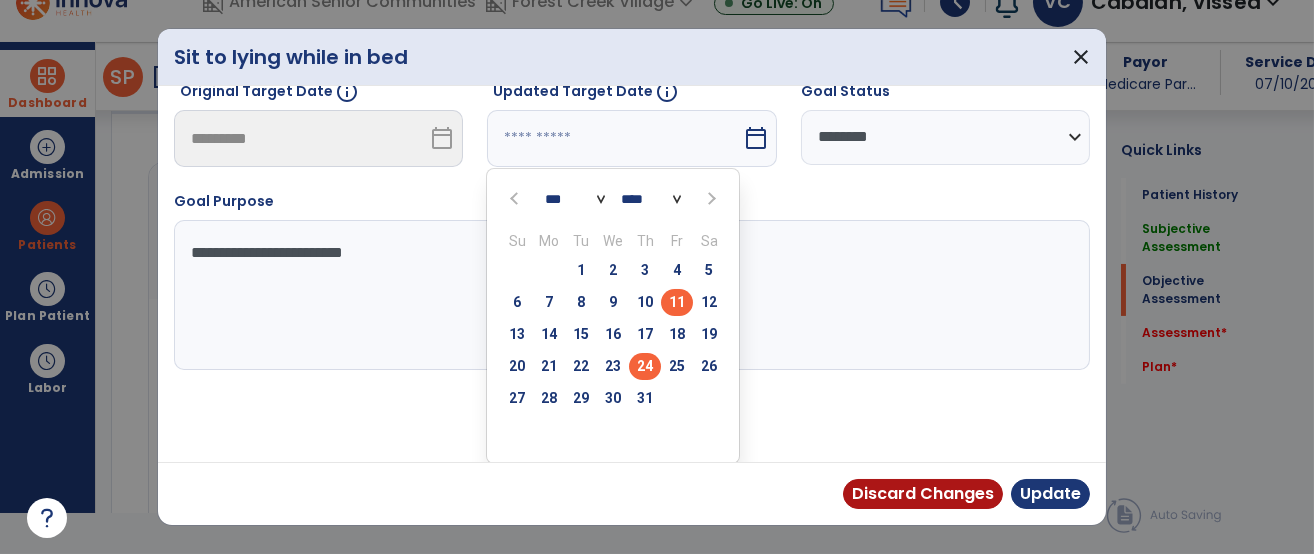 click on "24" at bounding box center [645, 366] 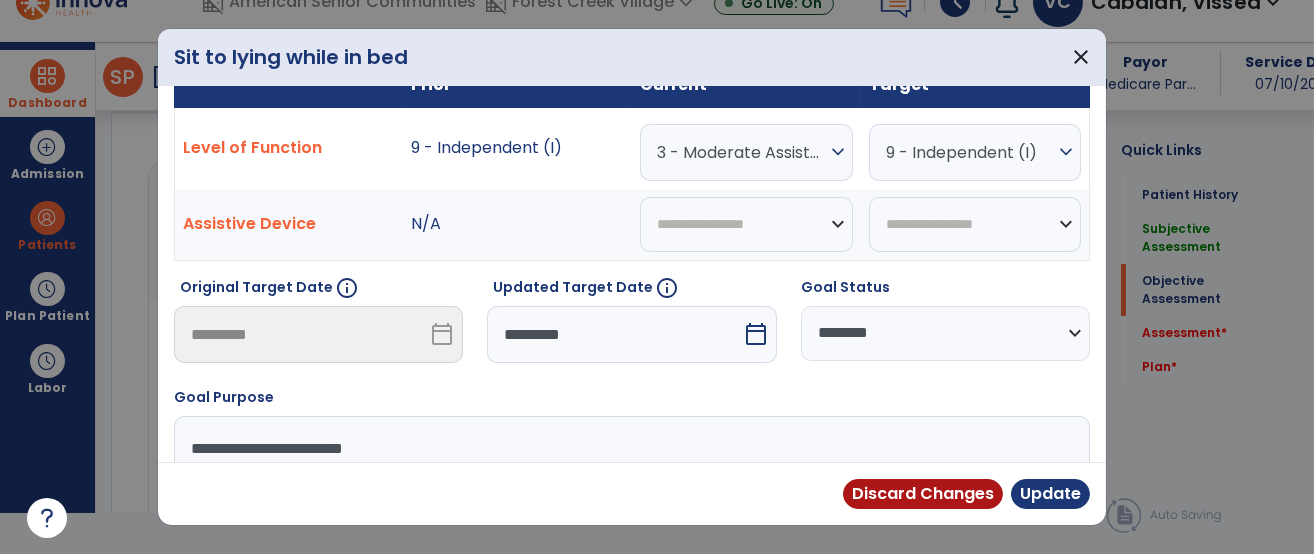 scroll, scrollTop: 0, scrollLeft: 0, axis: both 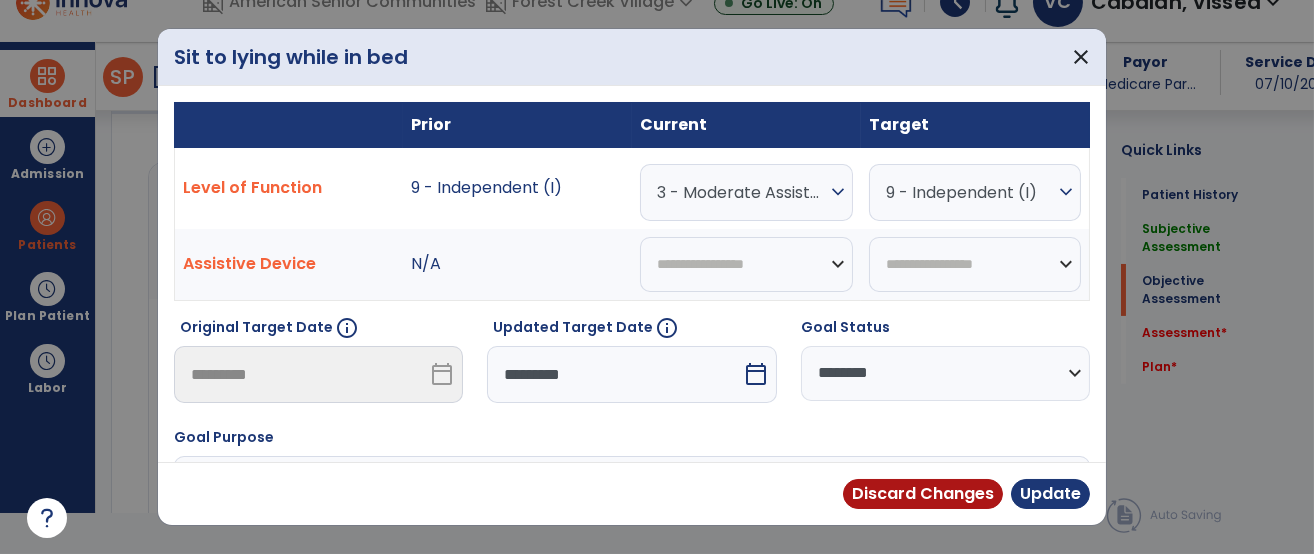 click on "3 - Moderate Assistance (Mod A)" at bounding box center (741, 192) 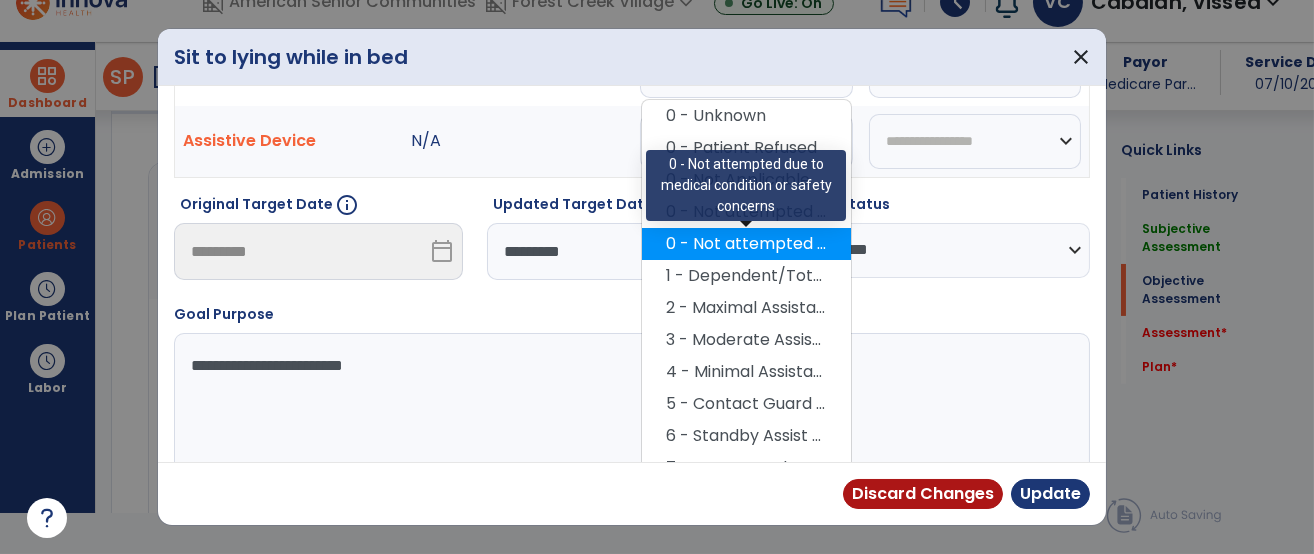 scroll, scrollTop: 125, scrollLeft: 0, axis: vertical 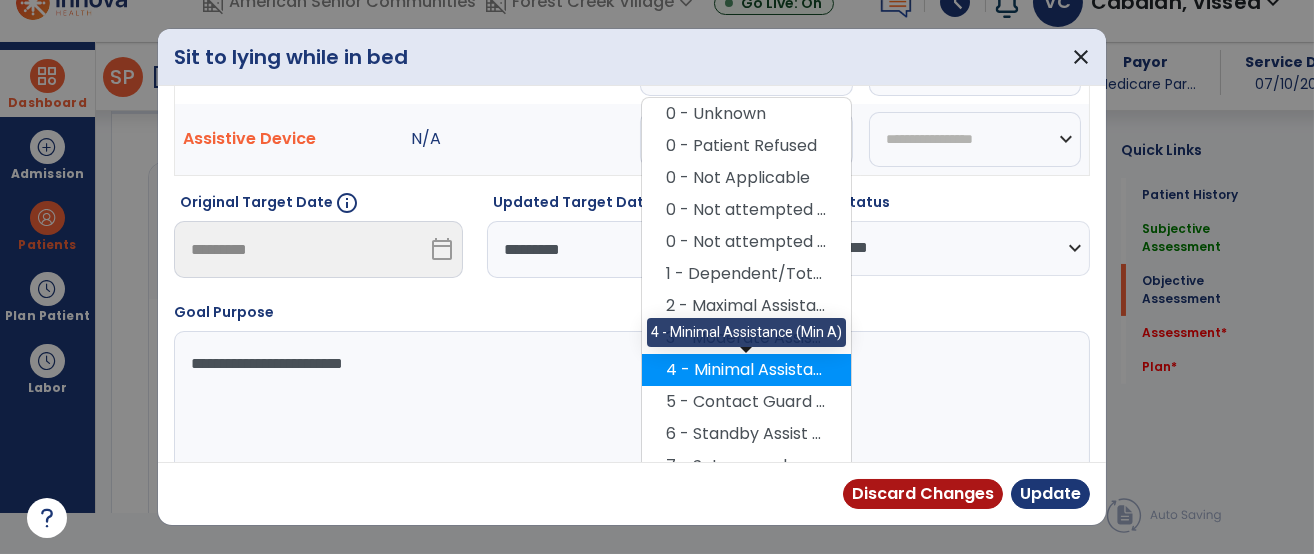 click on "4 - Minimal Assistance (Min A)" at bounding box center (746, 370) 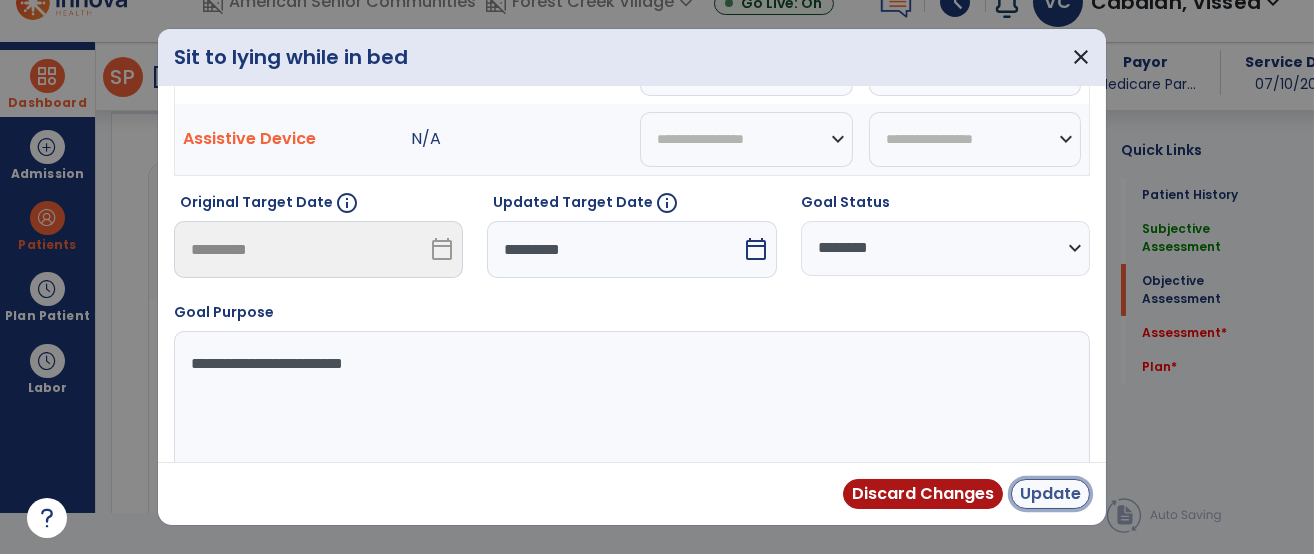 click on "Update" at bounding box center (1050, 494) 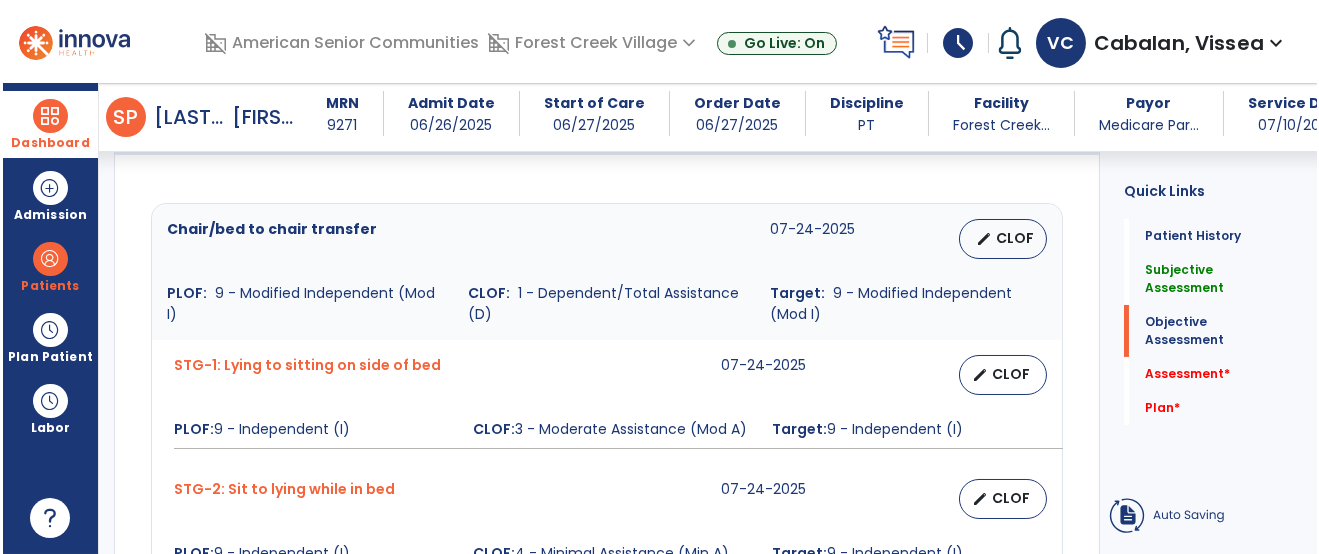 scroll, scrollTop: 40, scrollLeft: 0, axis: vertical 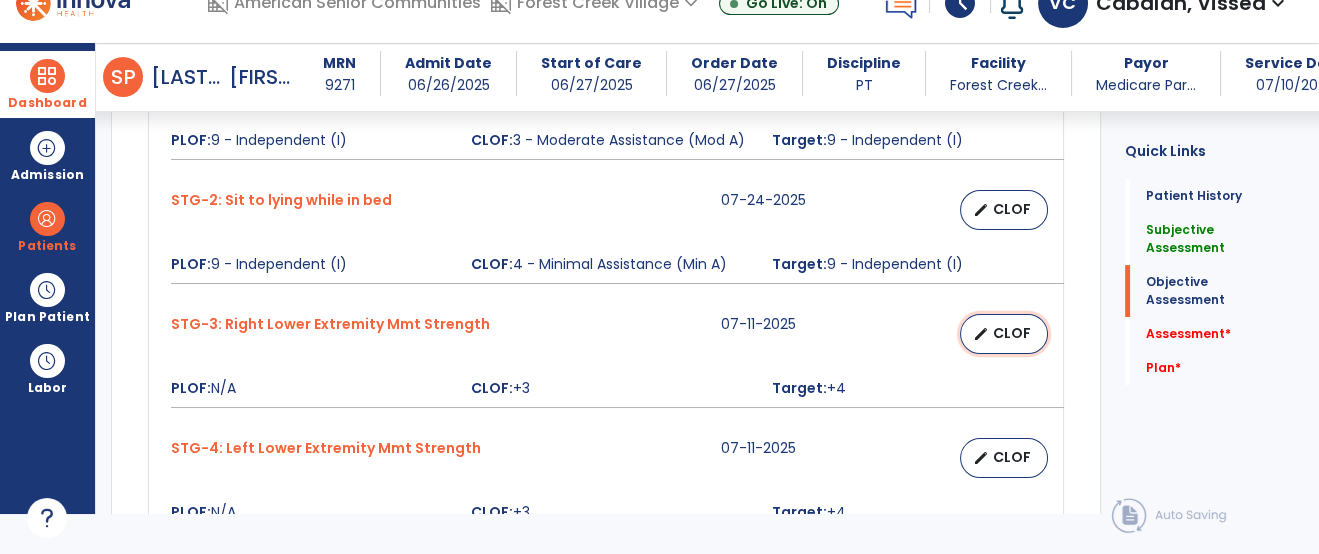 click on "CLOF" at bounding box center (1012, 333) 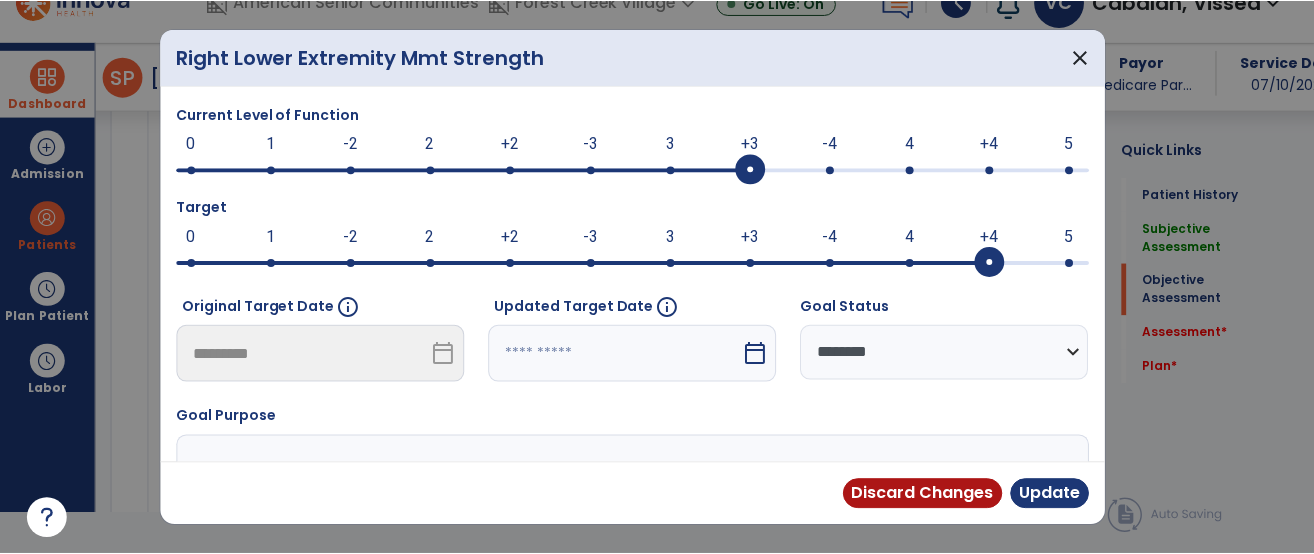 scroll, scrollTop: 0, scrollLeft: 0, axis: both 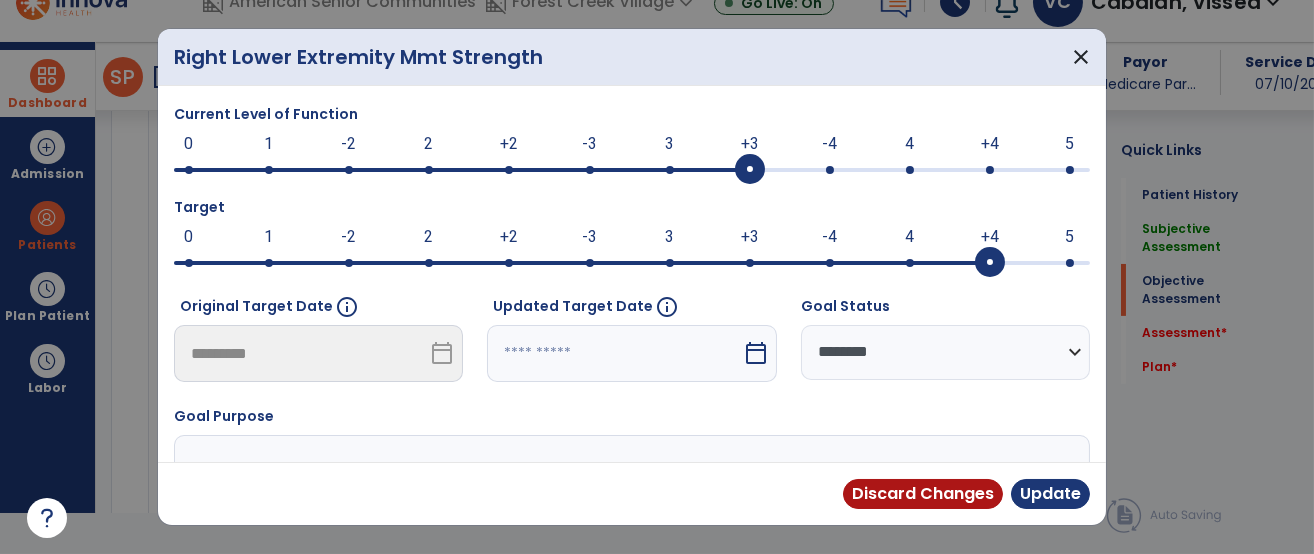 click at bounding box center (614, 353) 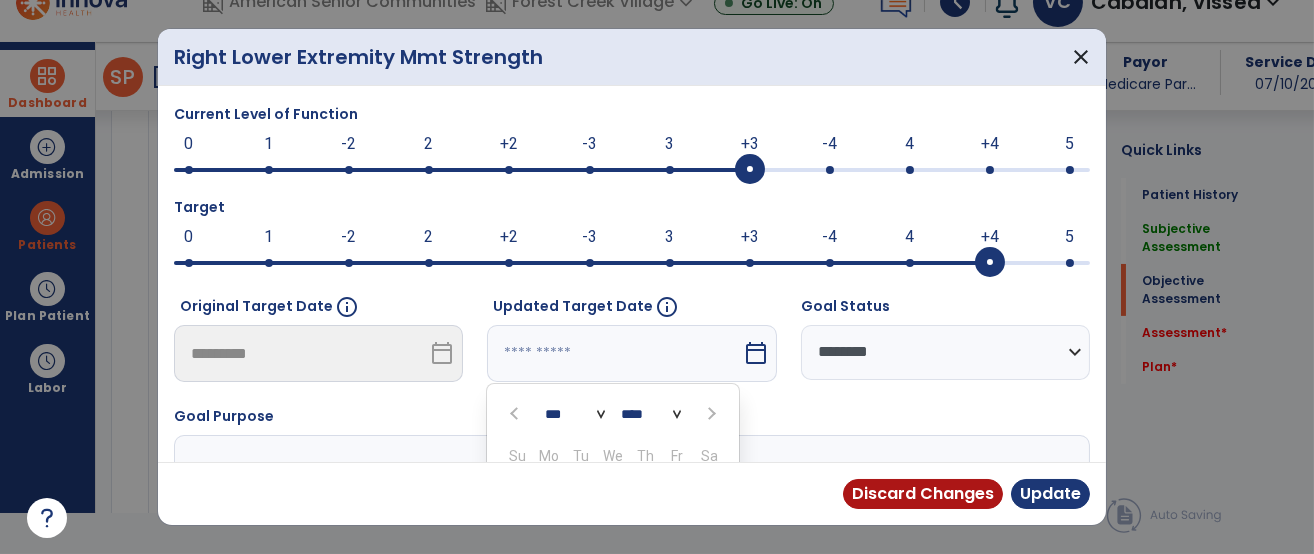 scroll, scrollTop: 216, scrollLeft: 0, axis: vertical 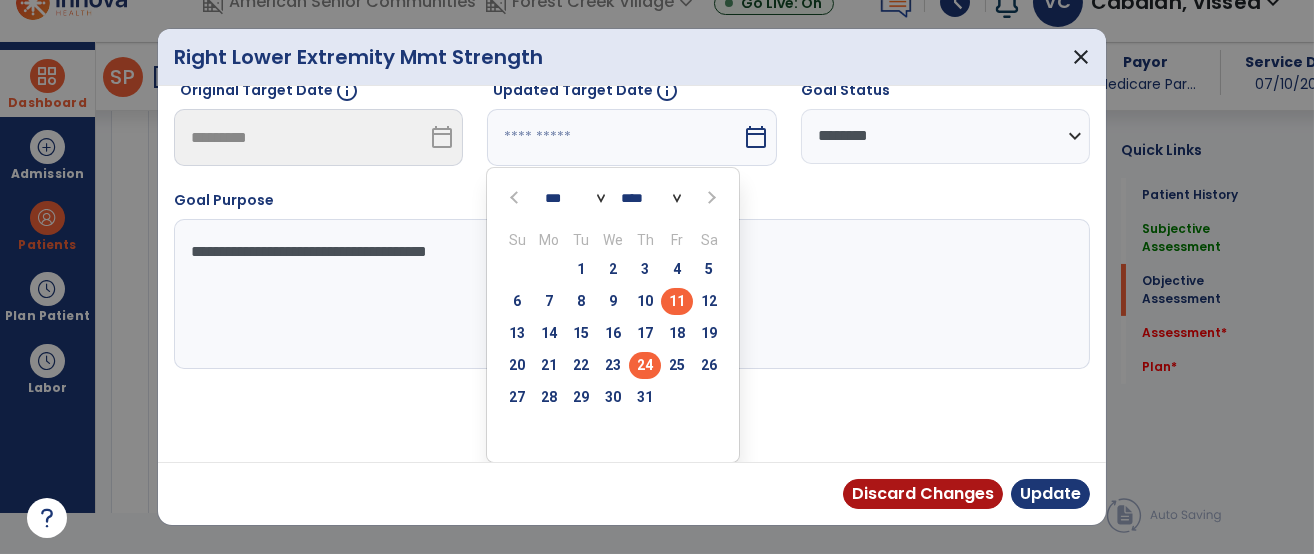 click on "24" at bounding box center (645, 365) 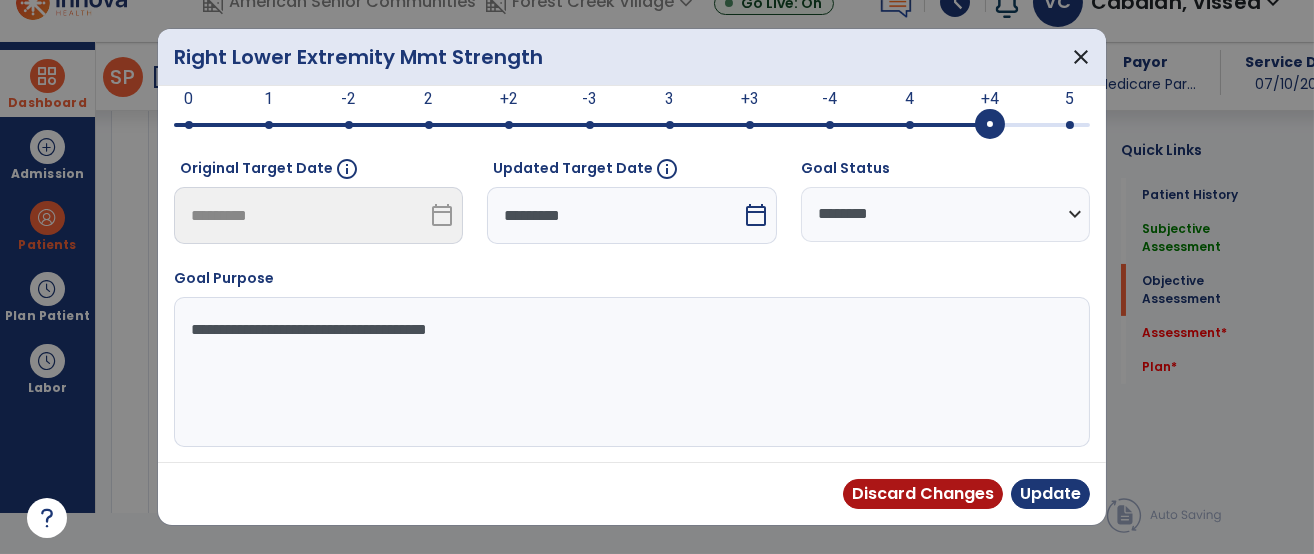 scroll, scrollTop: 138, scrollLeft: 0, axis: vertical 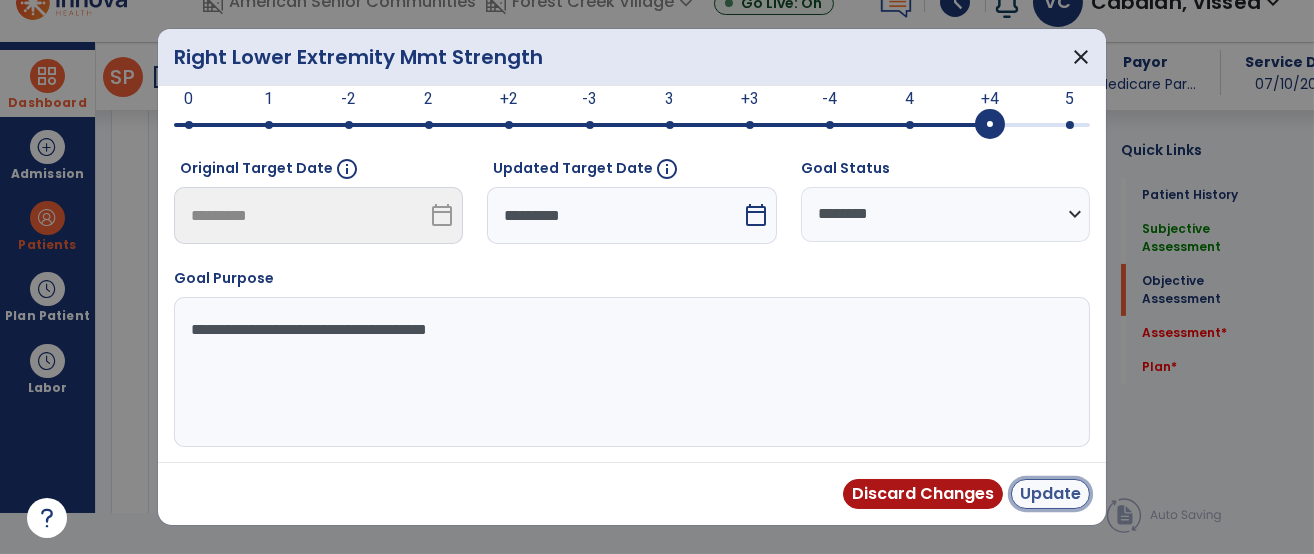 click on "Update" at bounding box center [1050, 494] 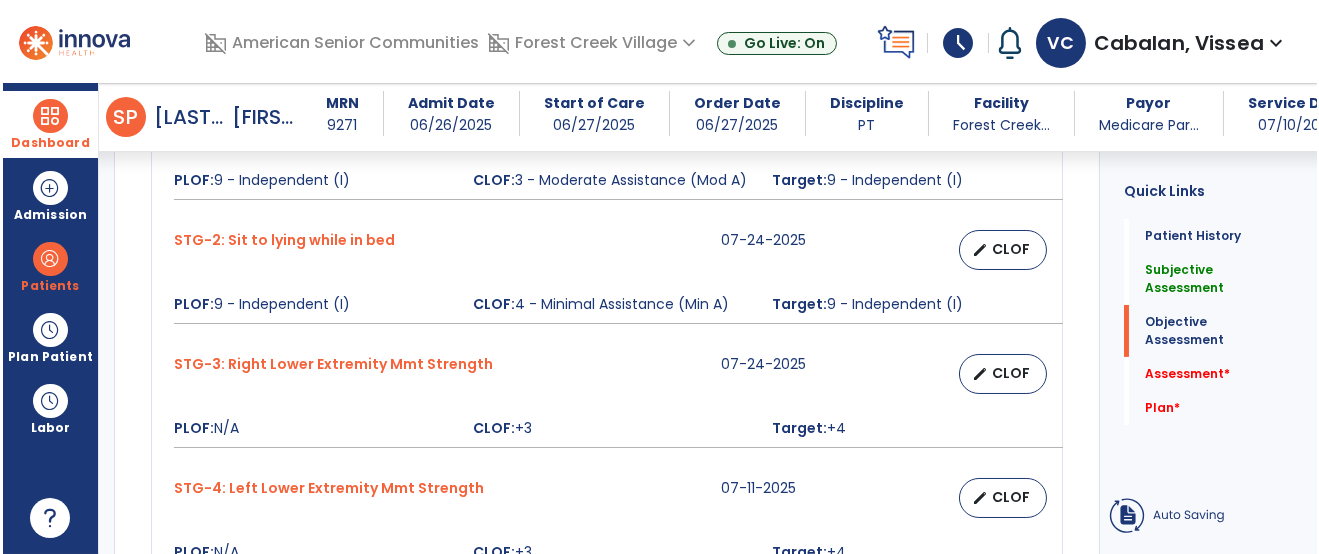 scroll, scrollTop: 40, scrollLeft: 0, axis: vertical 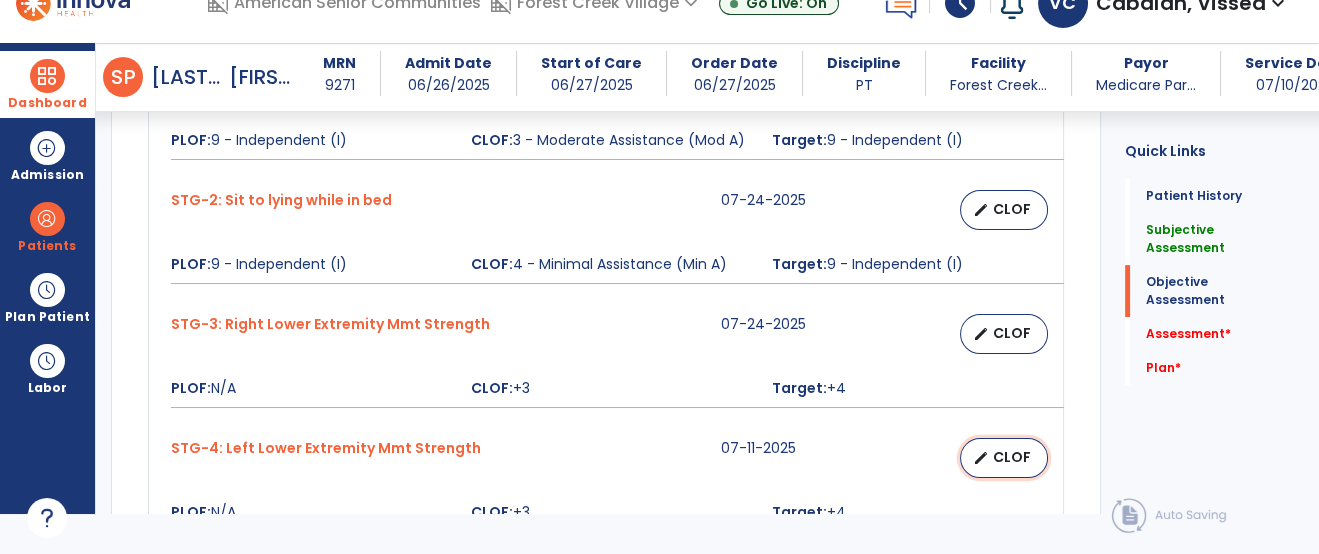 click on "edit   CLOF" at bounding box center [1004, 458] 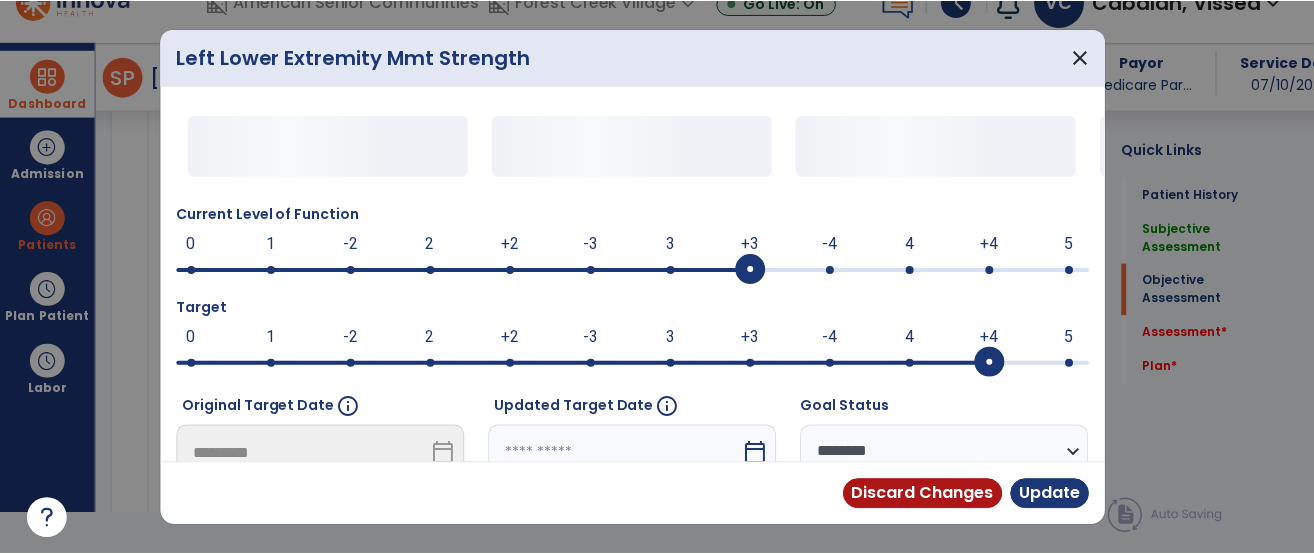 scroll, scrollTop: 0, scrollLeft: 0, axis: both 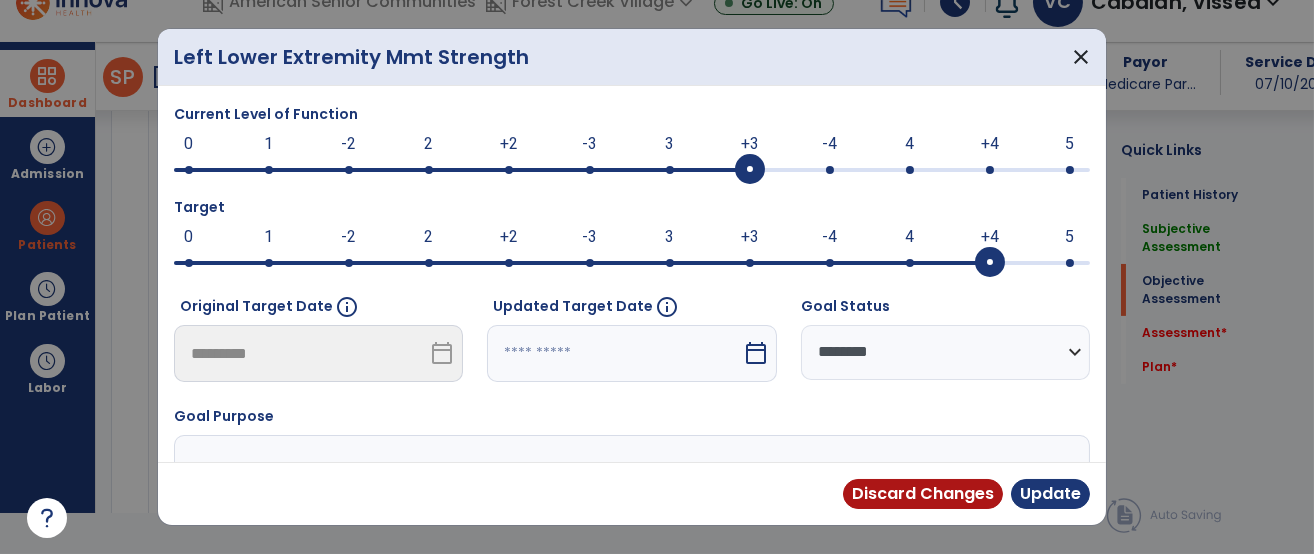click at bounding box center (614, 353) 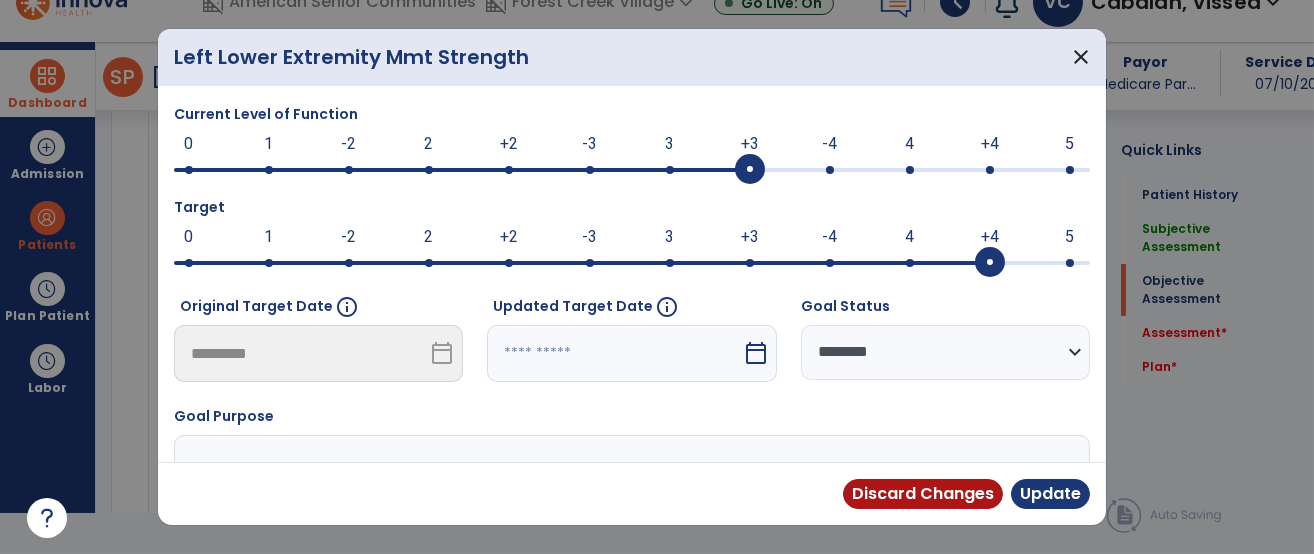 select on "*" 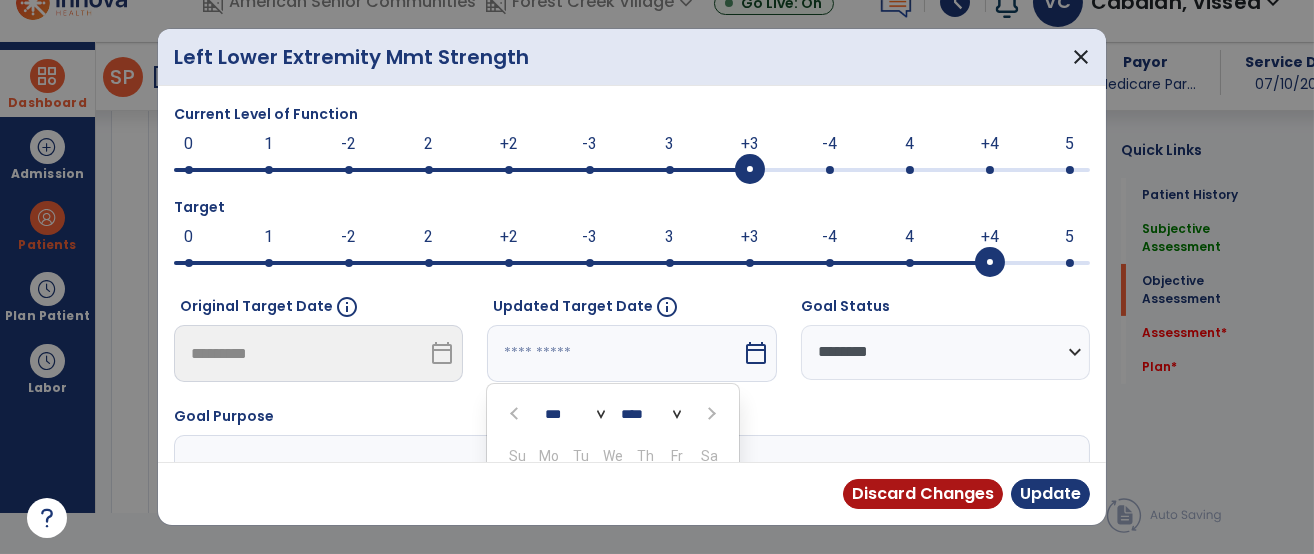 scroll, scrollTop: 216, scrollLeft: 0, axis: vertical 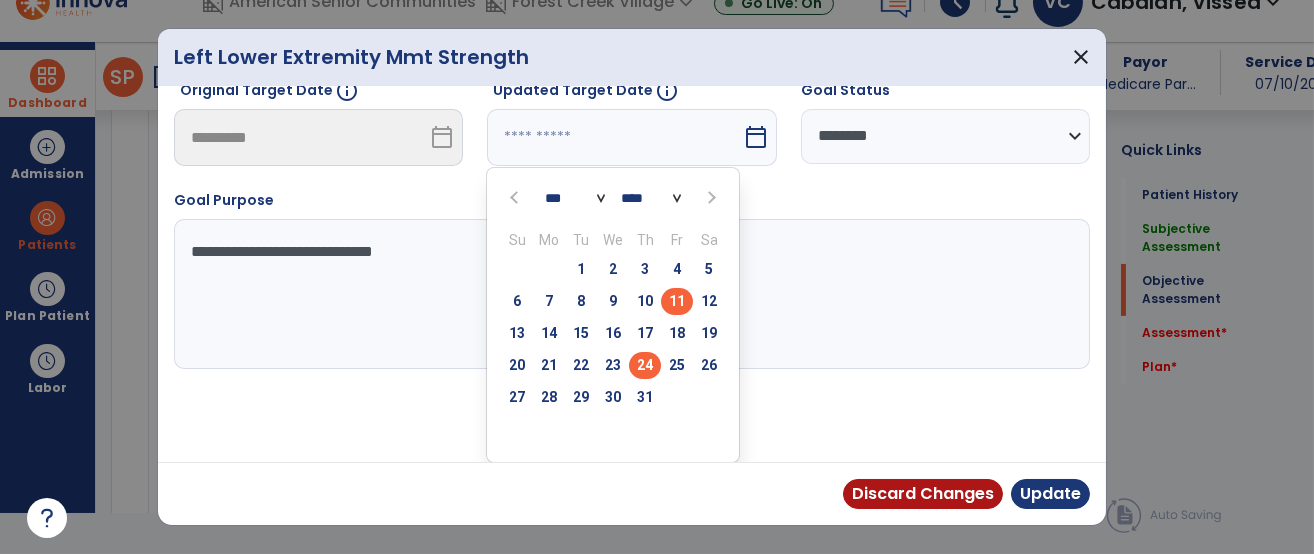 click on "24" at bounding box center [645, 365] 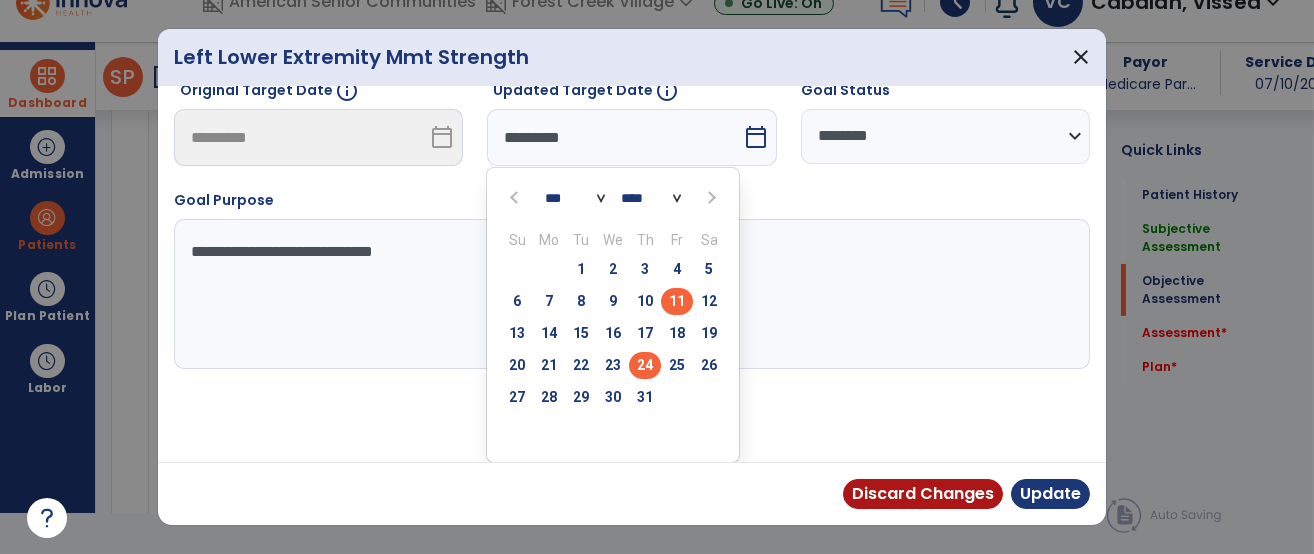 scroll, scrollTop: 138, scrollLeft: 0, axis: vertical 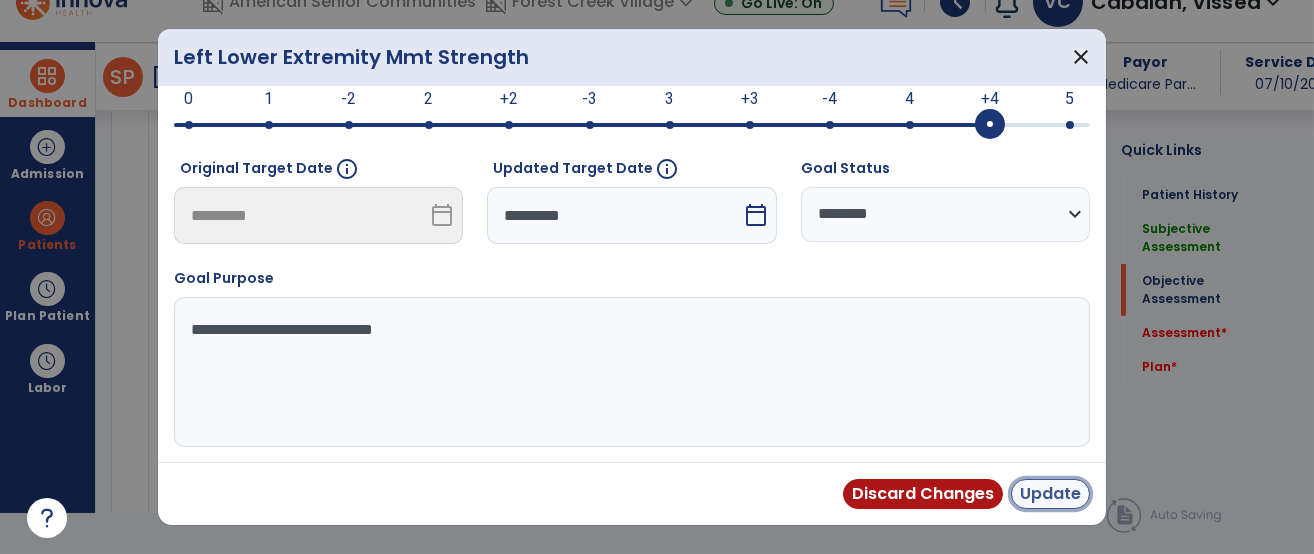 click on "Update" at bounding box center [1050, 494] 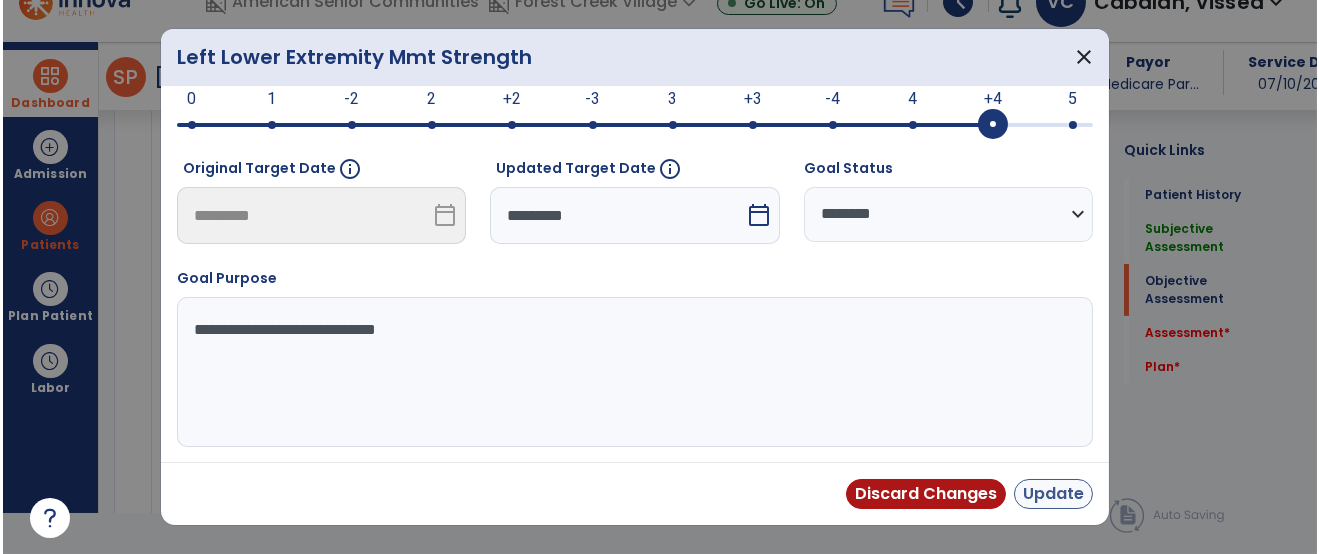 scroll, scrollTop: 40, scrollLeft: 0, axis: vertical 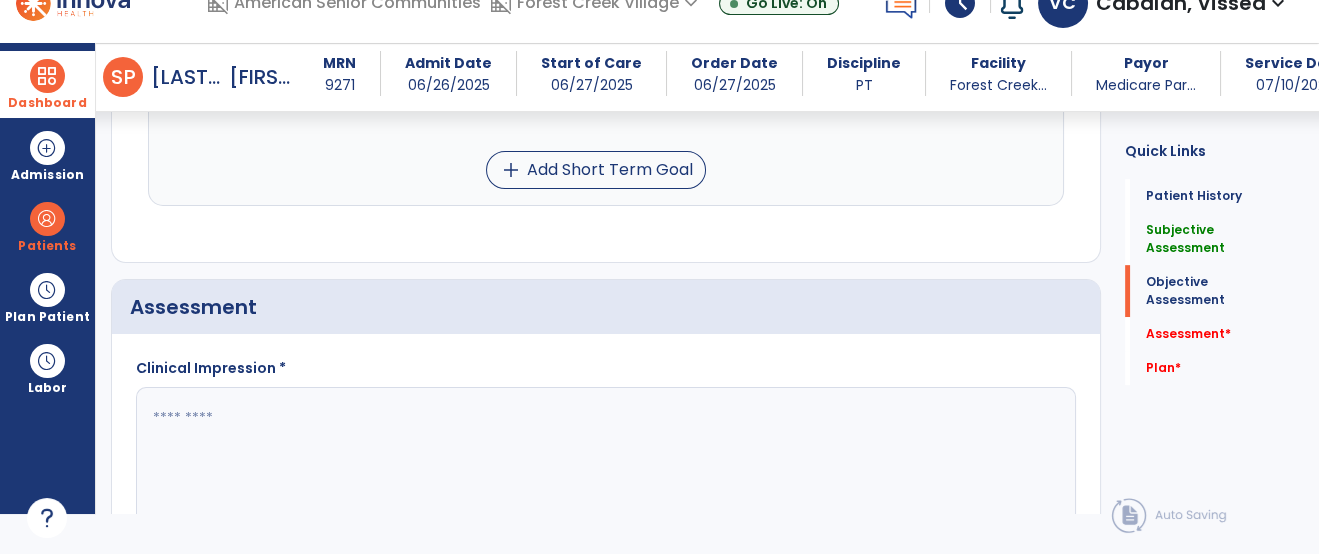 click 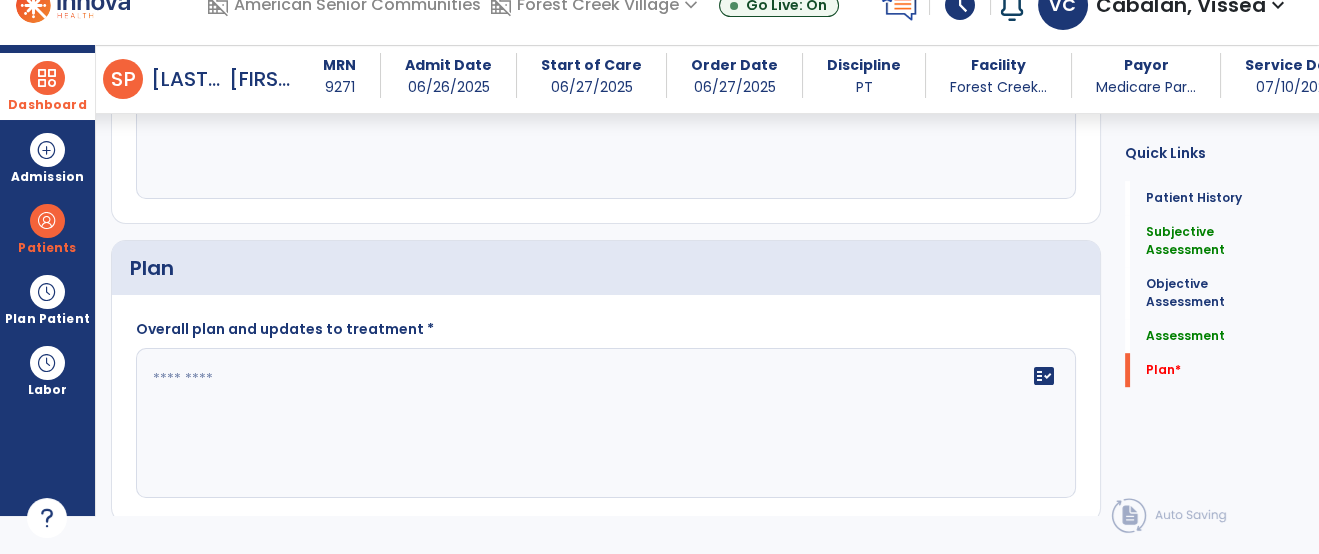 scroll, scrollTop: 1976, scrollLeft: 0, axis: vertical 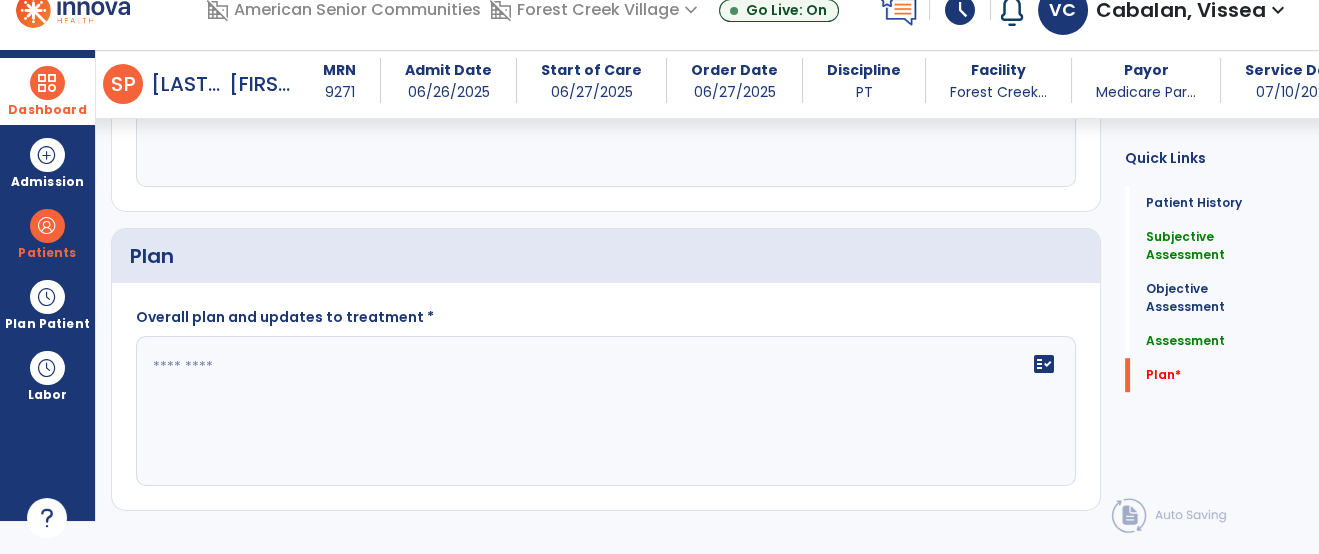 type on "**********" 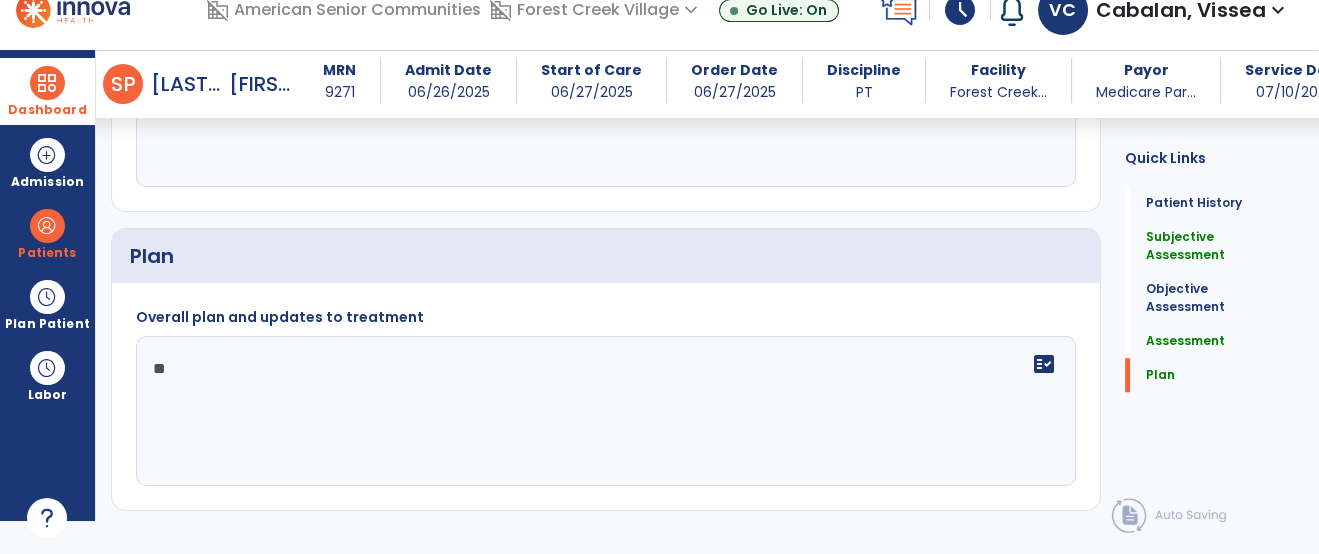 type on "*" 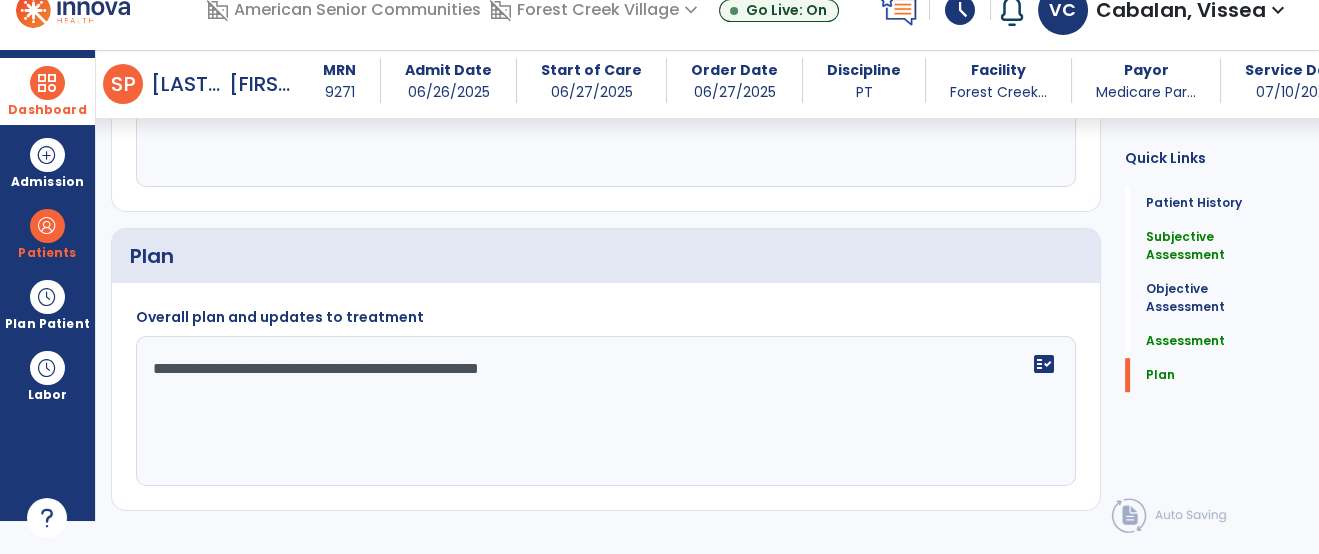 scroll, scrollTop: 0, scrollLeft: 0, axis: both 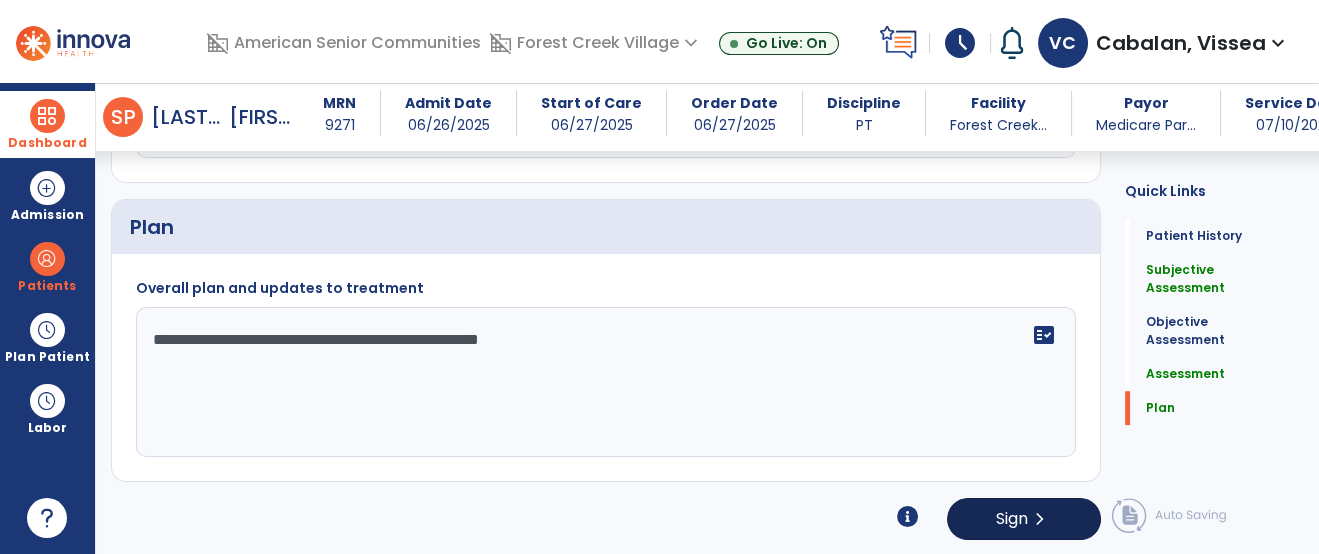 type on "**********" 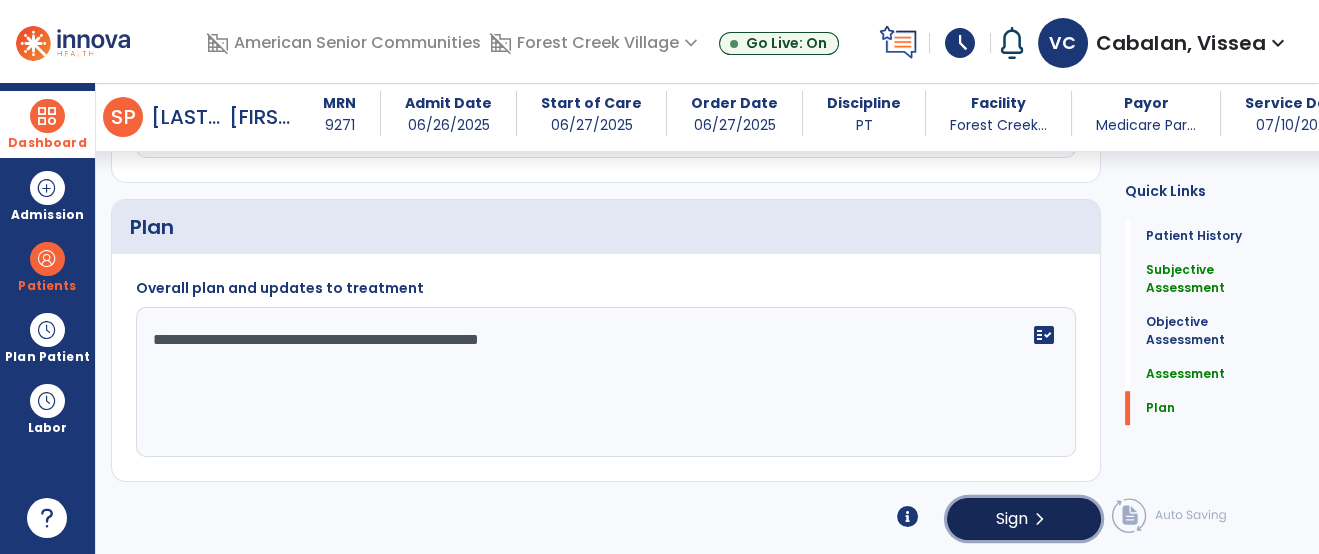 click on "Sign" 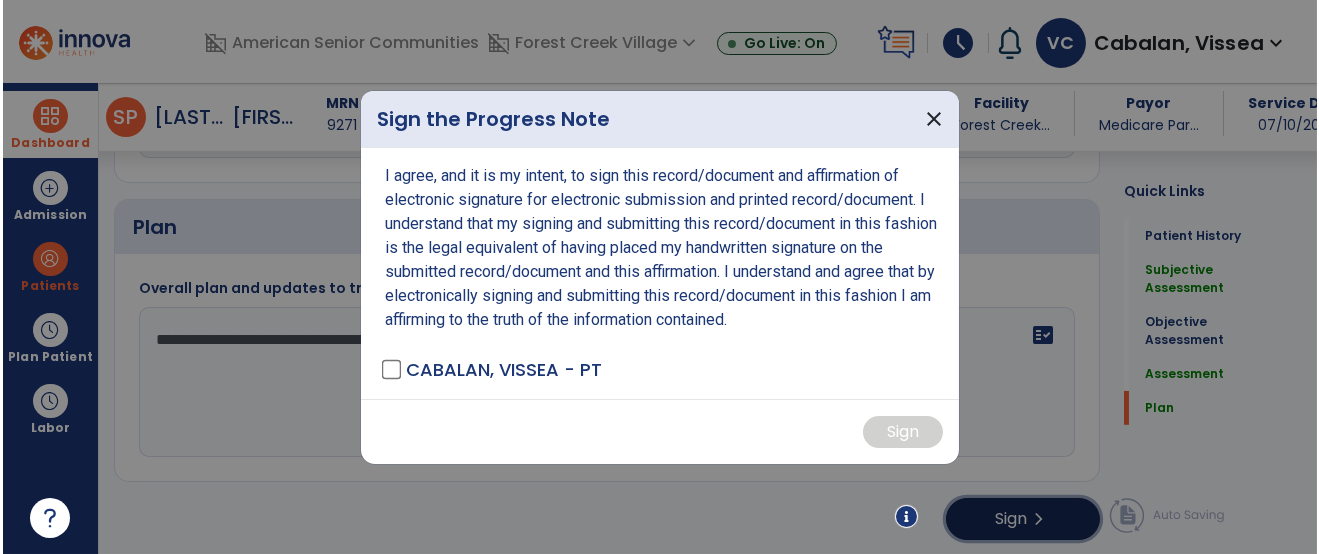 scroll, scrollTop: 2039, scrollLeft: 0, axis: vertical 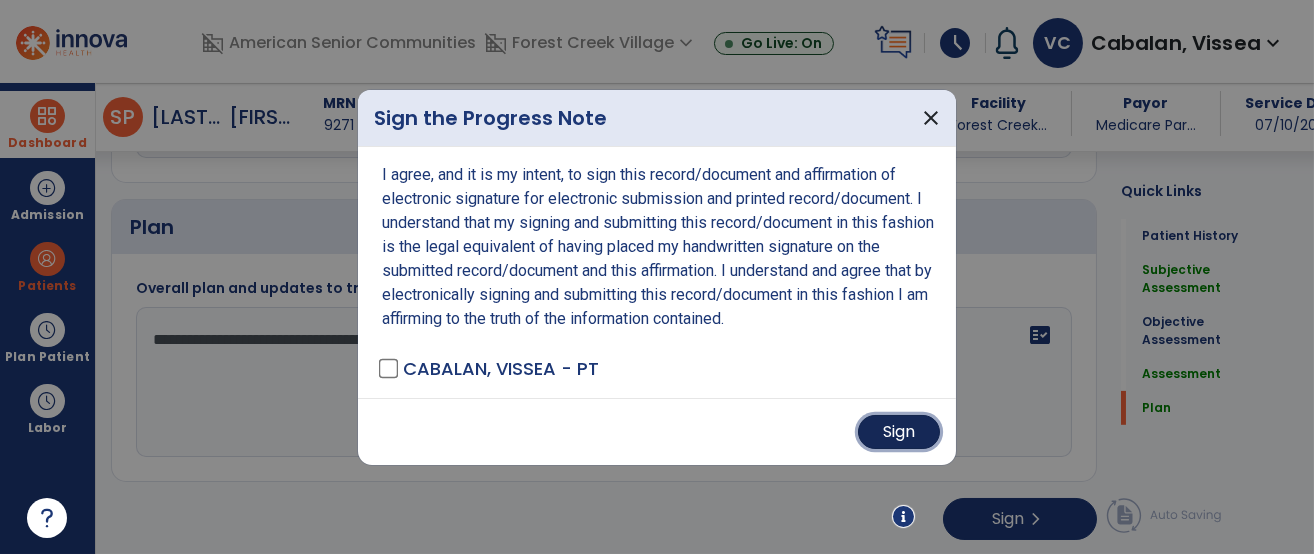 click on "Sign" at bounding box center [899, 432] 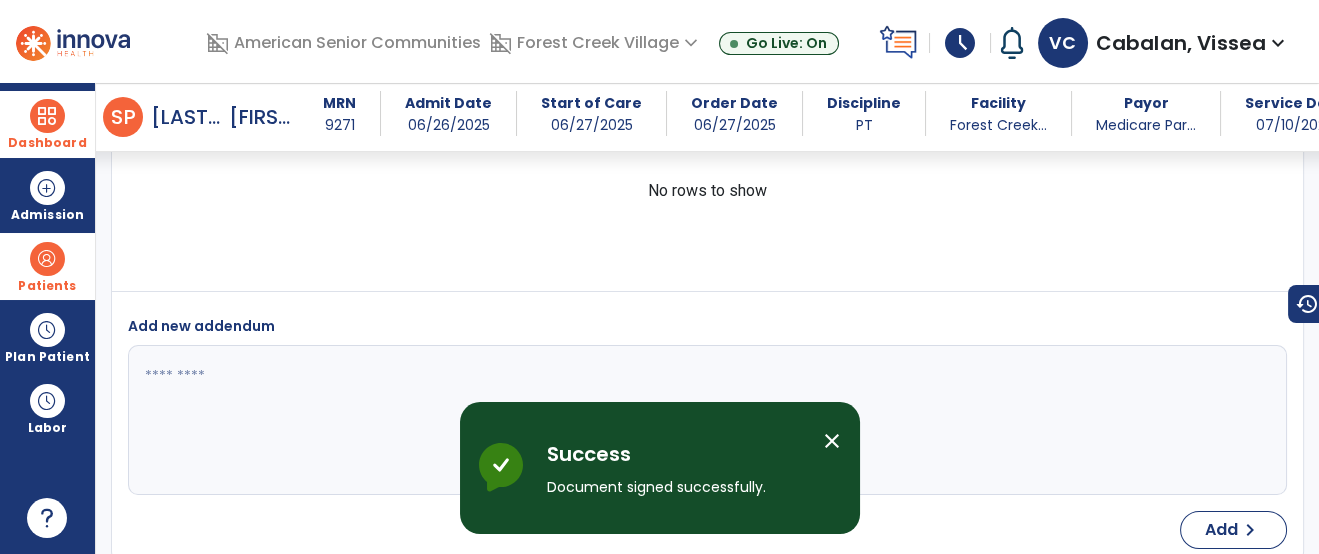 scroll, scrollTop: 2715, scrollLeft: 0, axis: vertical 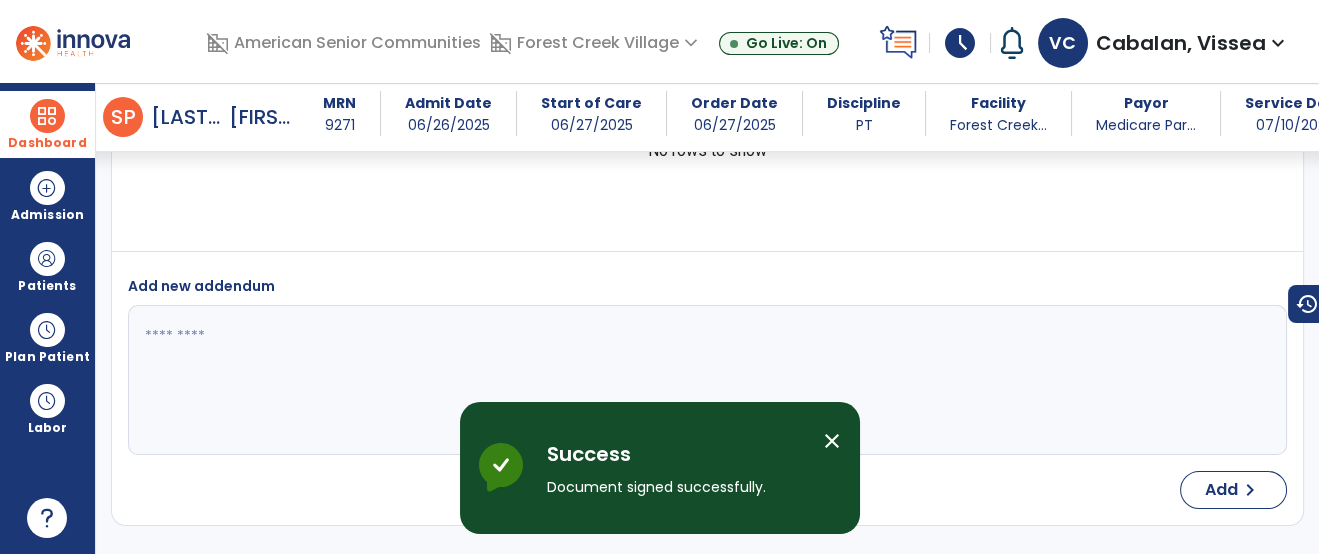 click at bounding box center (47, 116) 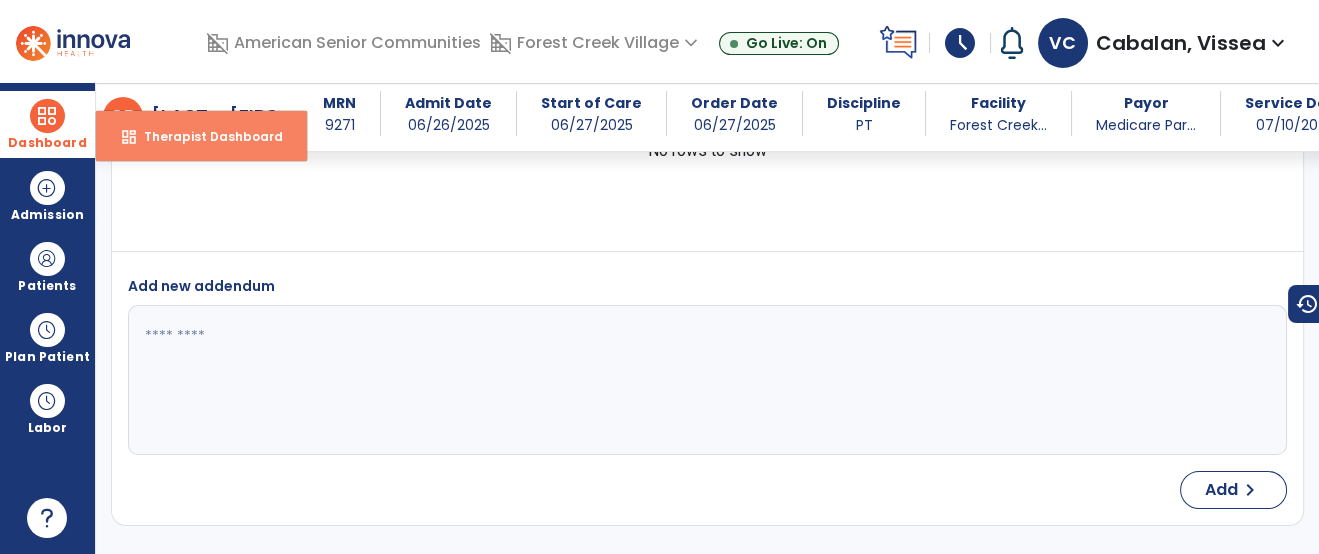 click on "Therapist Dashboard" at bounding box center [205, 136] 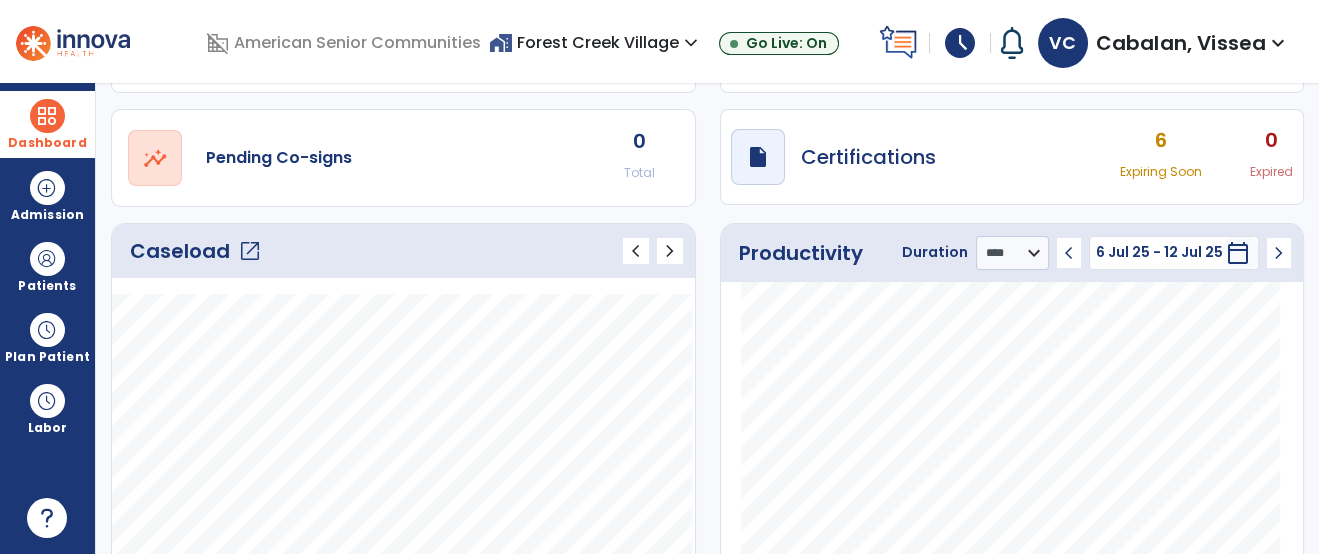 scroll, scrollTop: 0, scrollLeft: 0, axis: both 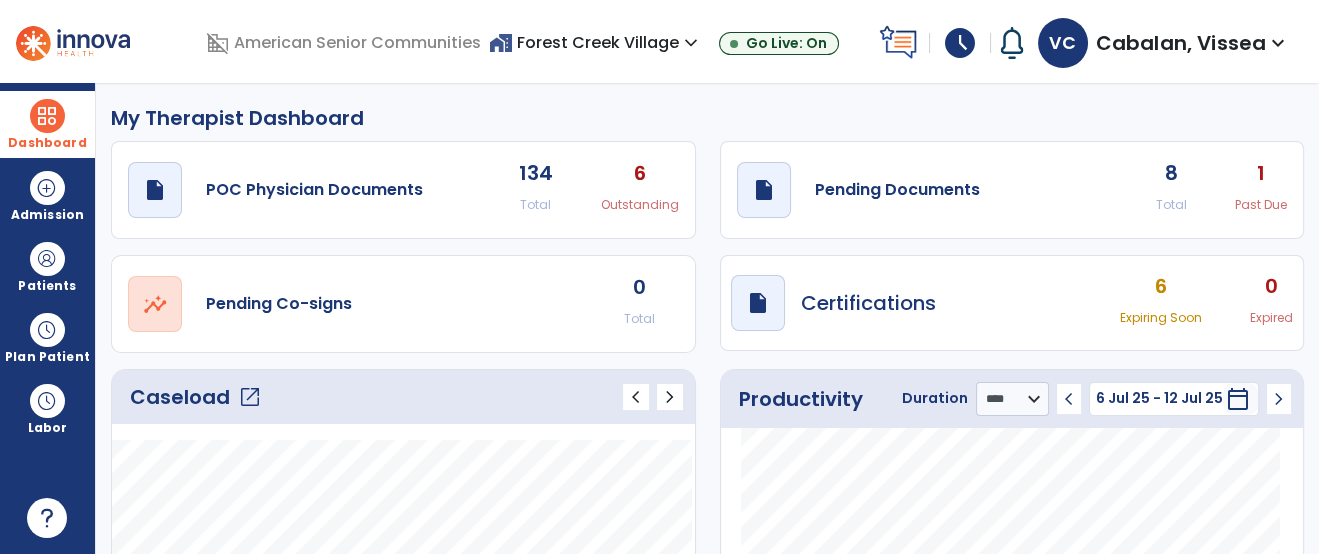click on "1" 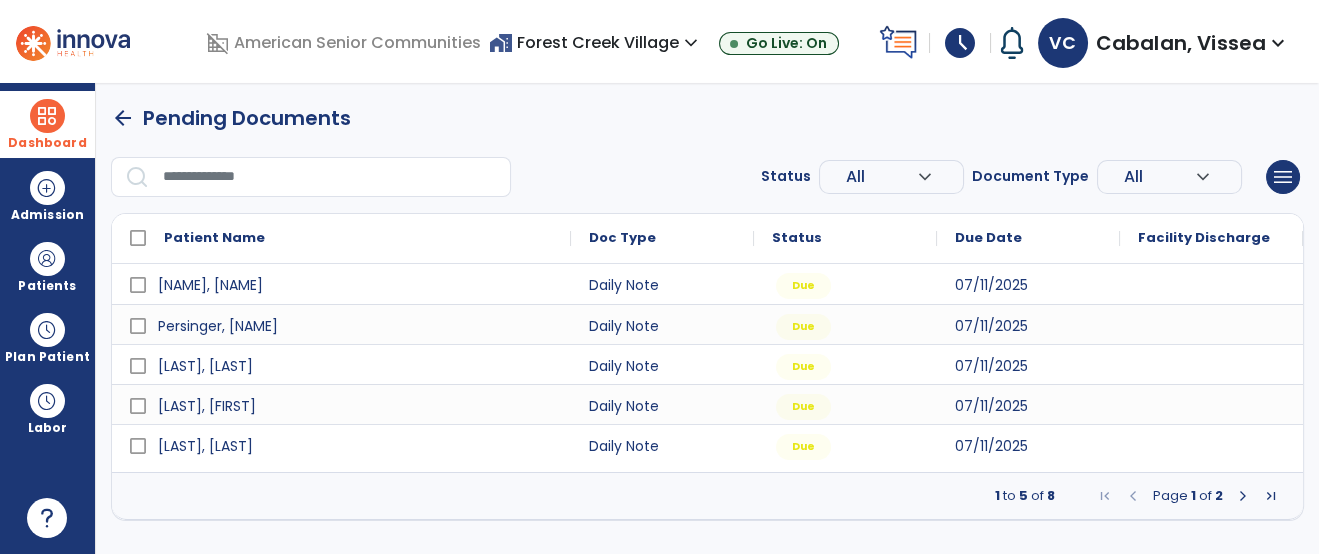 click at bounding box center (1243, 496) 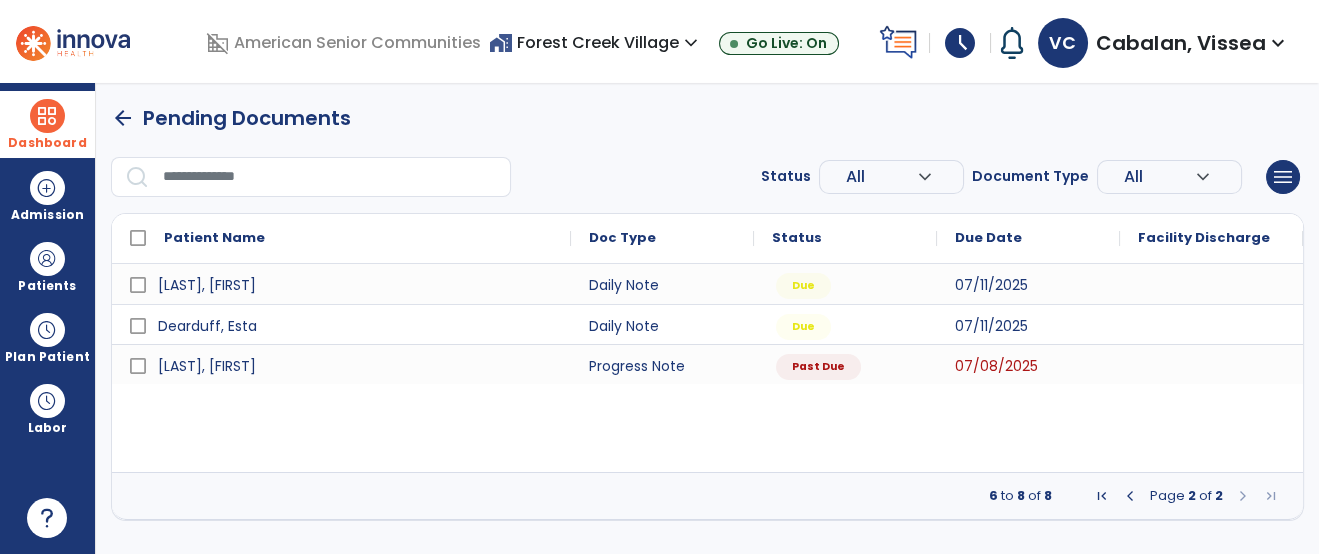 click at bounding box center [47, 116] 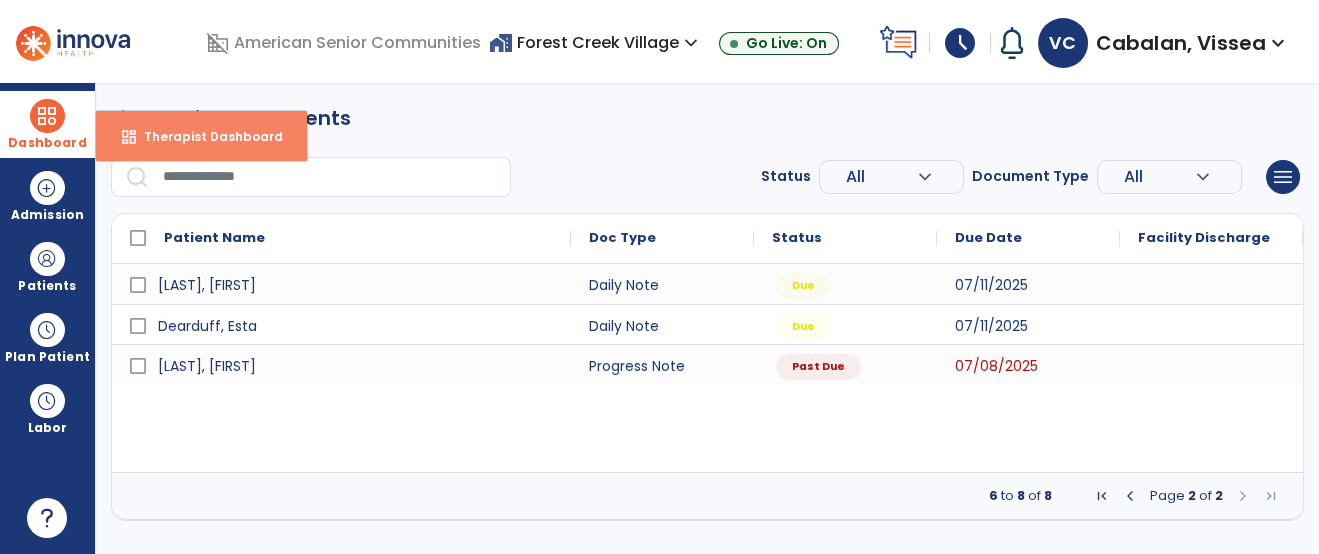 click on "Therapist Dashboard" at bounding box center [205, 136] 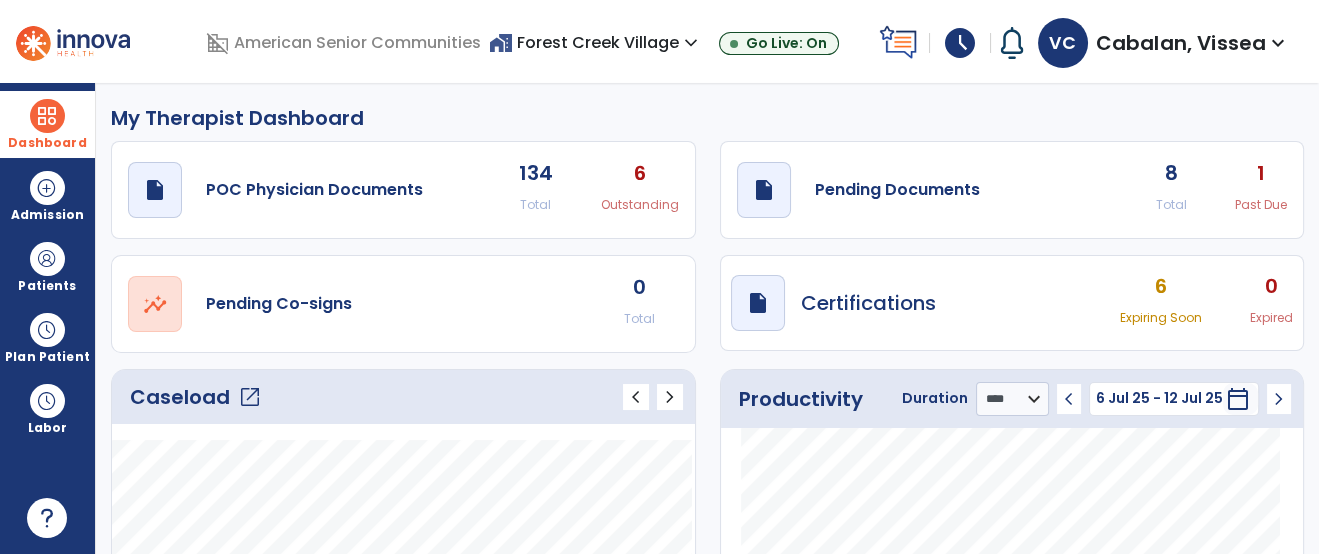 click on "open_in_new" 